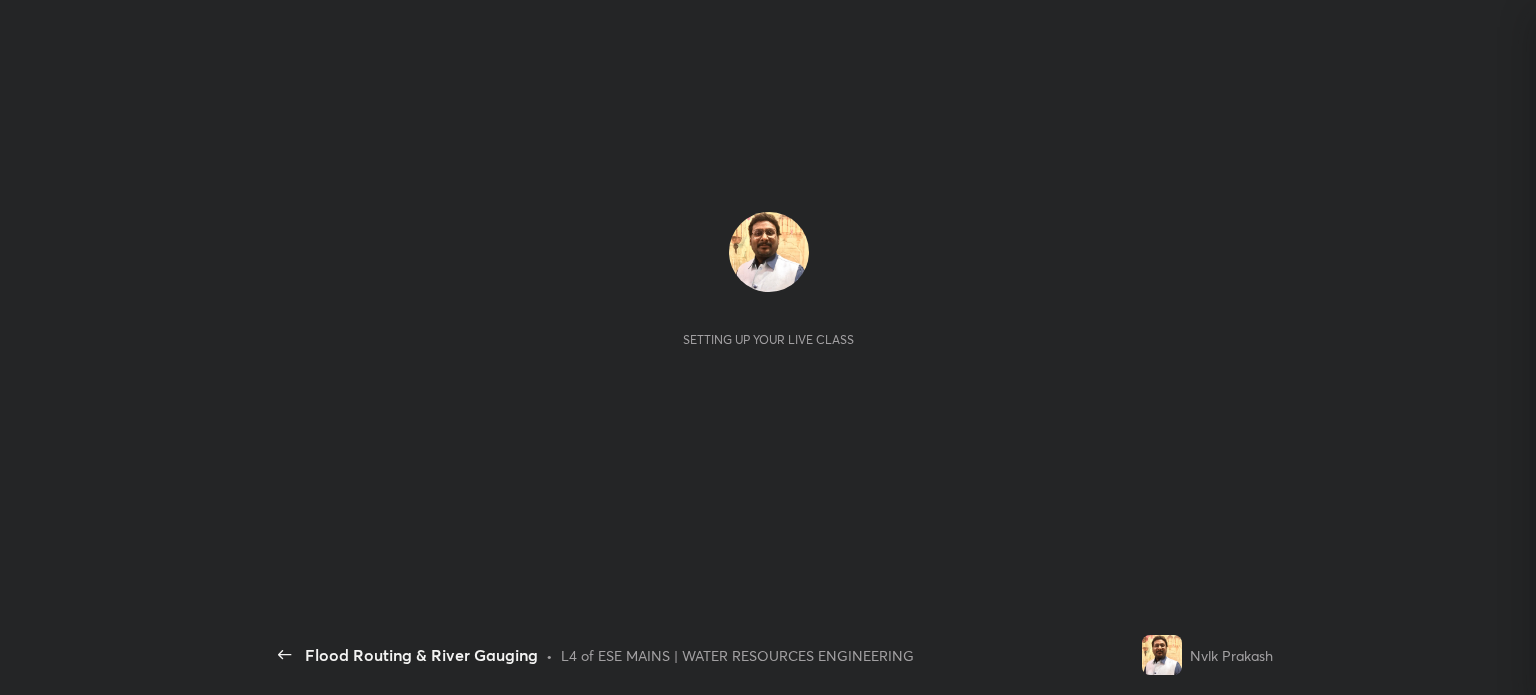 scroll, scrollTop: 0, scrollLeft: 0, axis: both 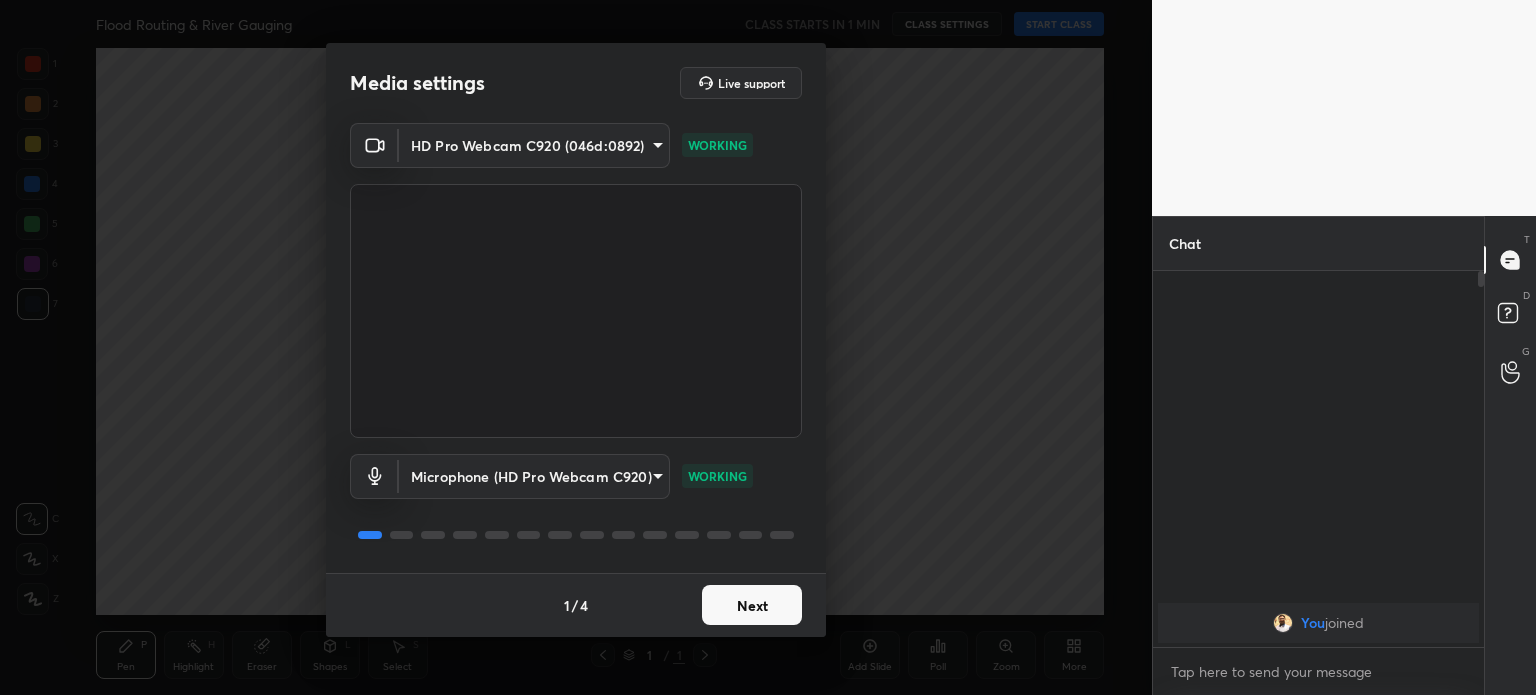 click on "Next" at bounding box center (752, 605) 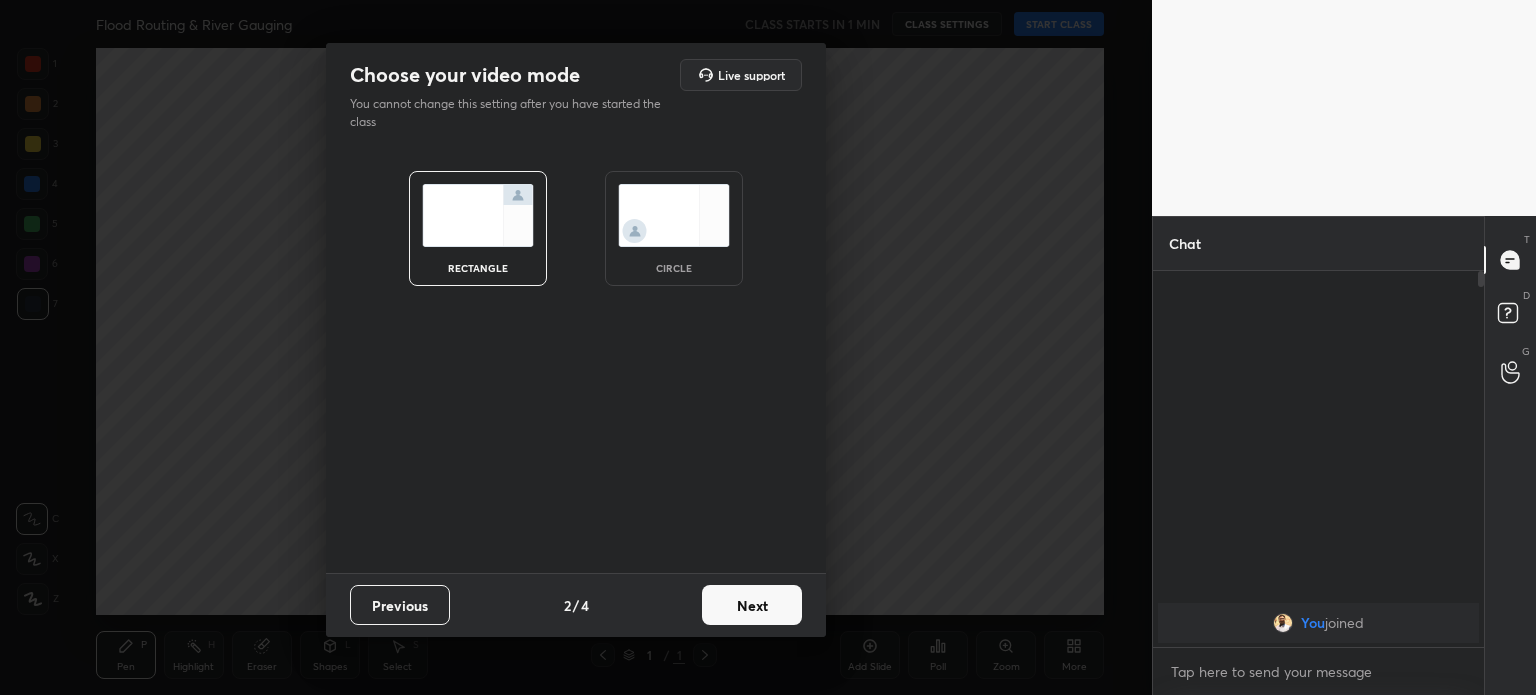 click on "Next" at bounding box center [752, 605] 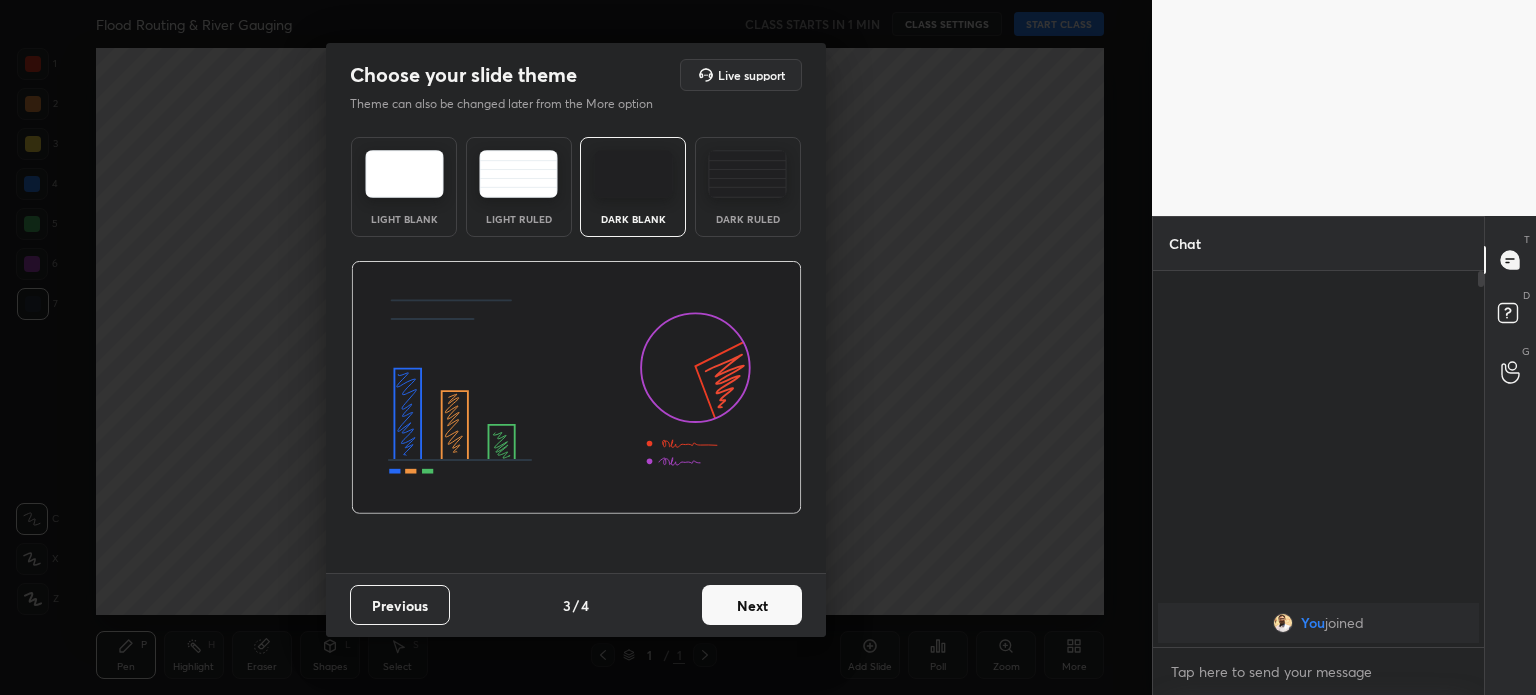 click on "Next" at bounding box center [752, 605] 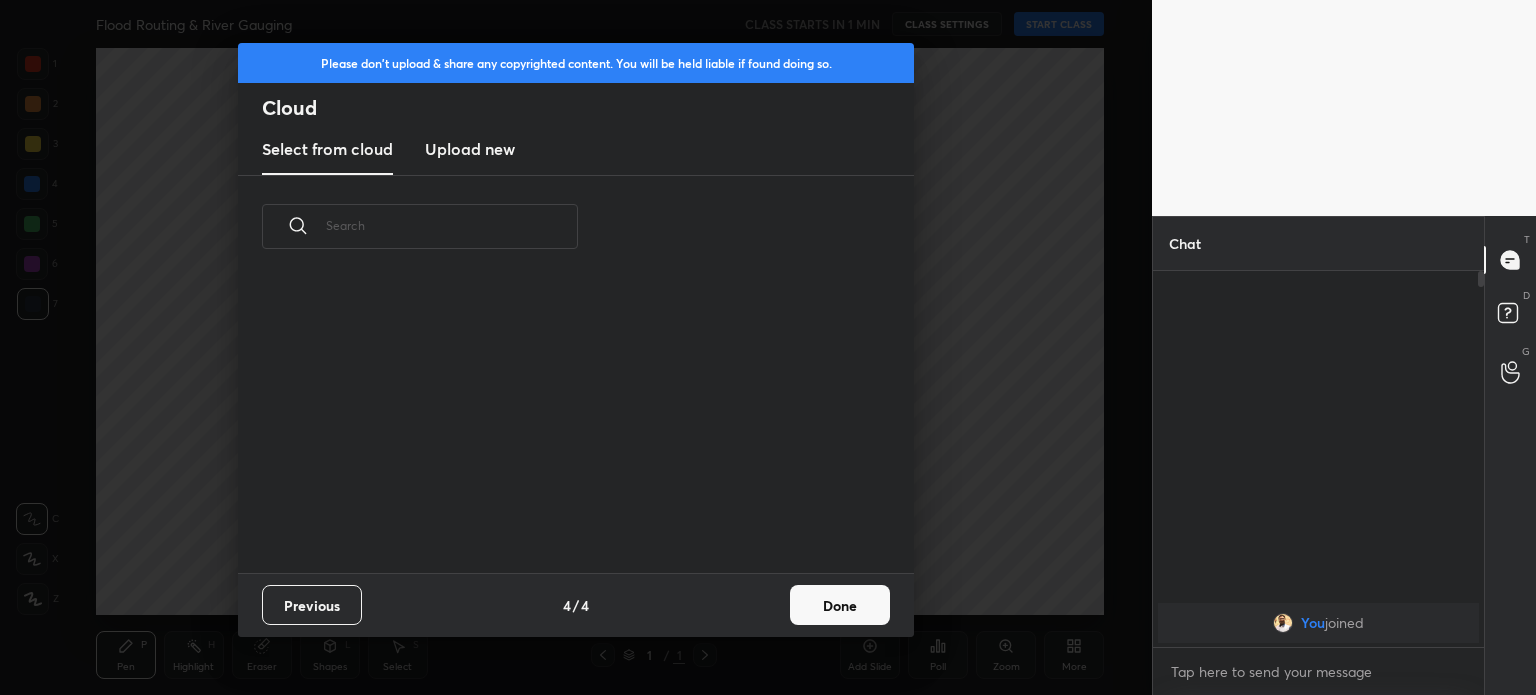 scroll, scrollTop: 6, scrollLeft: 10, axis: both 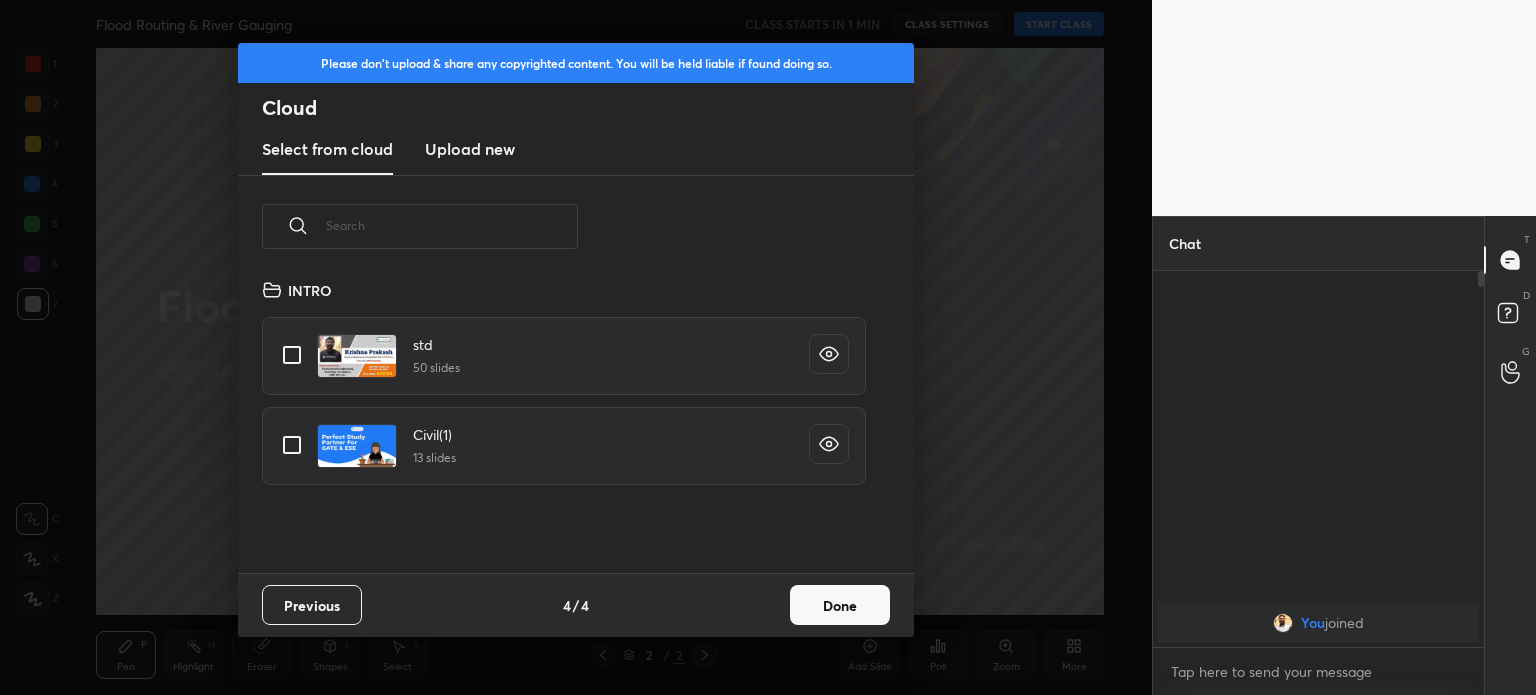 click on "Upload new" at bounding box center [470, 149] 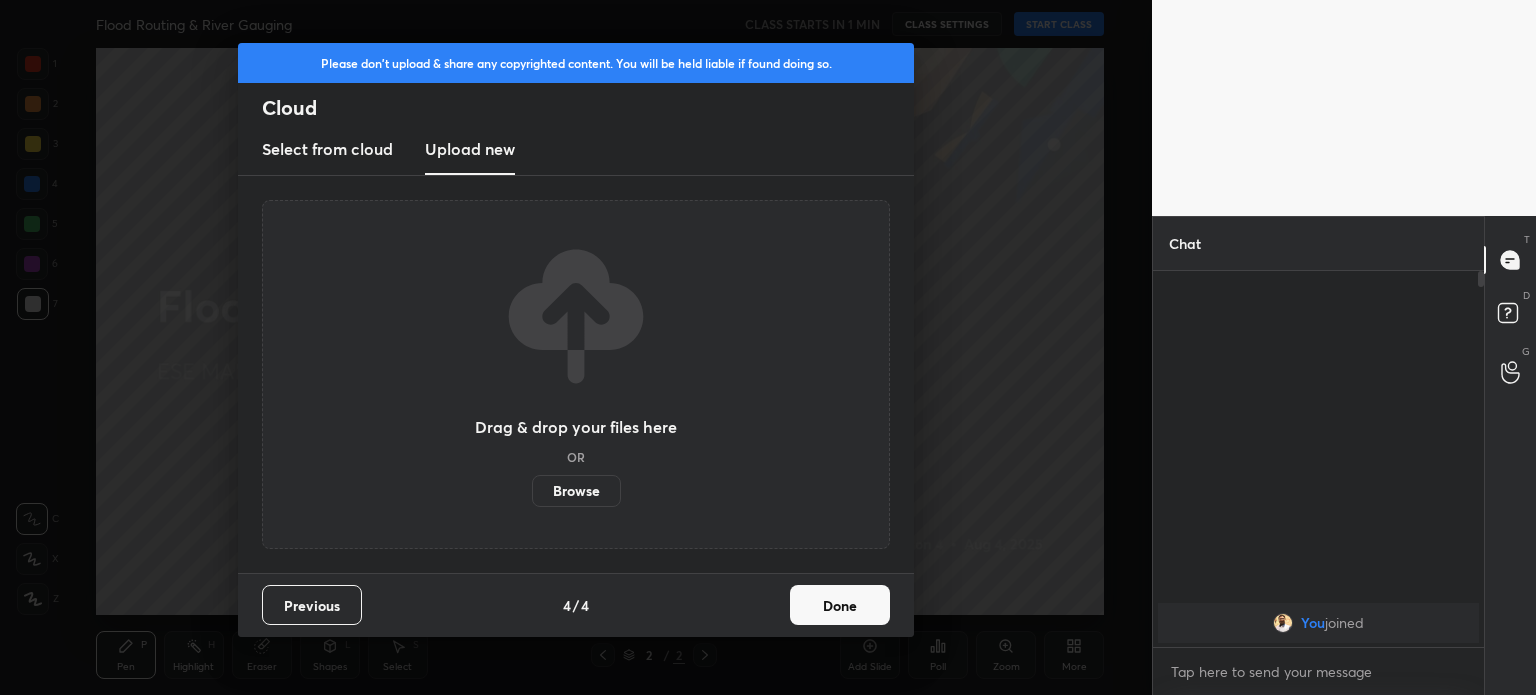 click on "Browse" at bounding box center [576, 491] 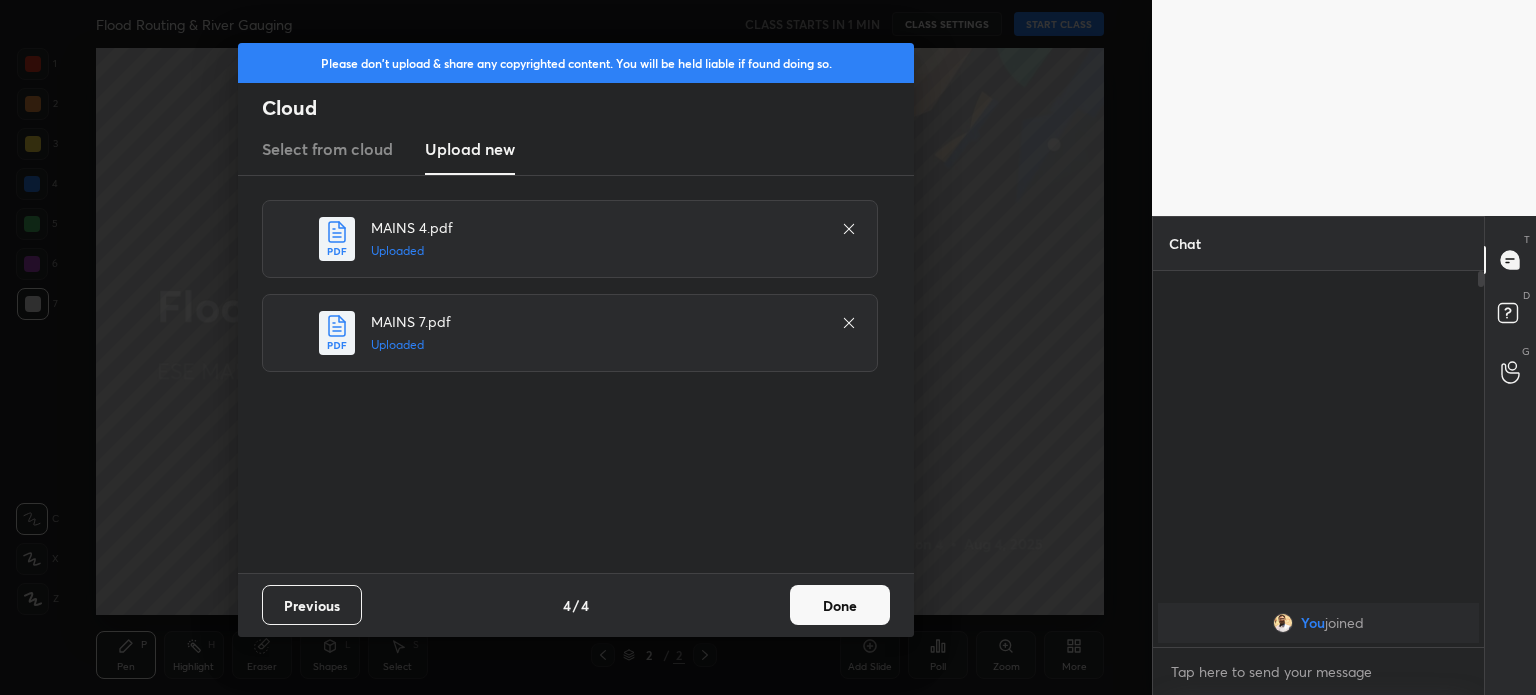click on "Done" at bounding box center (840, 605) 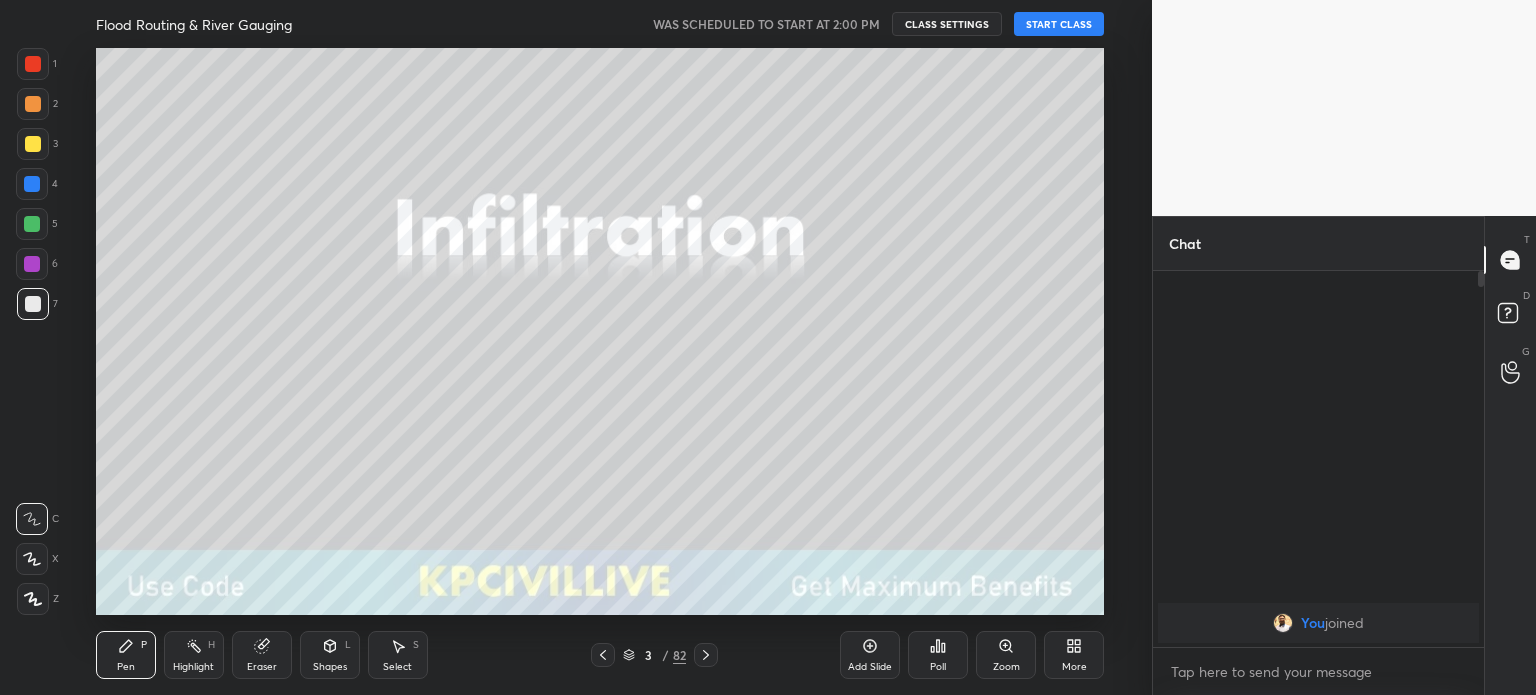click on "START CLASS" at bounding box center (1059, 24) 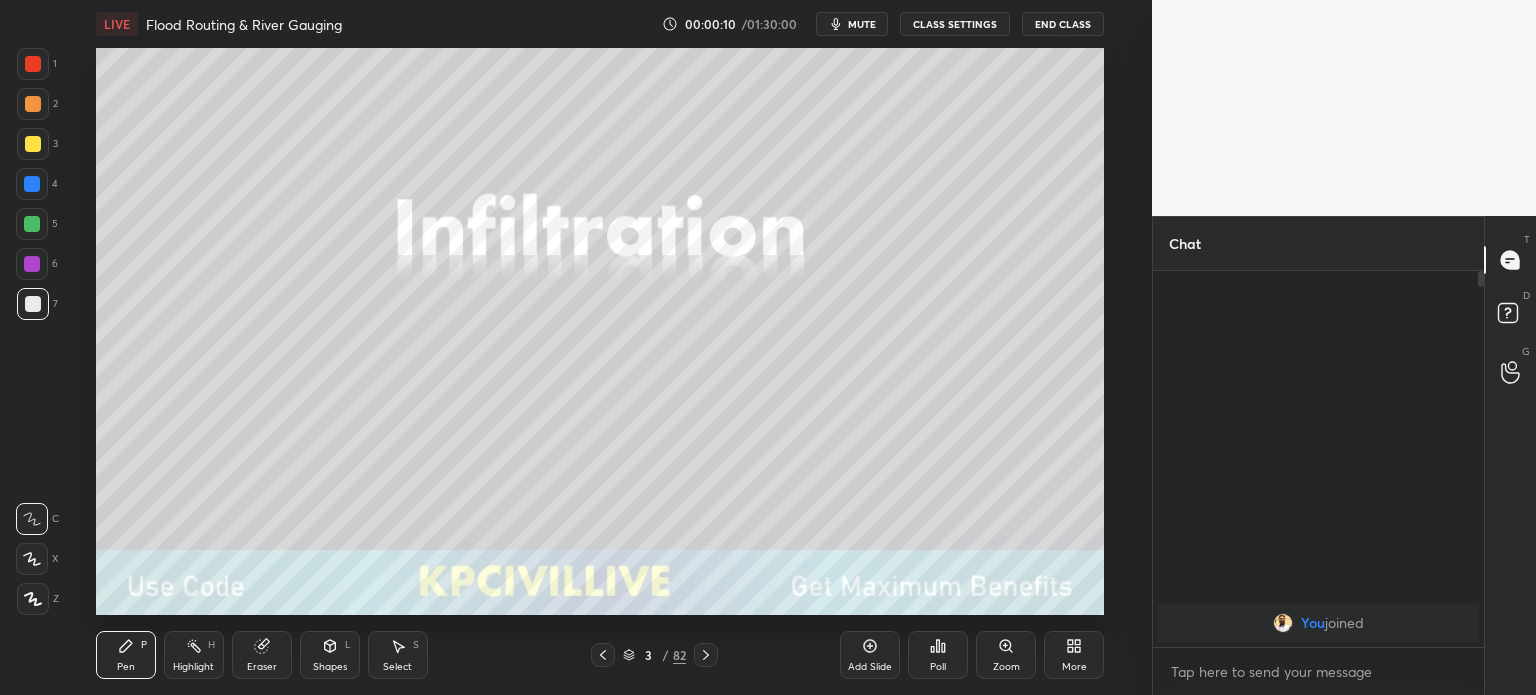 click 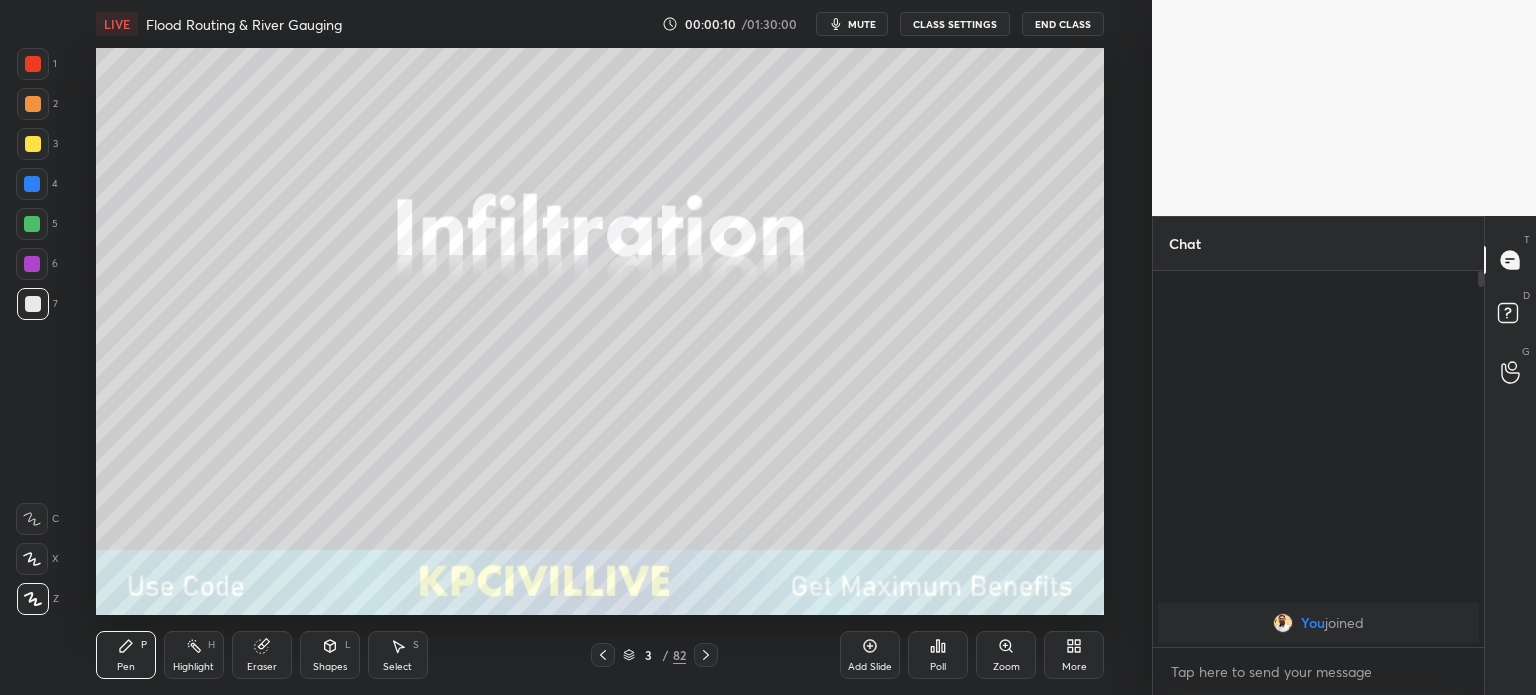 click at bounding box center (33, 144) 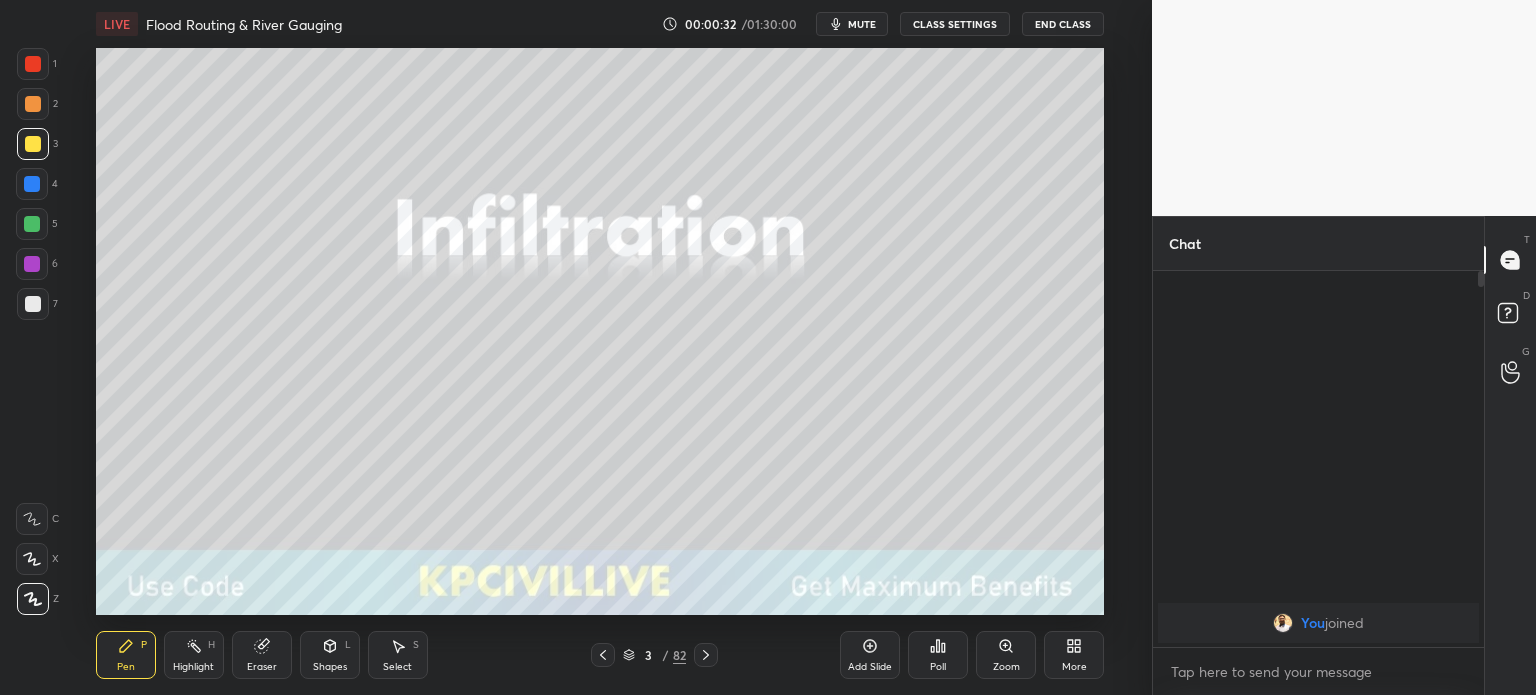 click at bounding box center (33, 304) 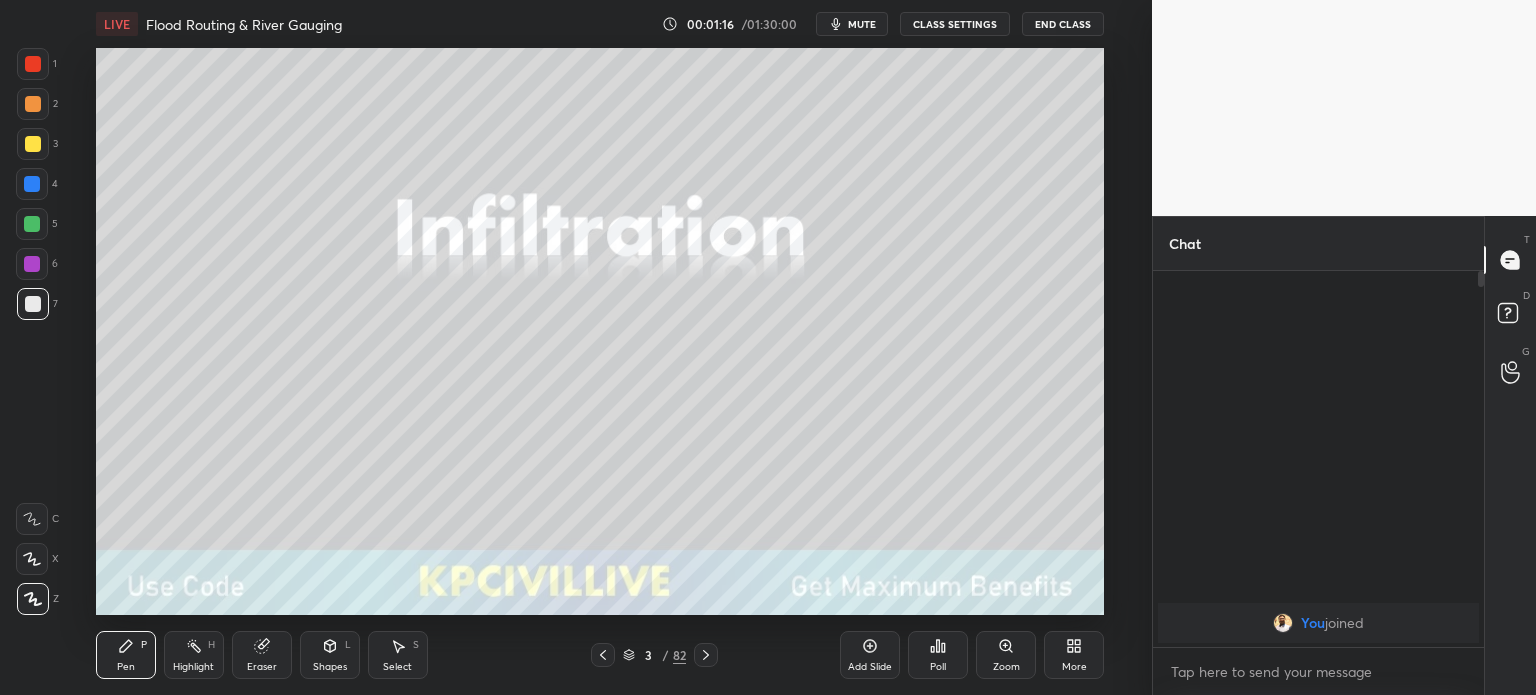 click at bounding box center (33, 144) 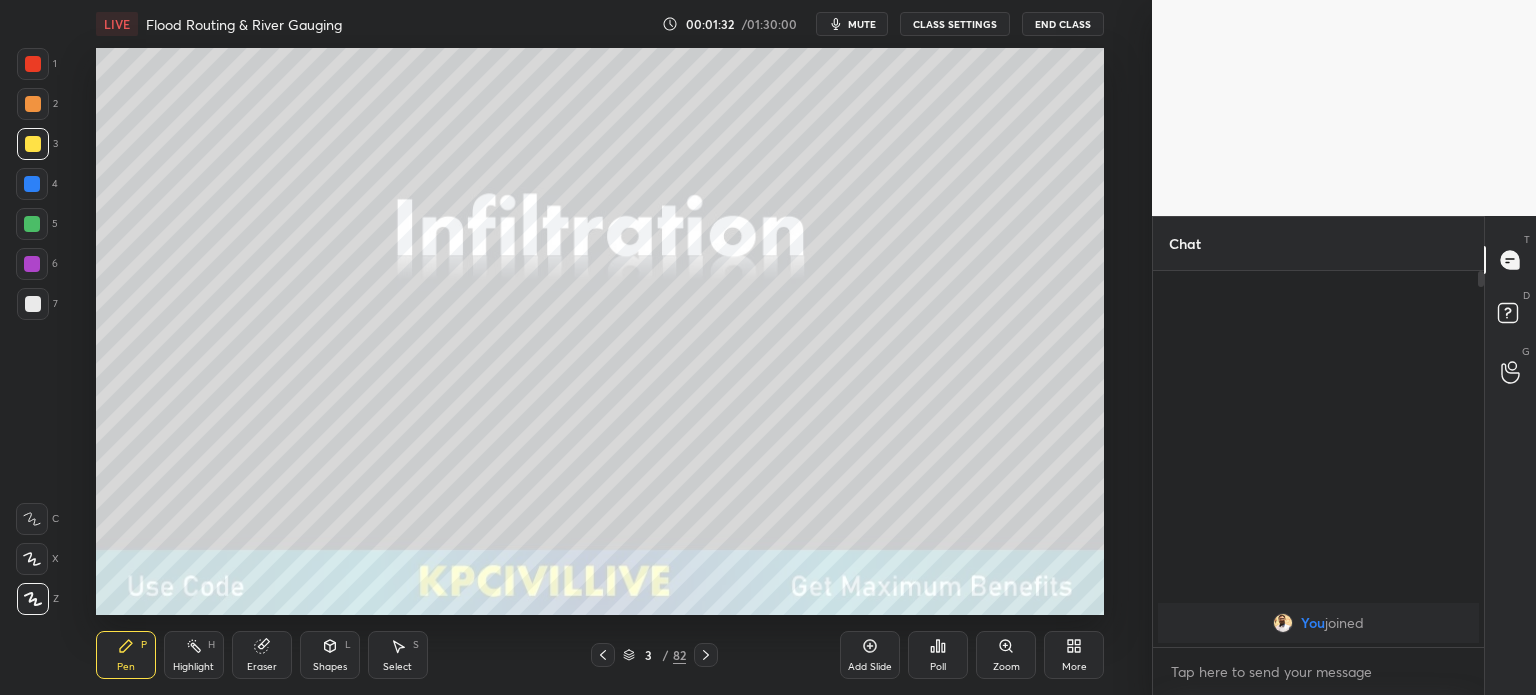 click 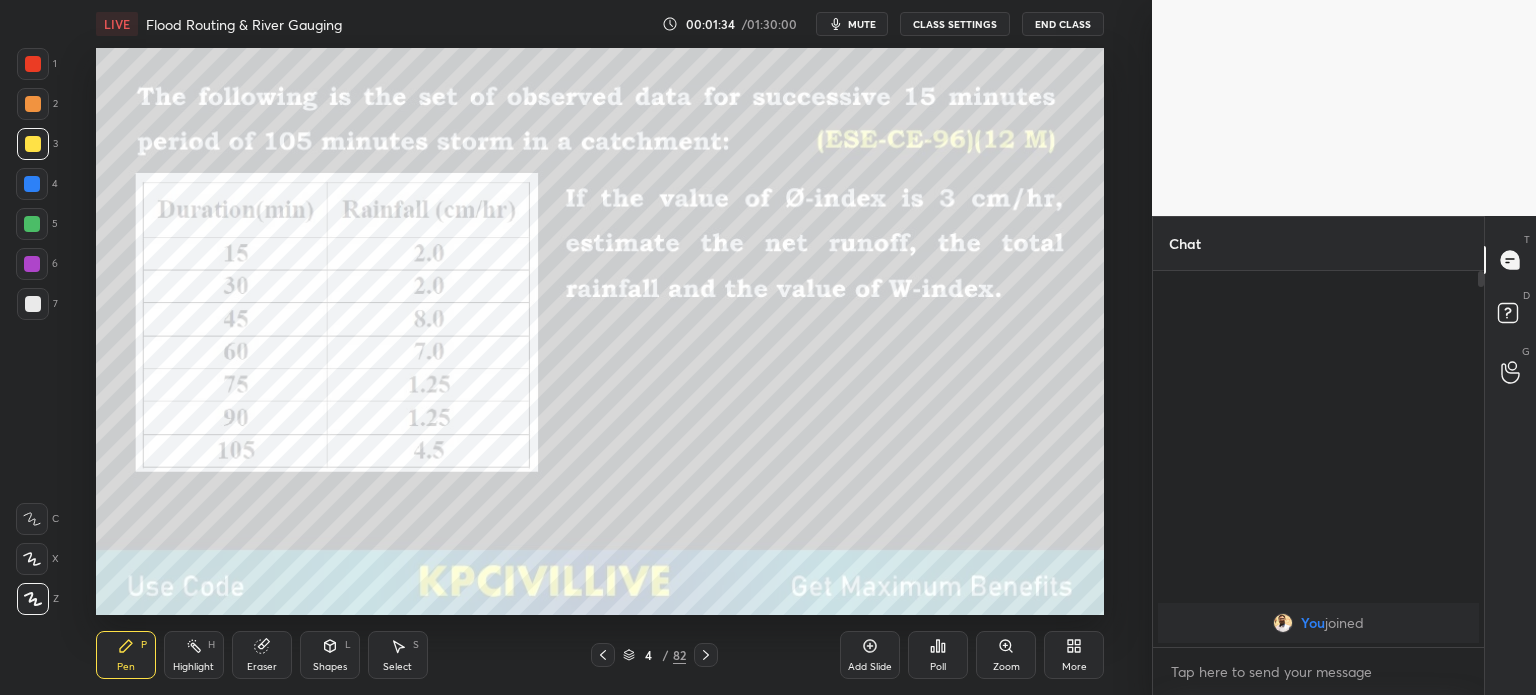 click at bounding box center [603, 655] 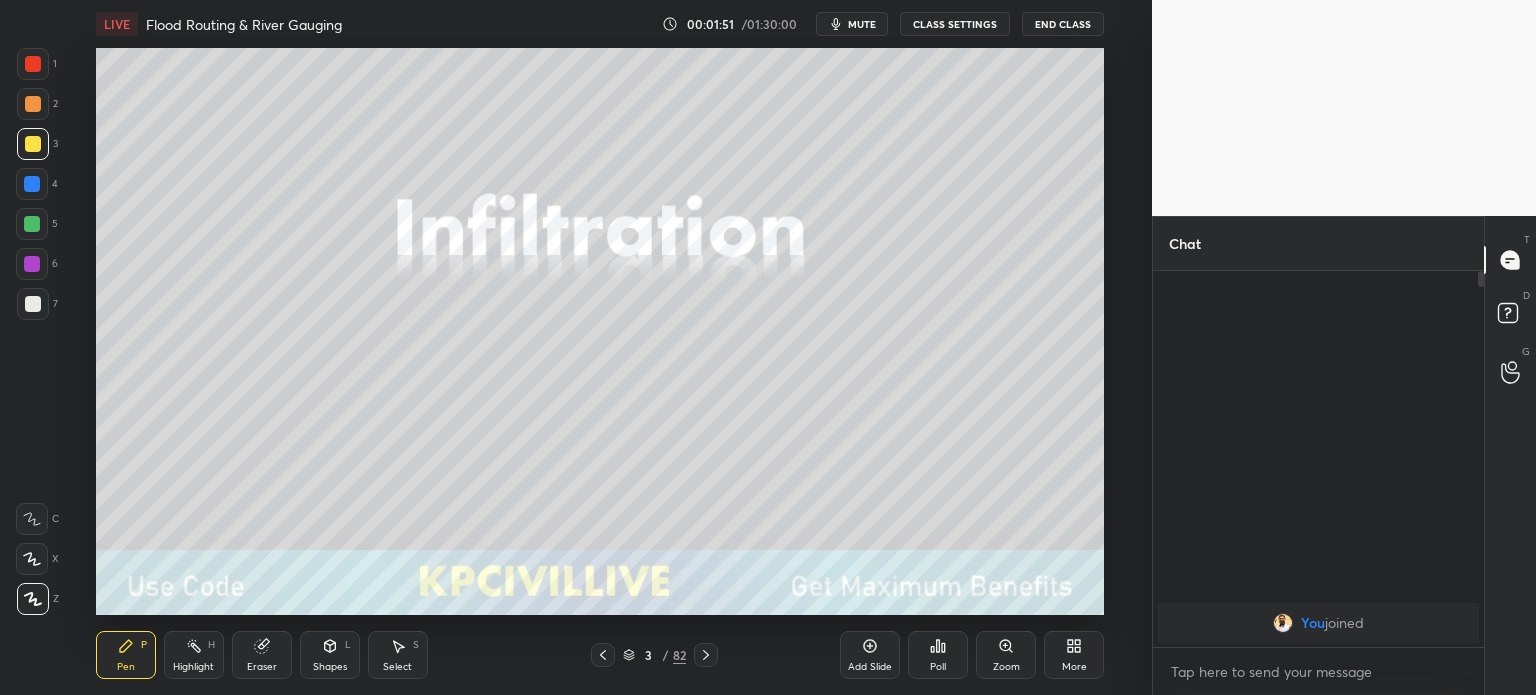click 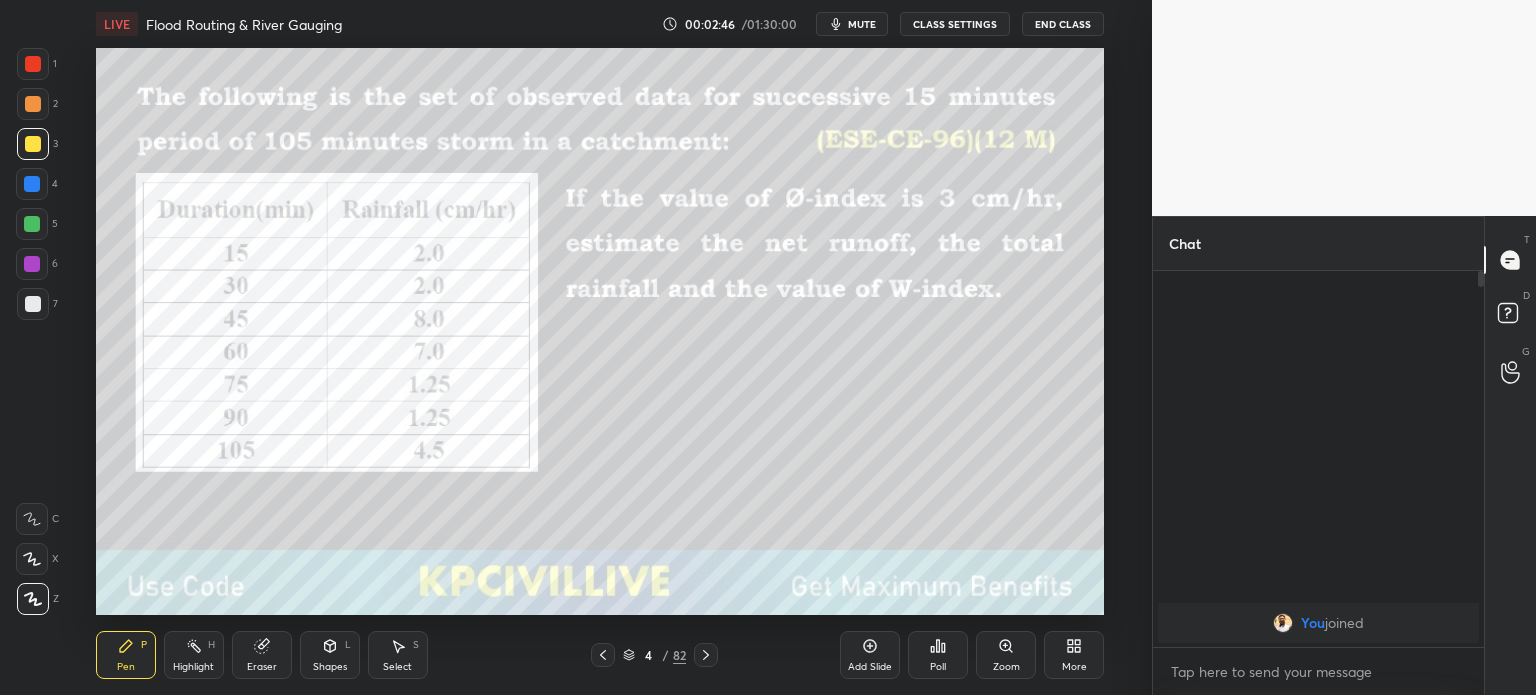 click at bounding box center [33, 64] 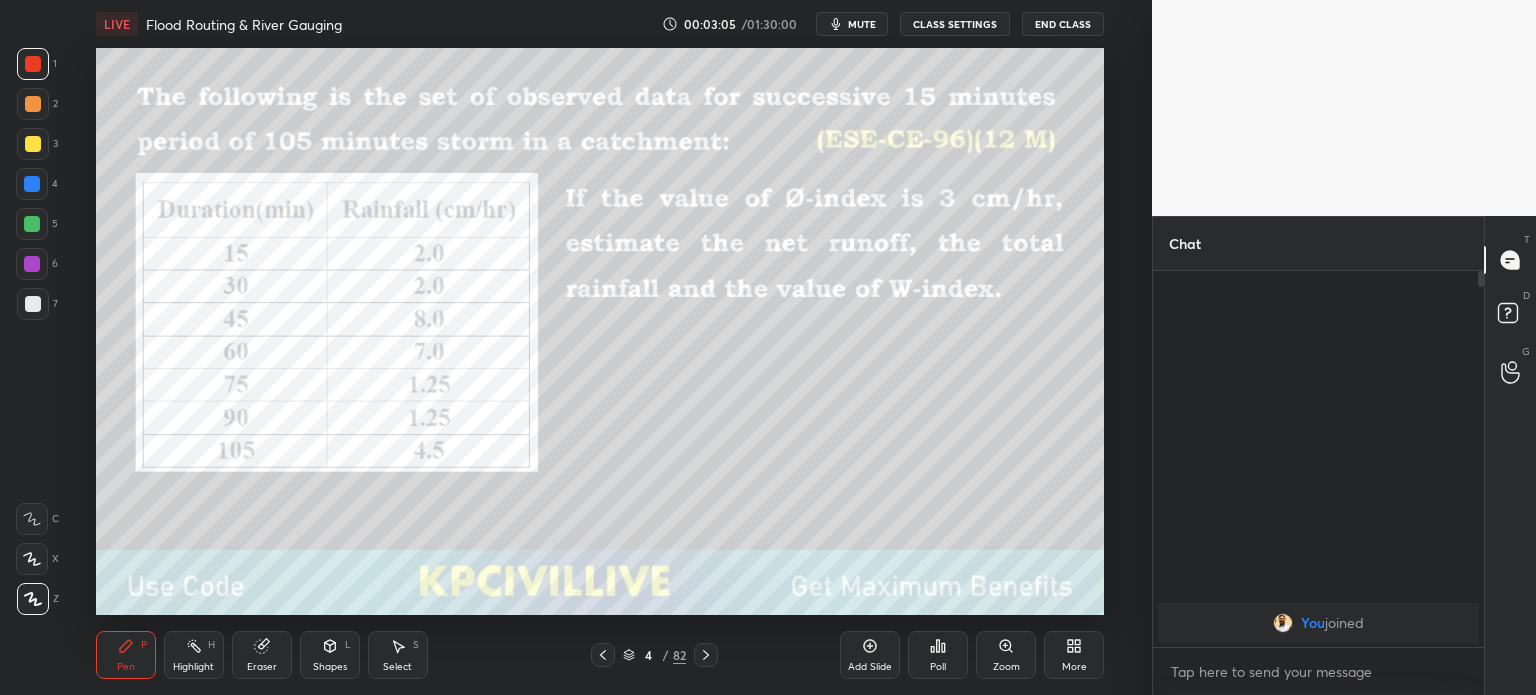 click at bounding box center (33, 304) 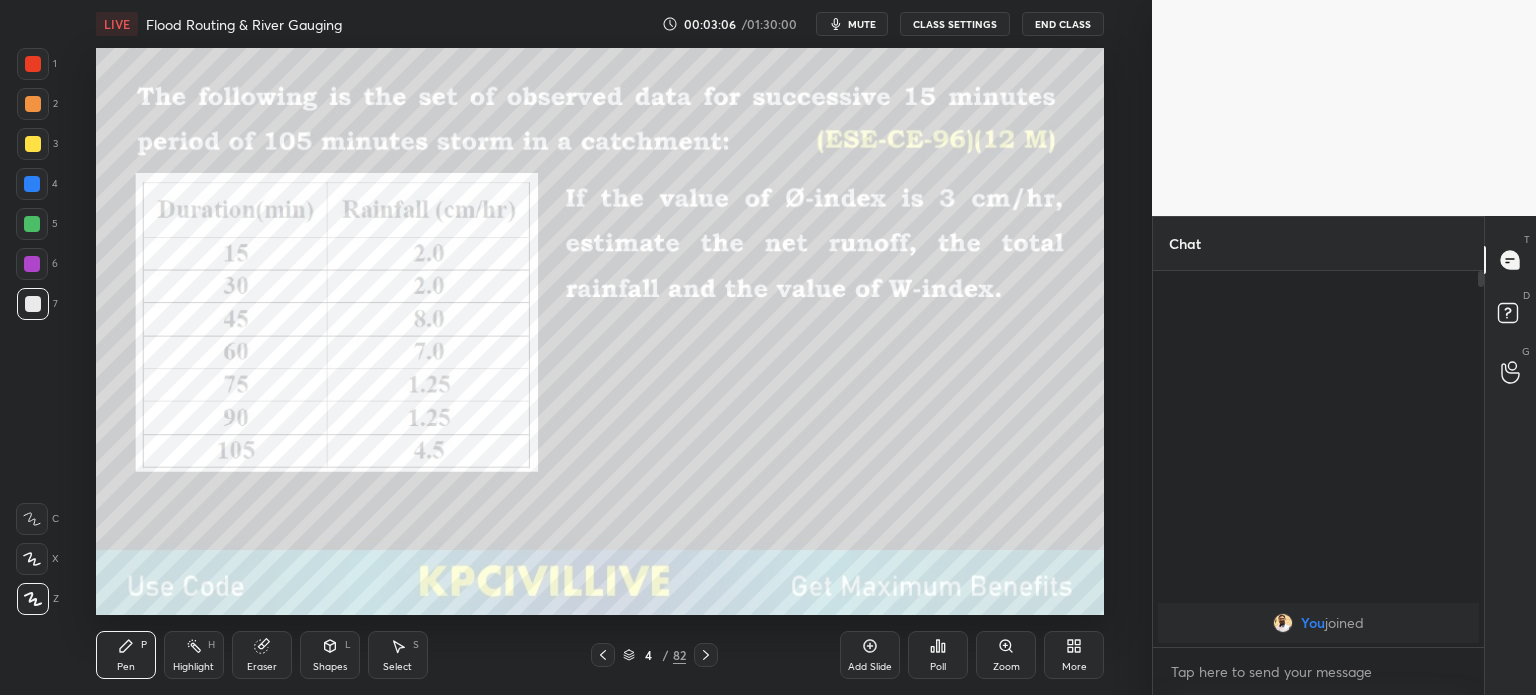 click at bounding box center [33, 104] 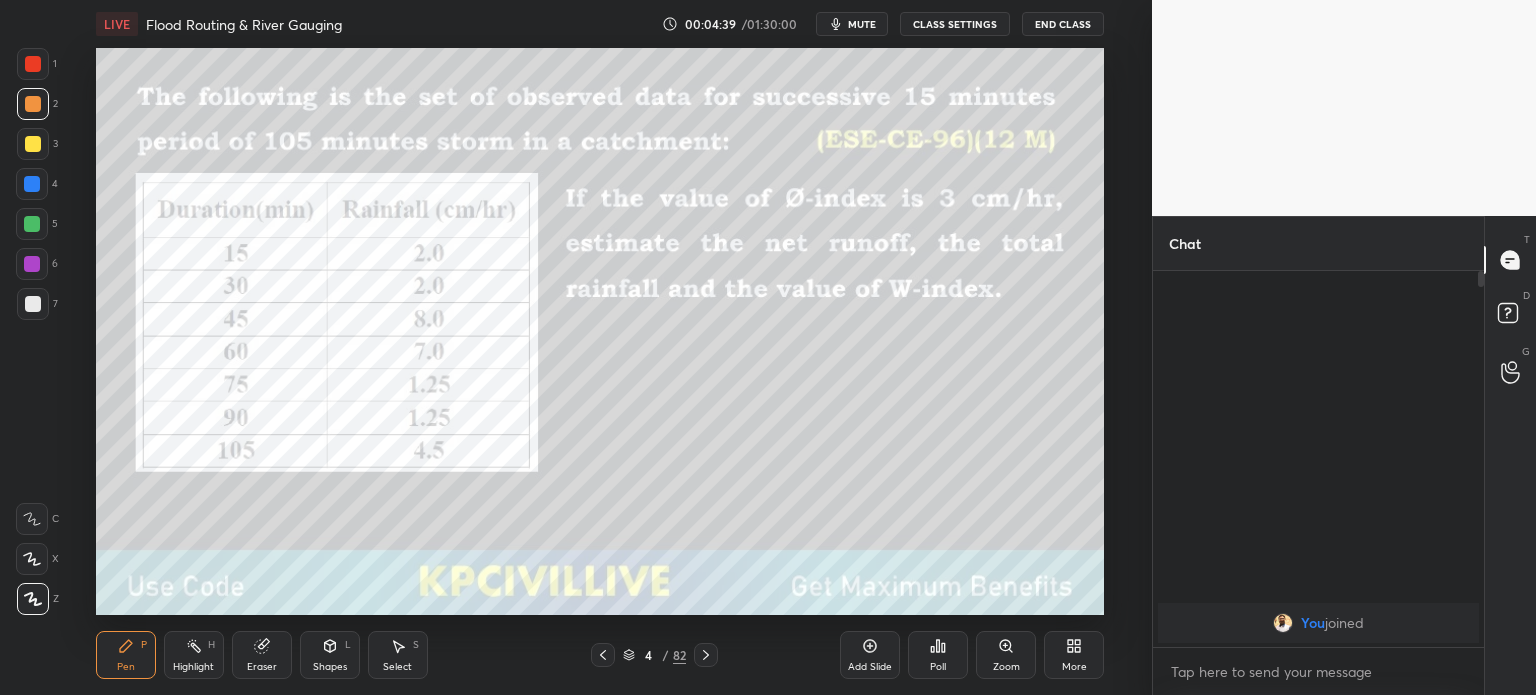 click at bounding box center [33, 64] 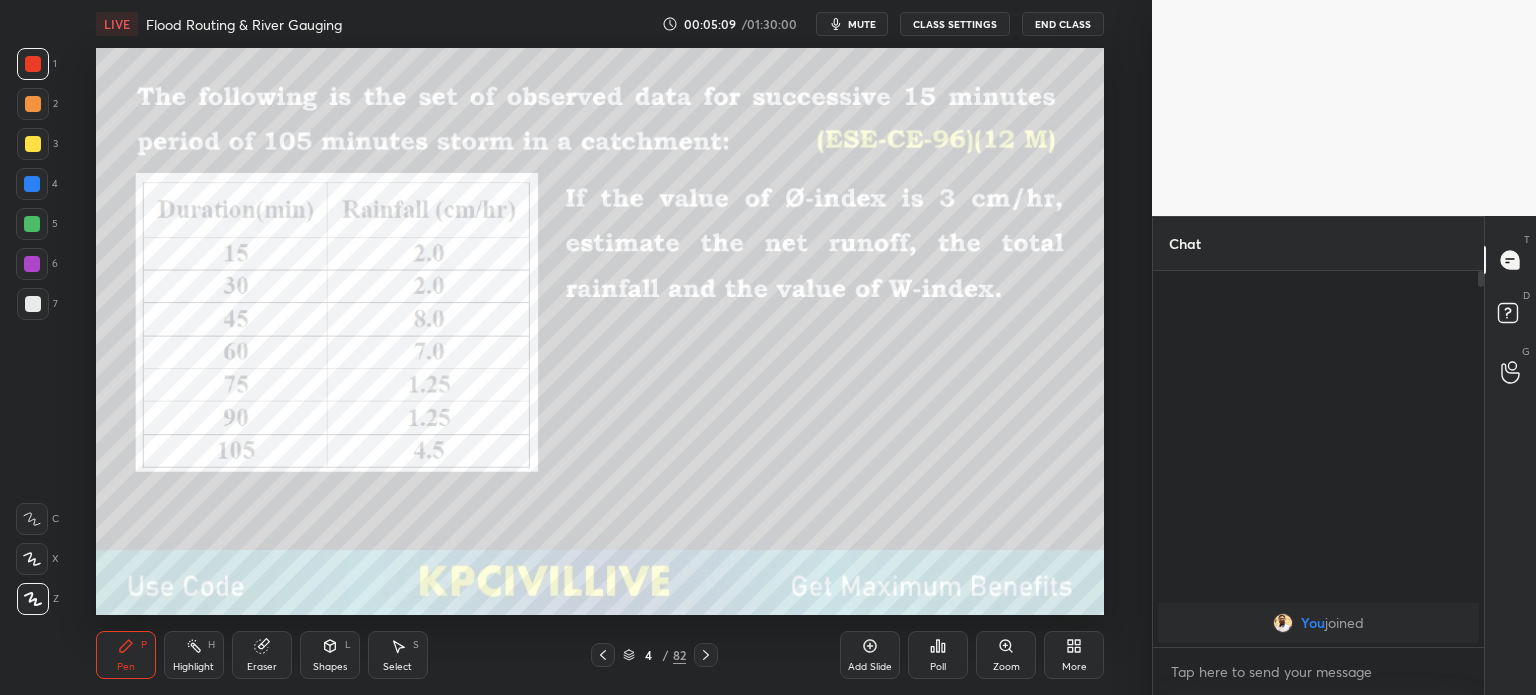 click 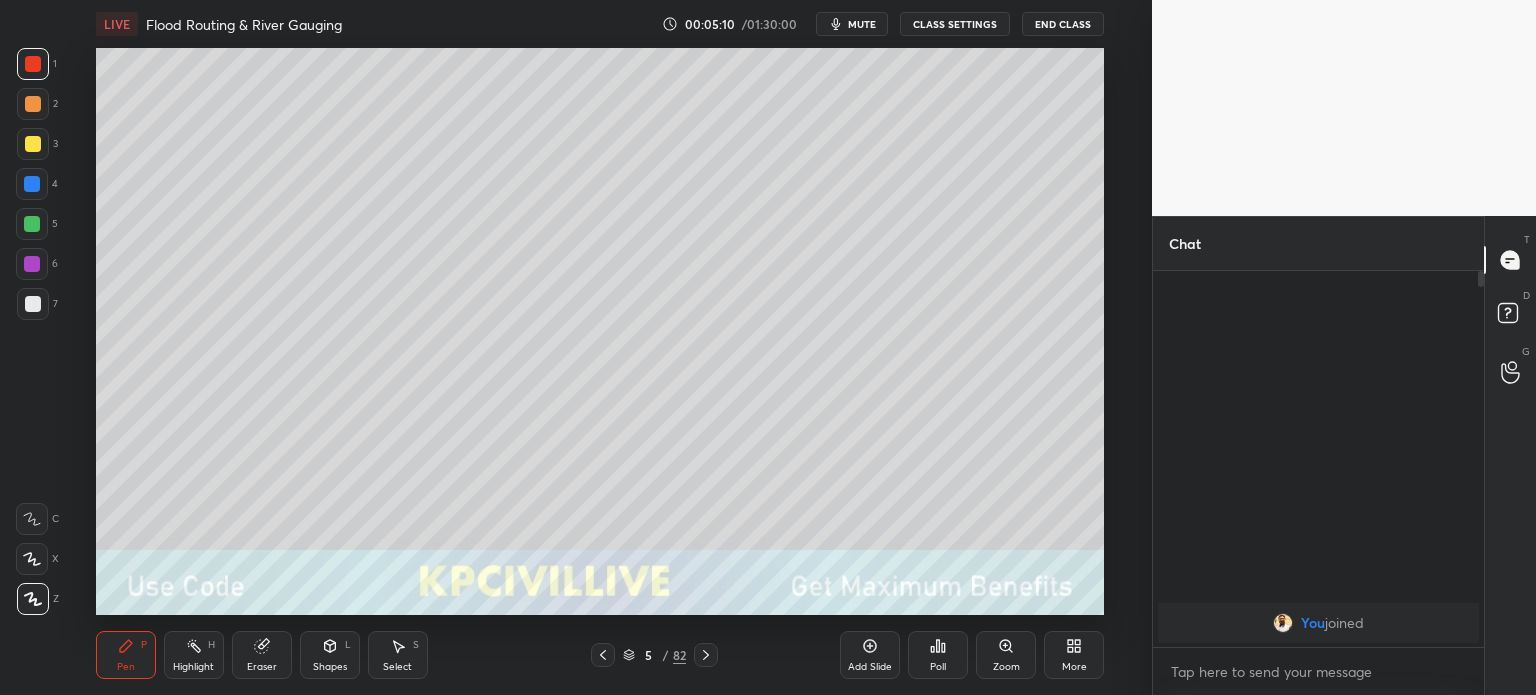 click at bounding box center [33, 304] 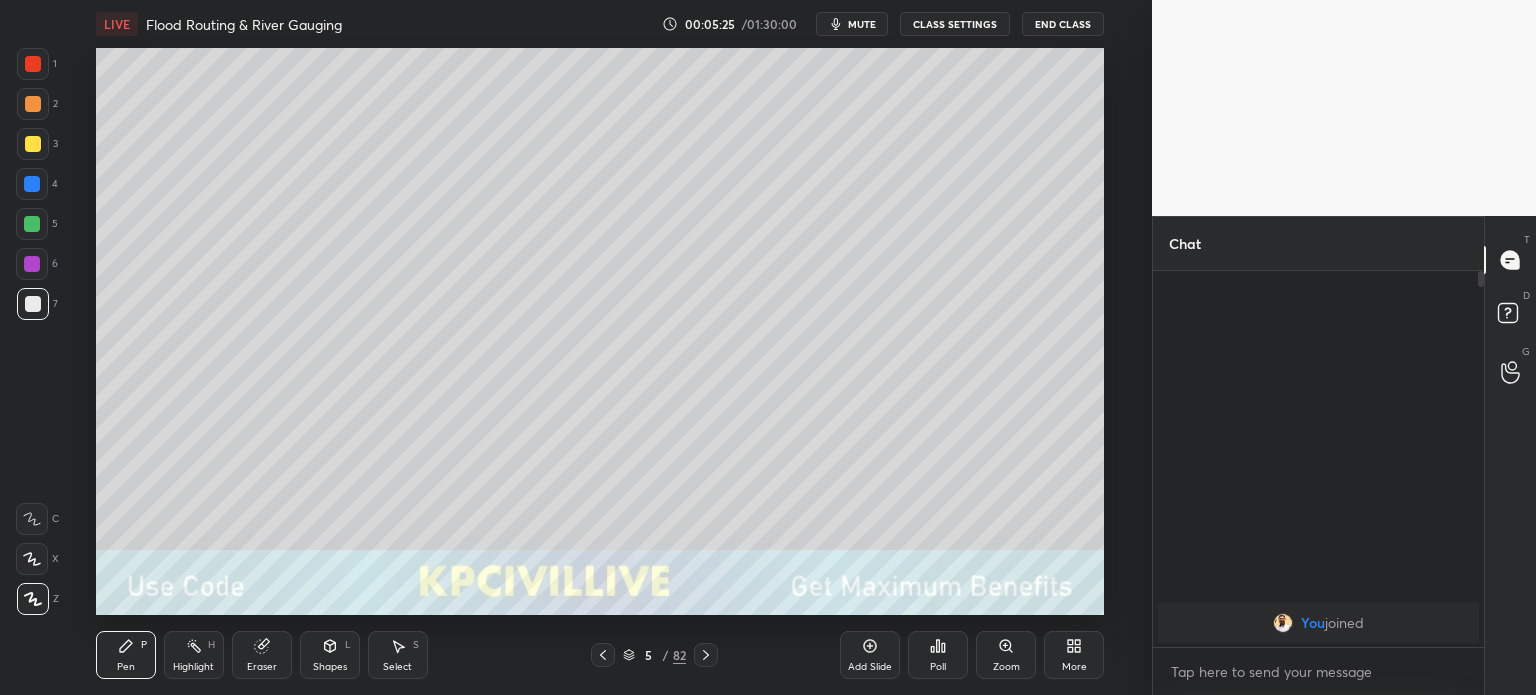 click 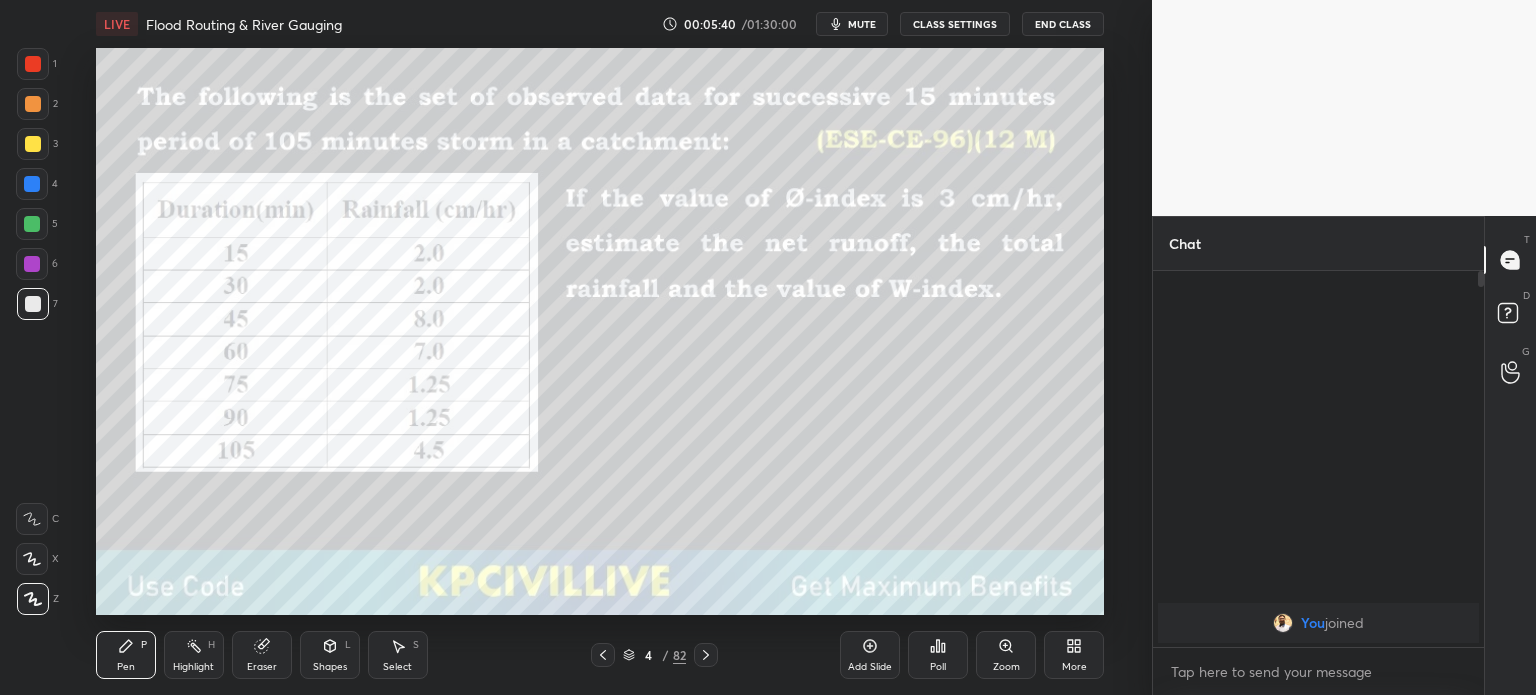 click 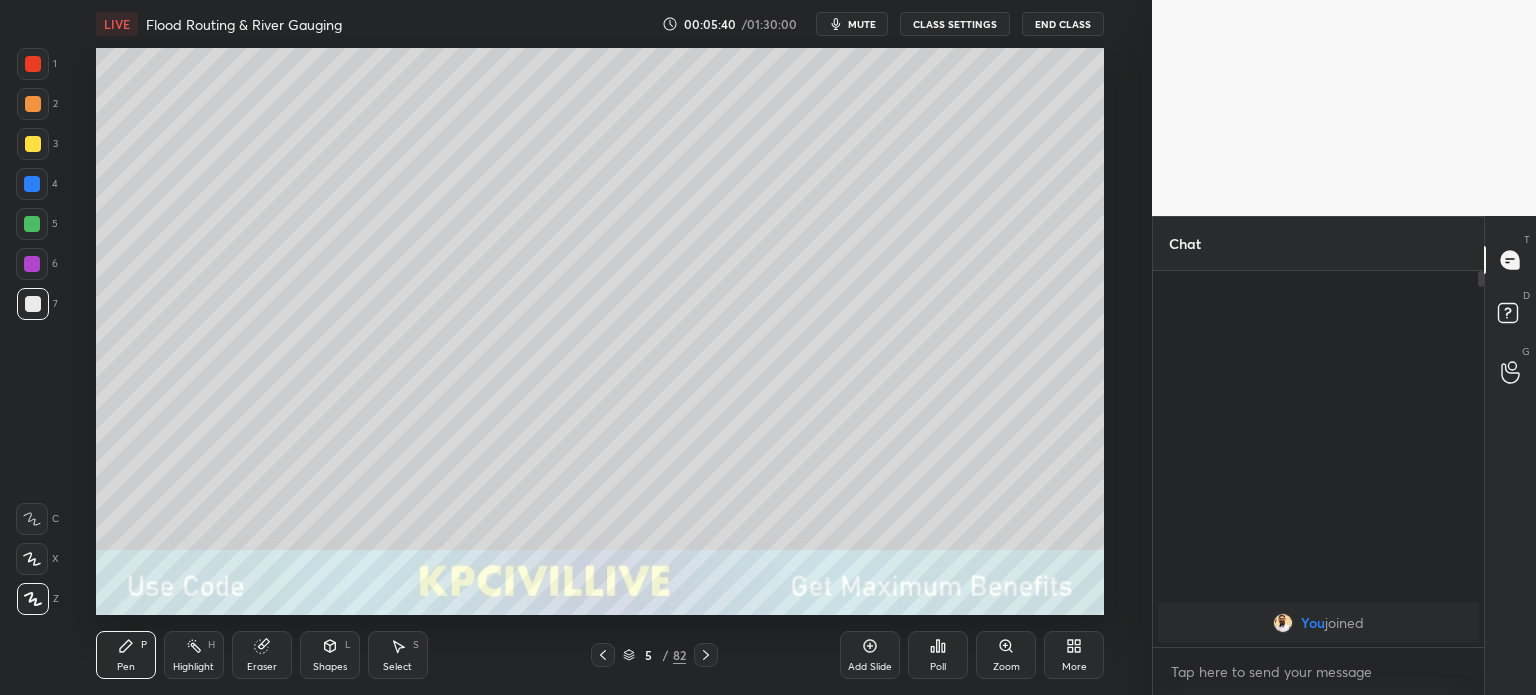 click 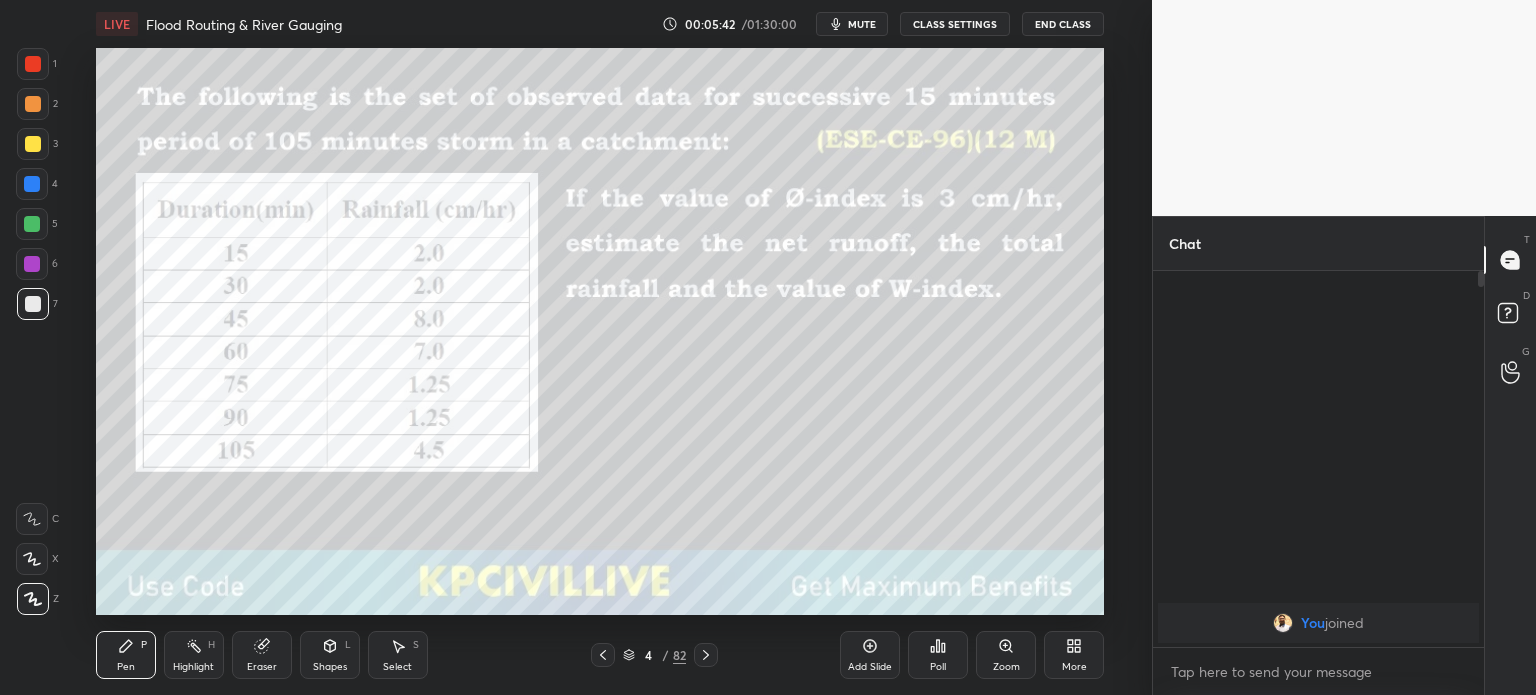 click 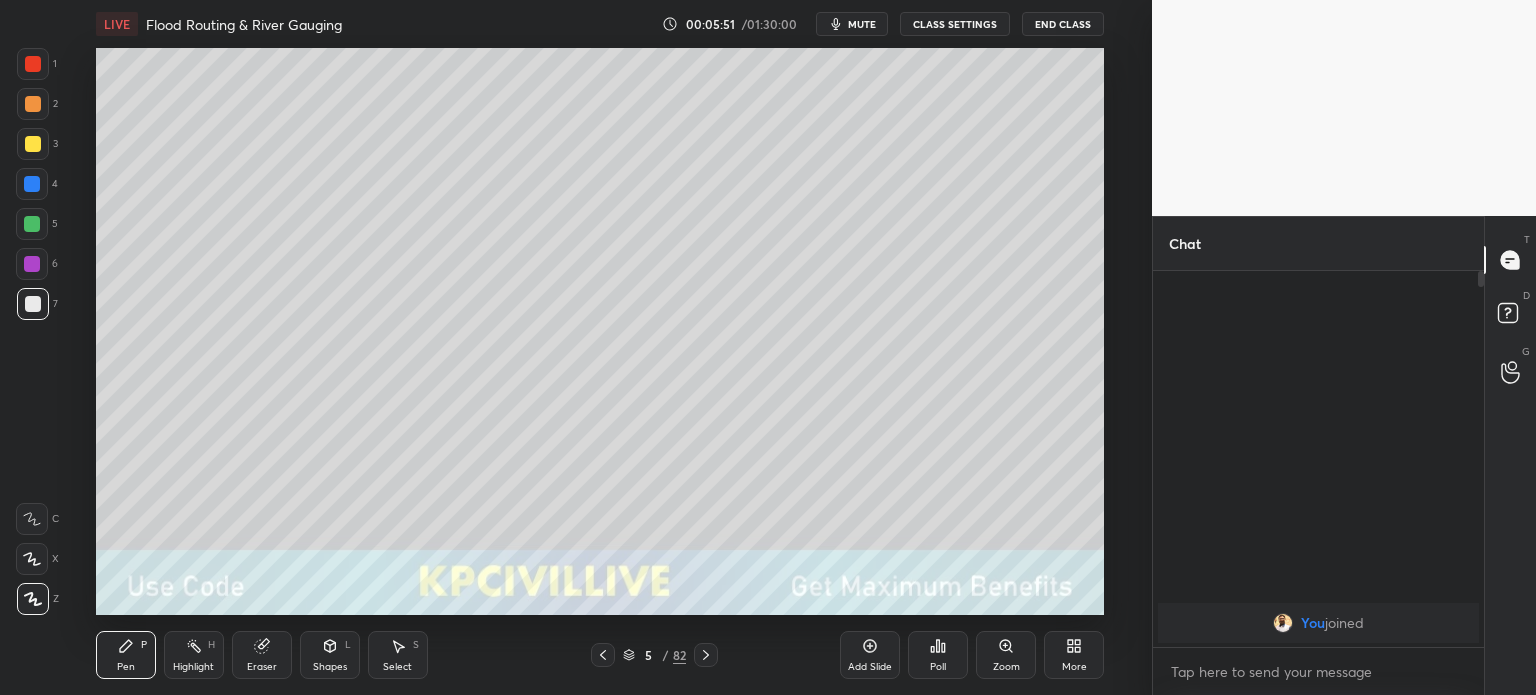 click 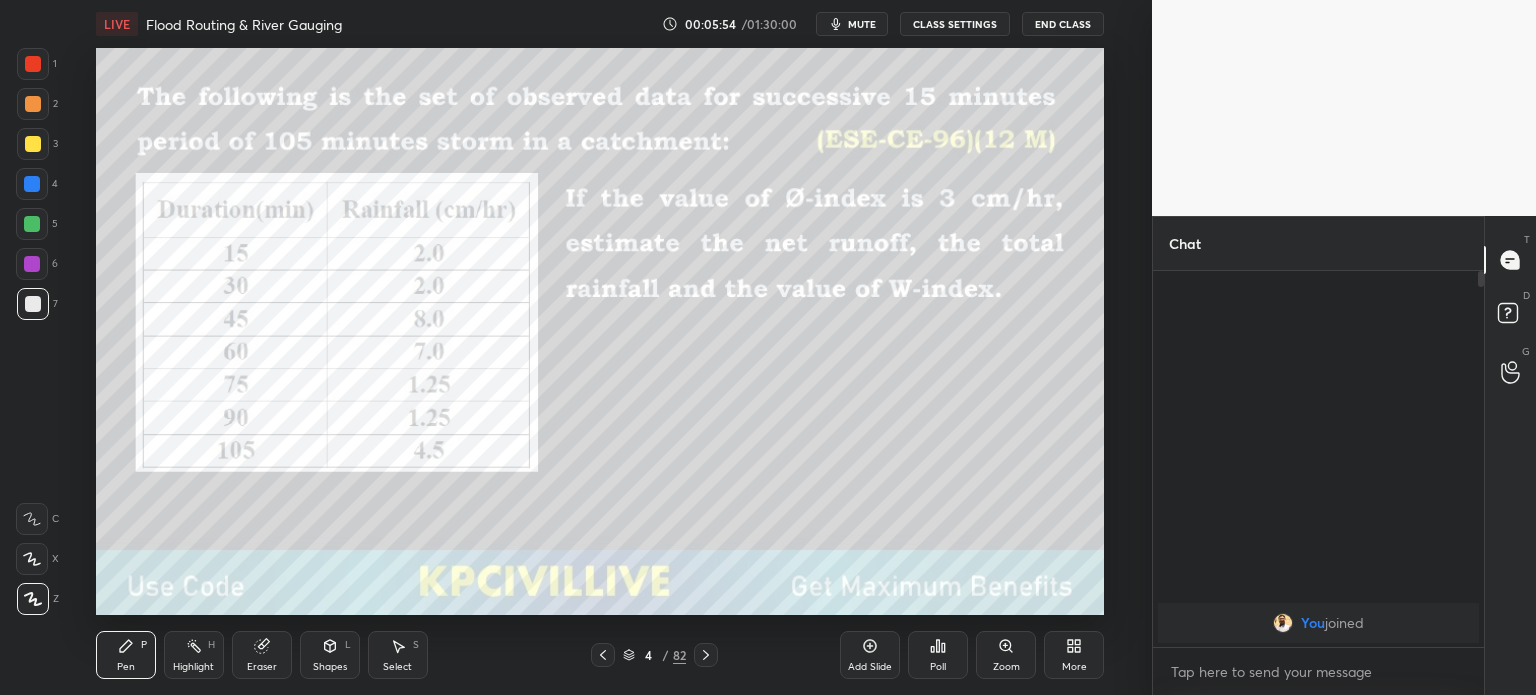 click at bounding box center [603, 655] 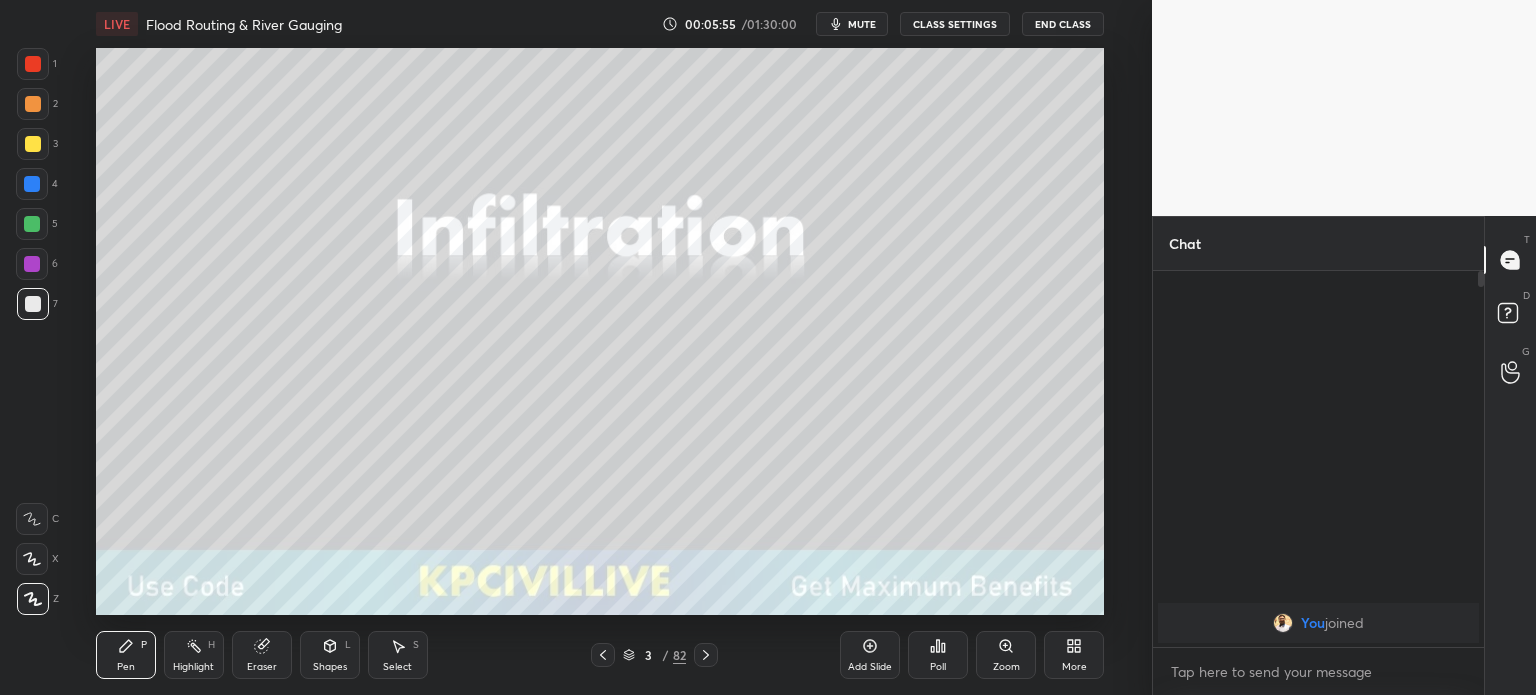 click 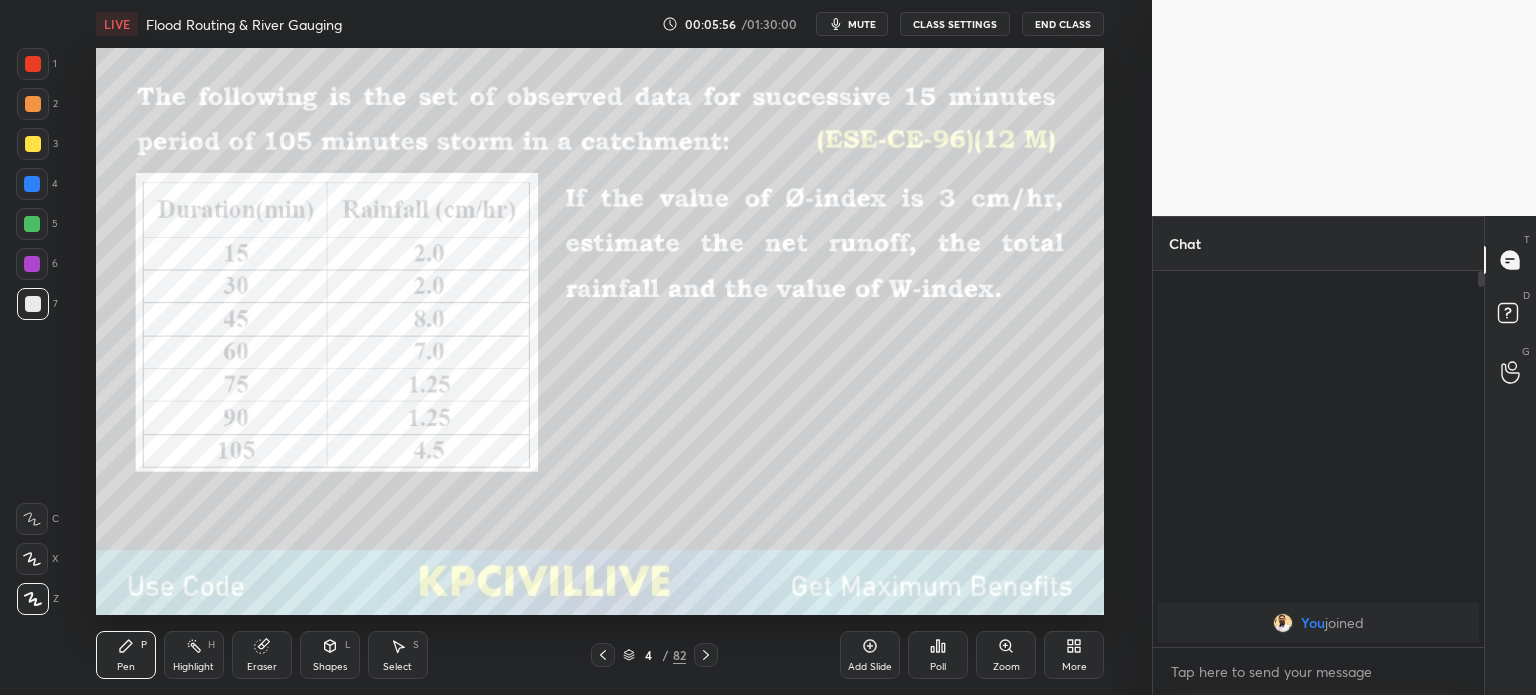 click 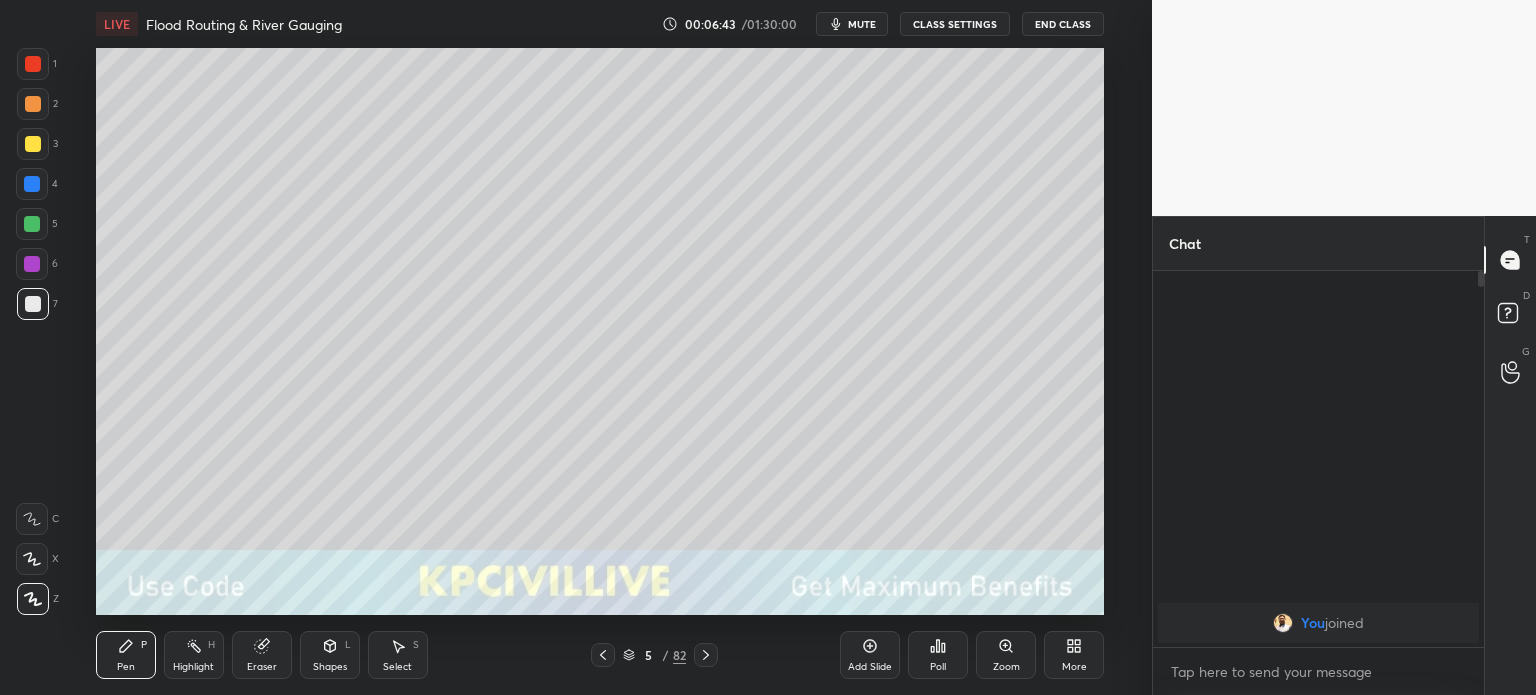 click on "Eraser" at bounding box center (262, 667) 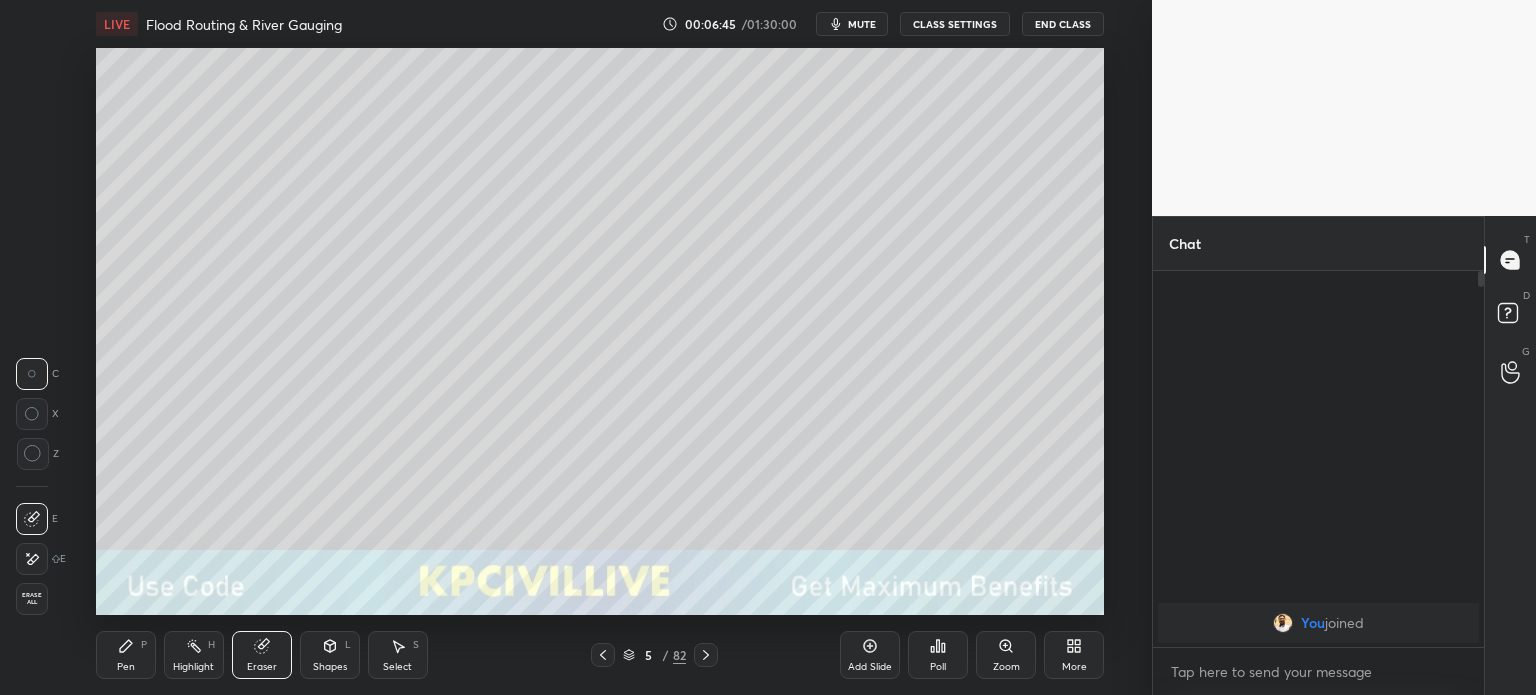 click on "Pen" at bounding box center (126, 667) 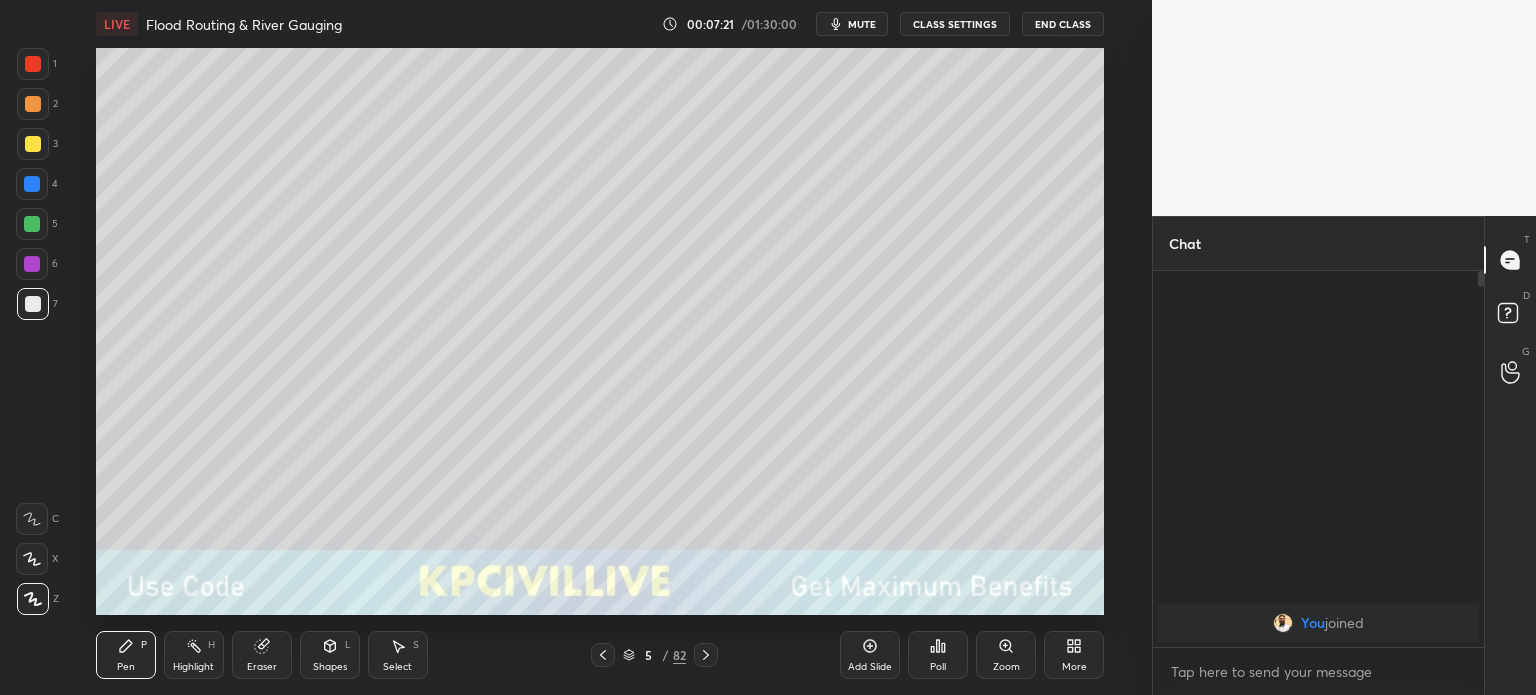 click 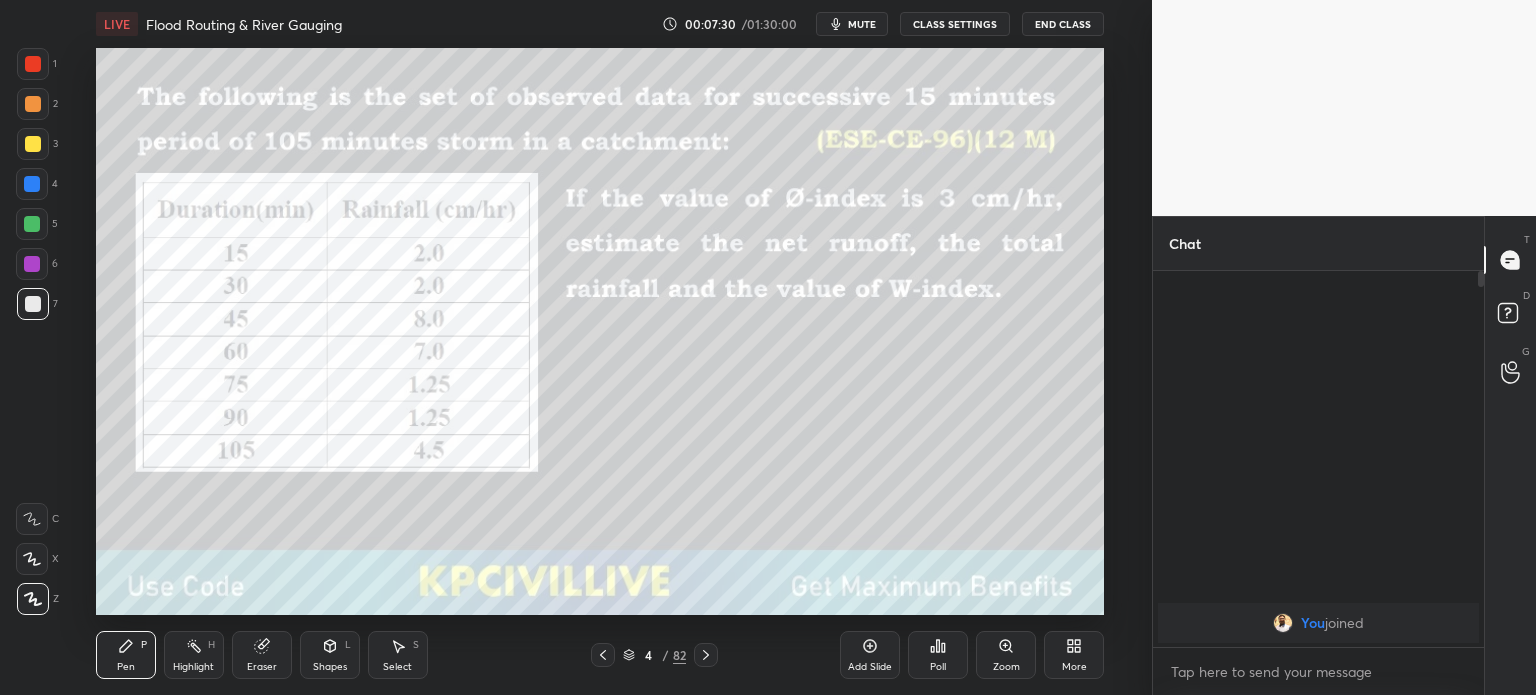 click 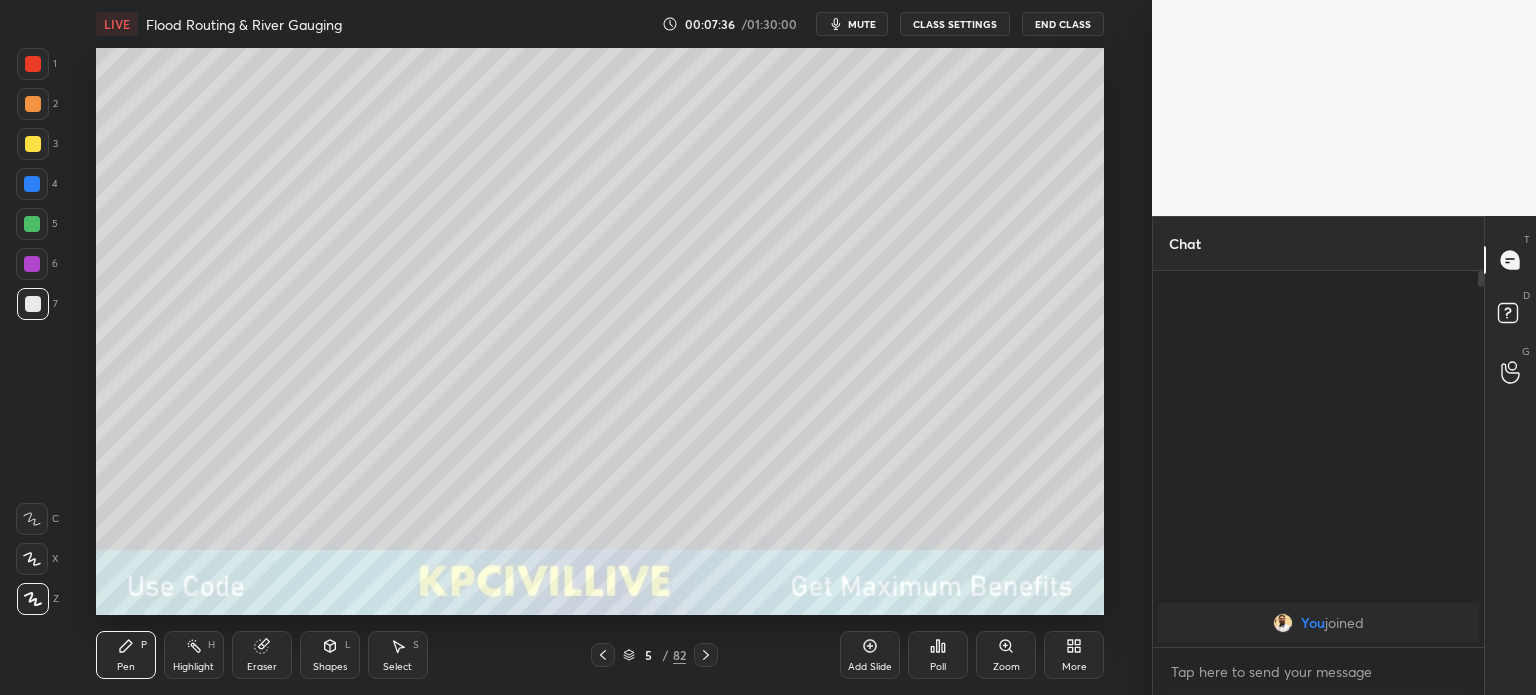 click 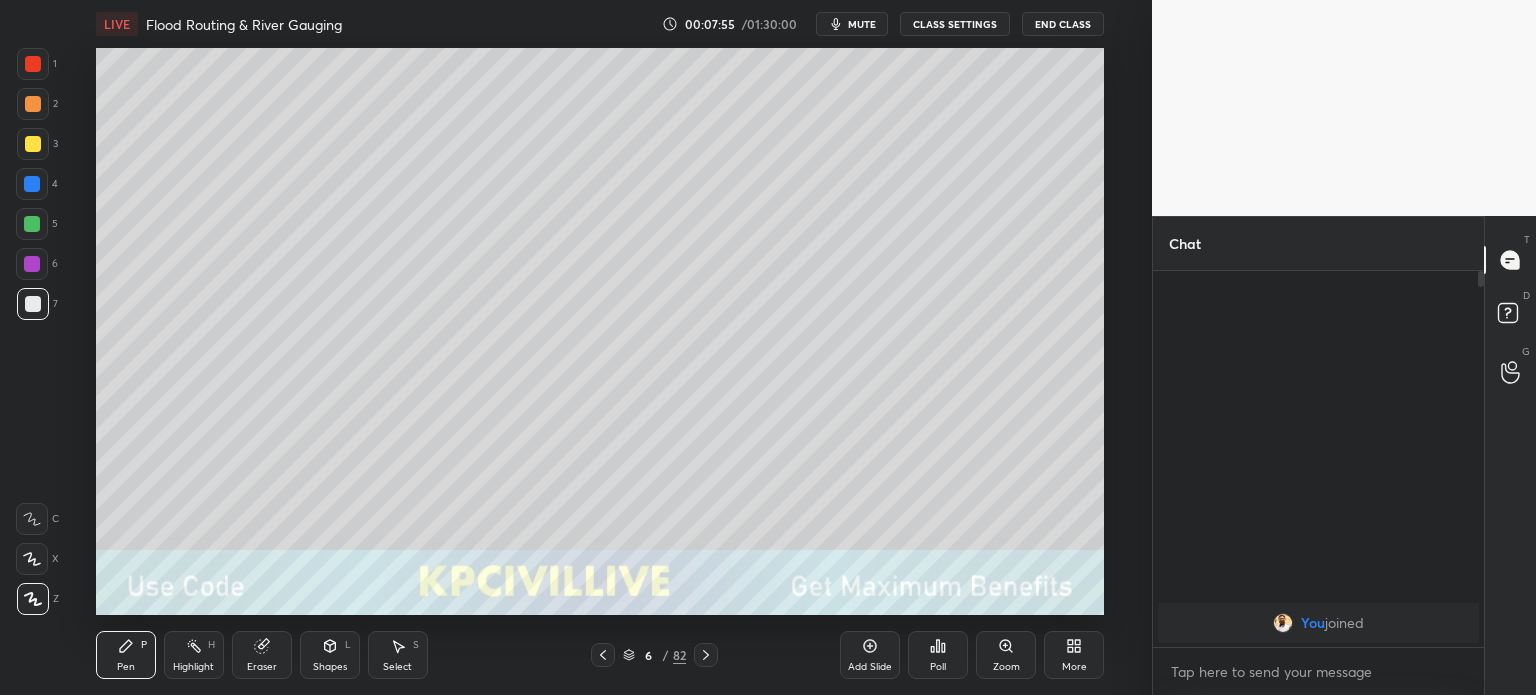 click 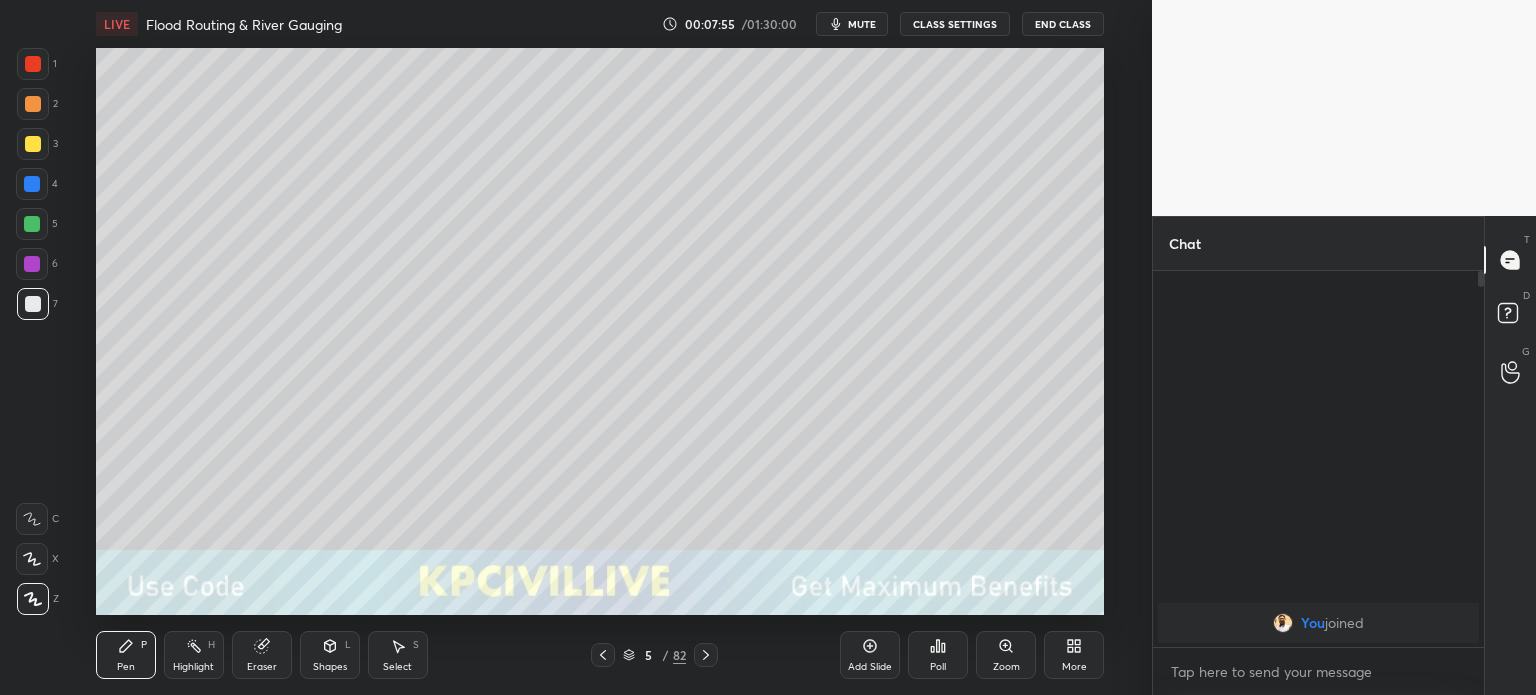 click 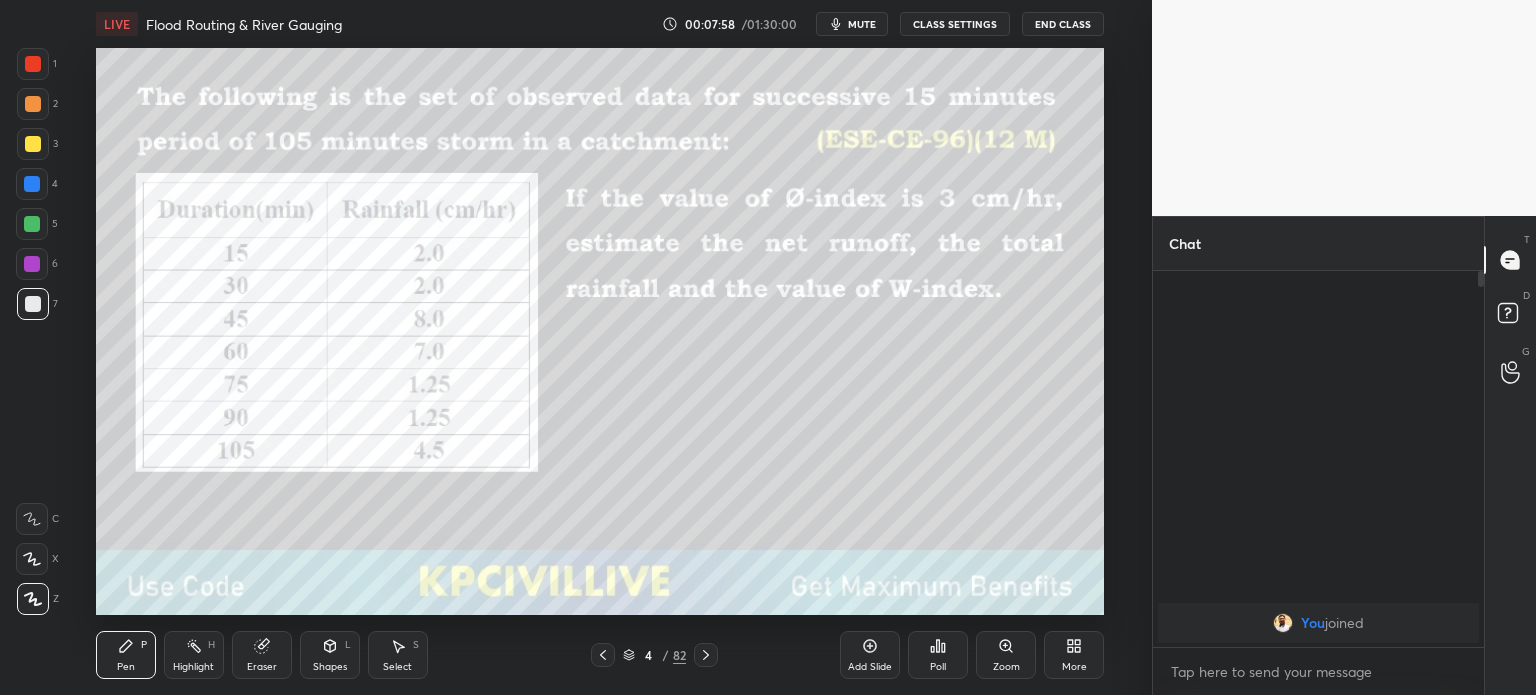 click 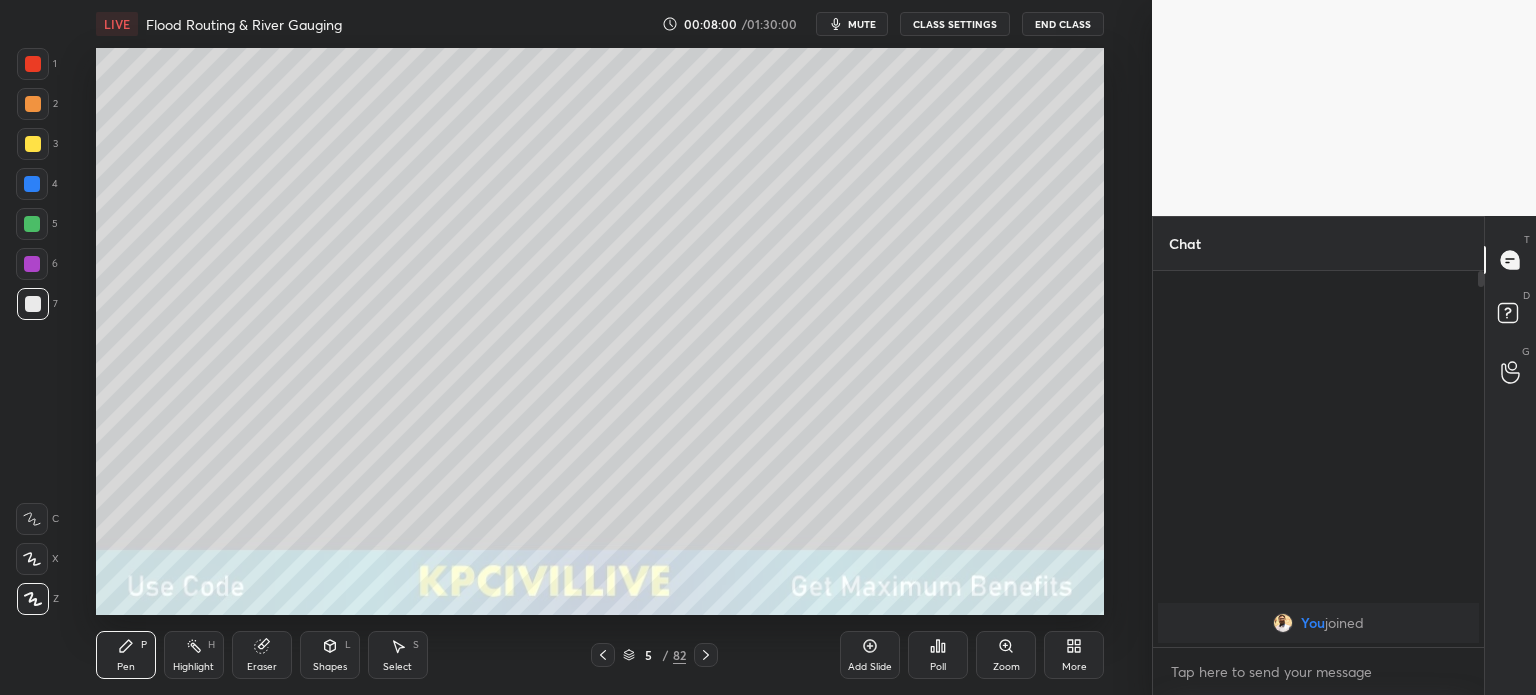 click 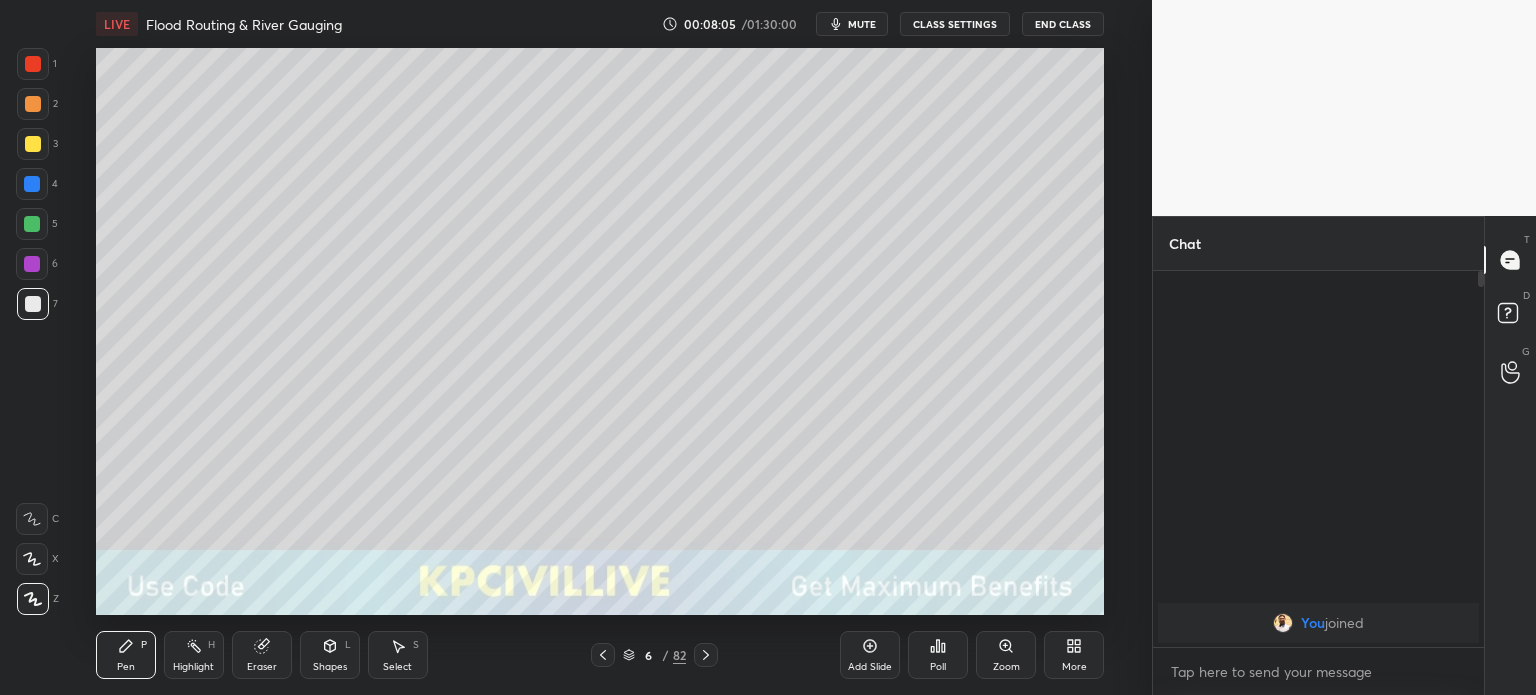 click on "Eraser" at bounding box center (262, 655) 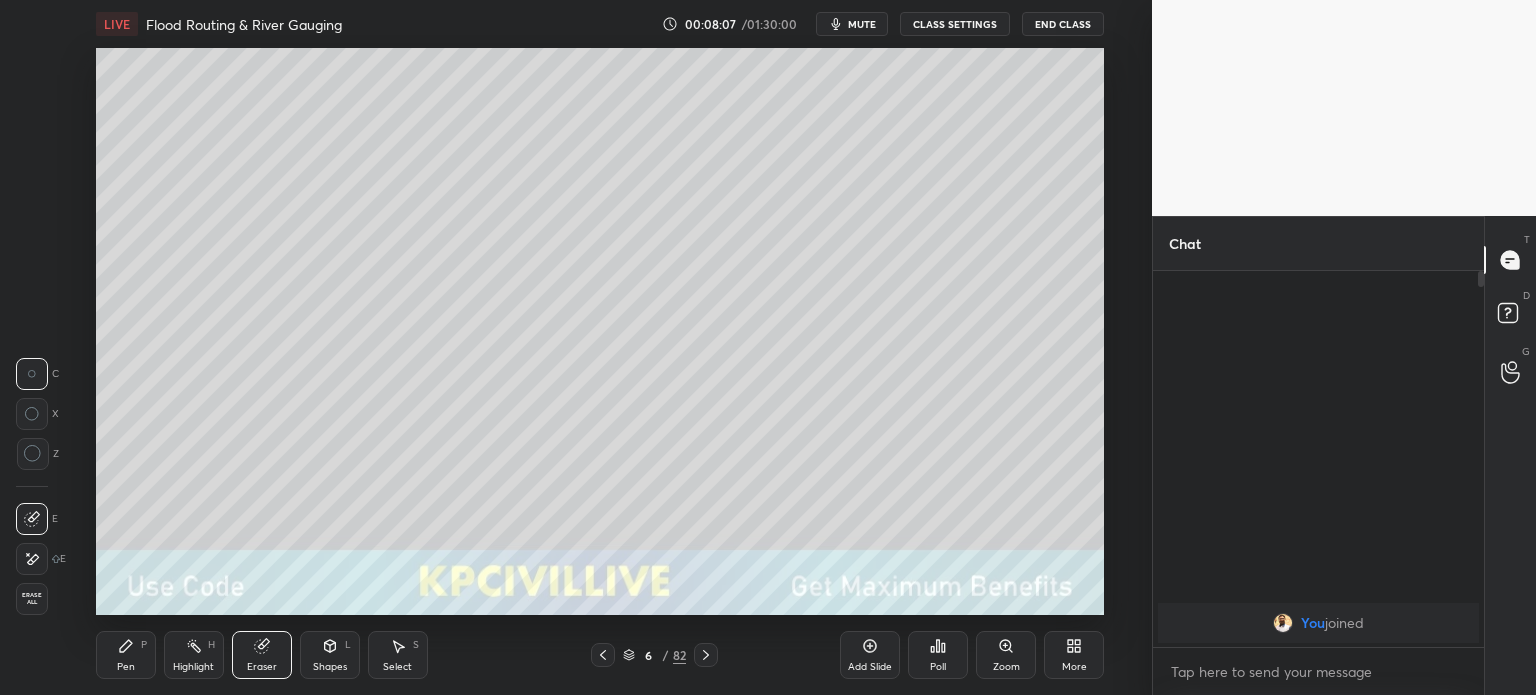 click on "Pen P" at bounding box center (126, 655) 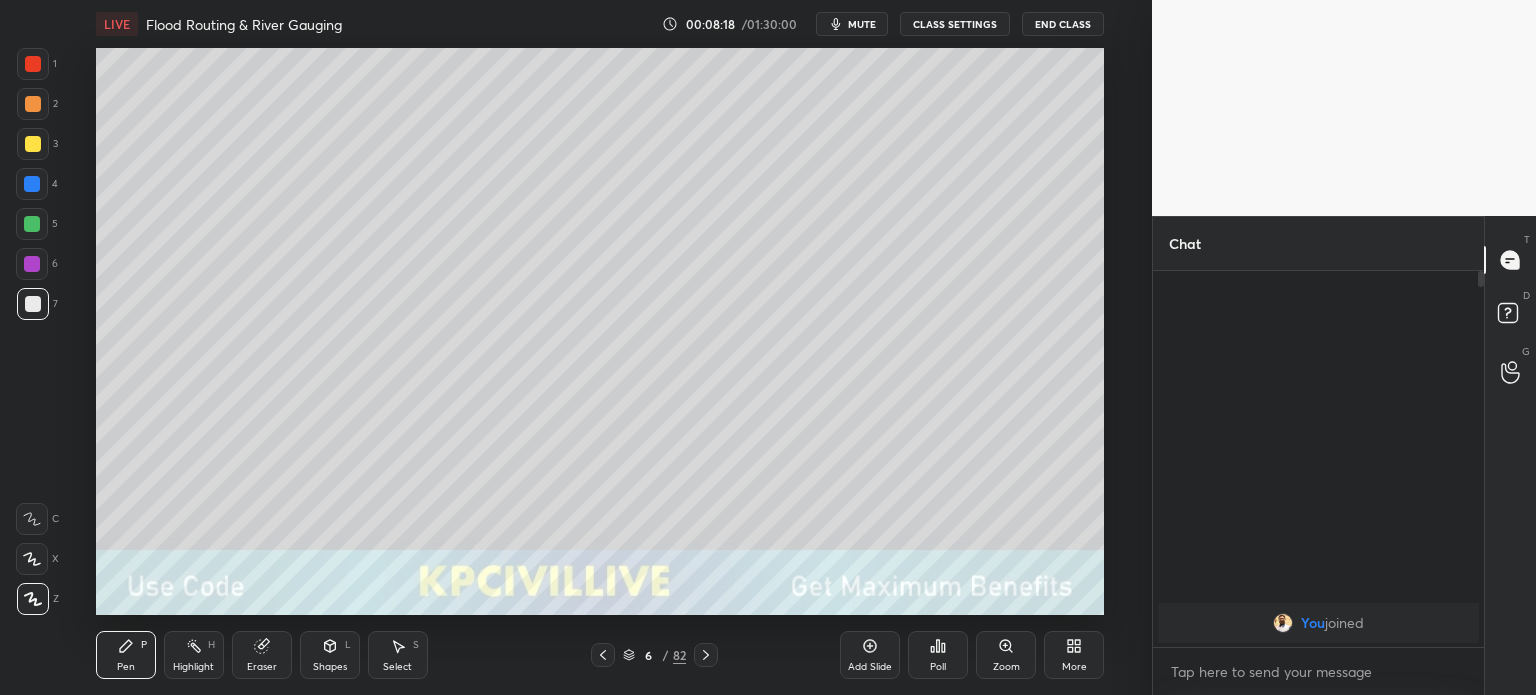 click at bounding box center (33, 144) 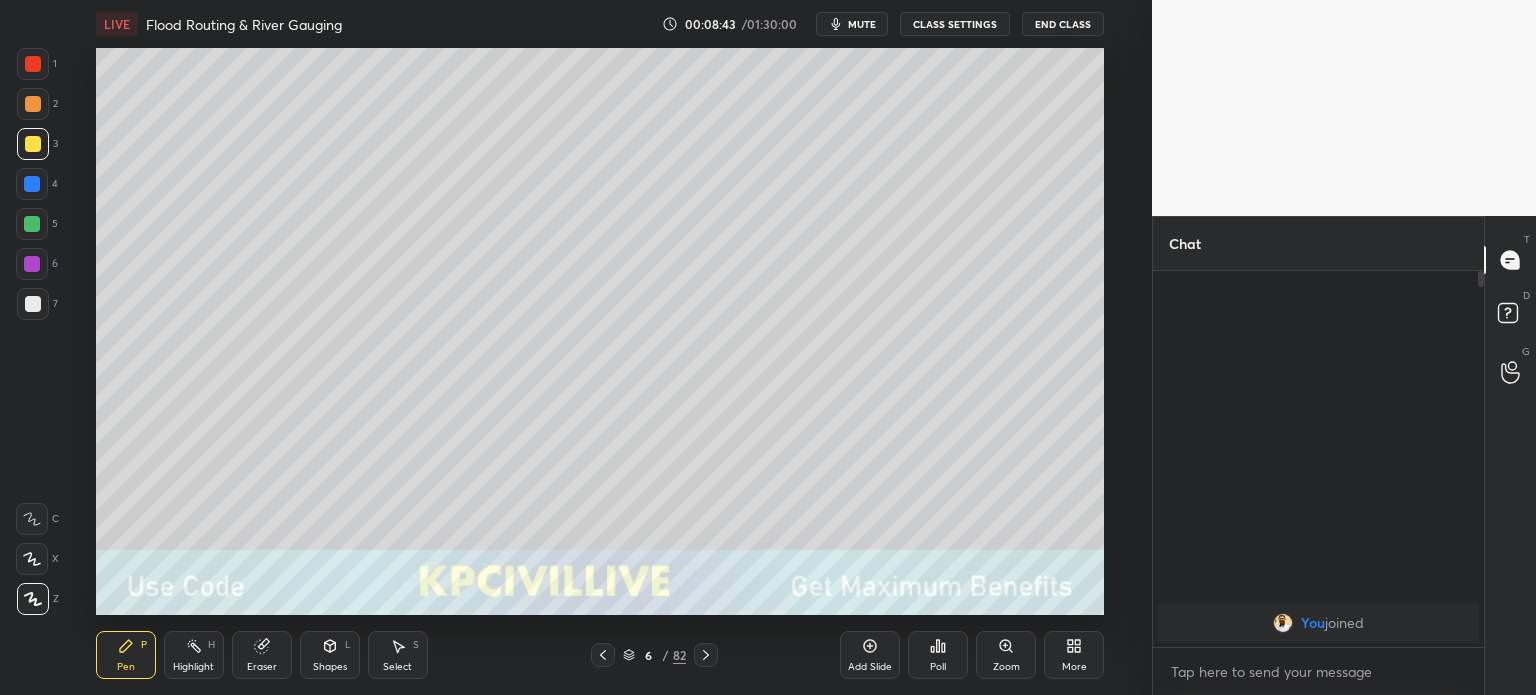 click 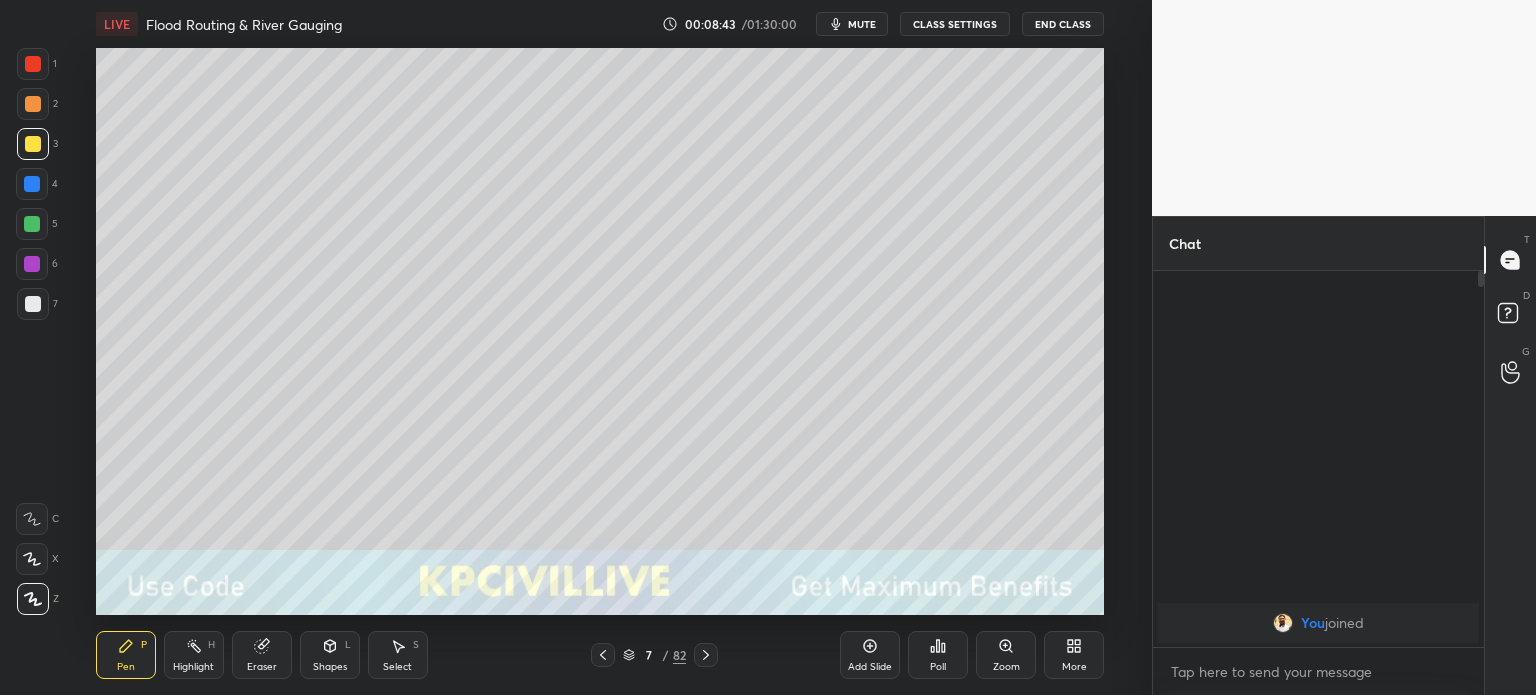 click 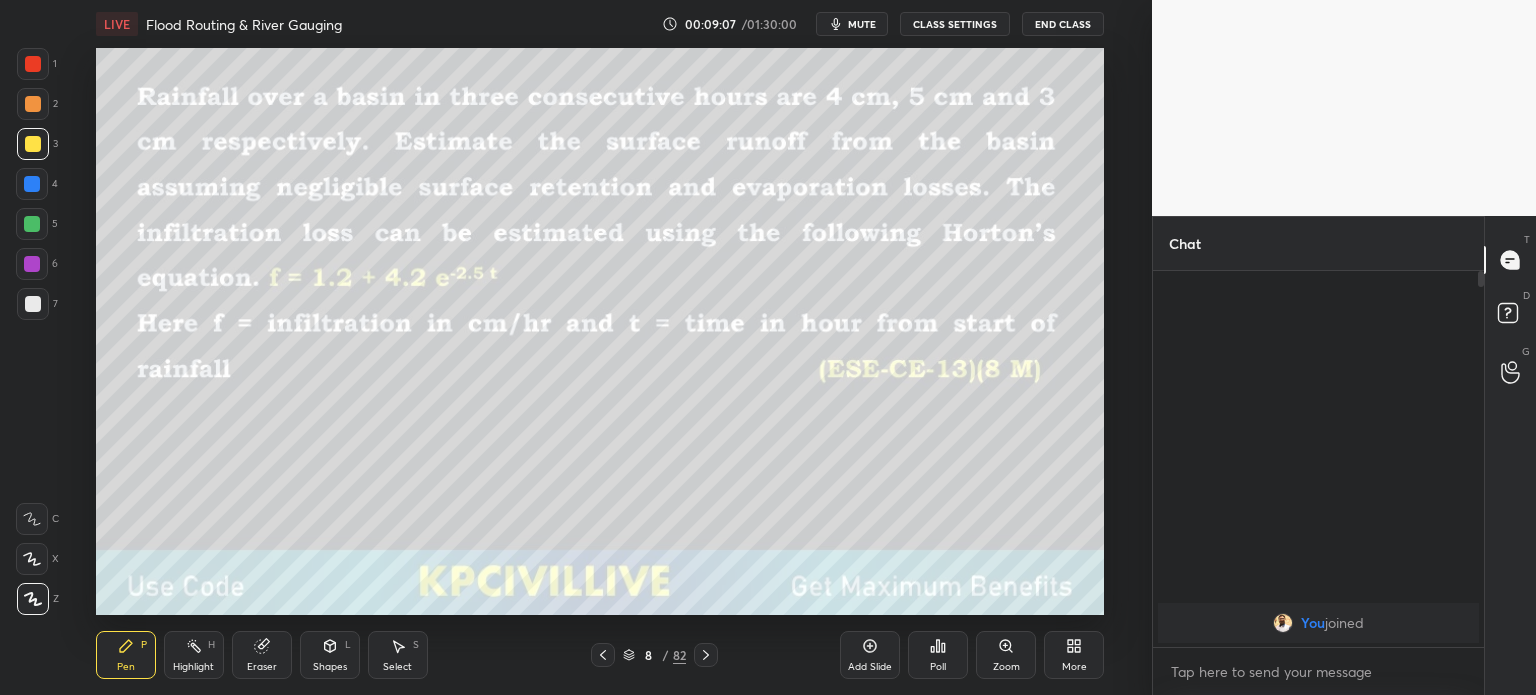 click at bounding box center (32, 184) 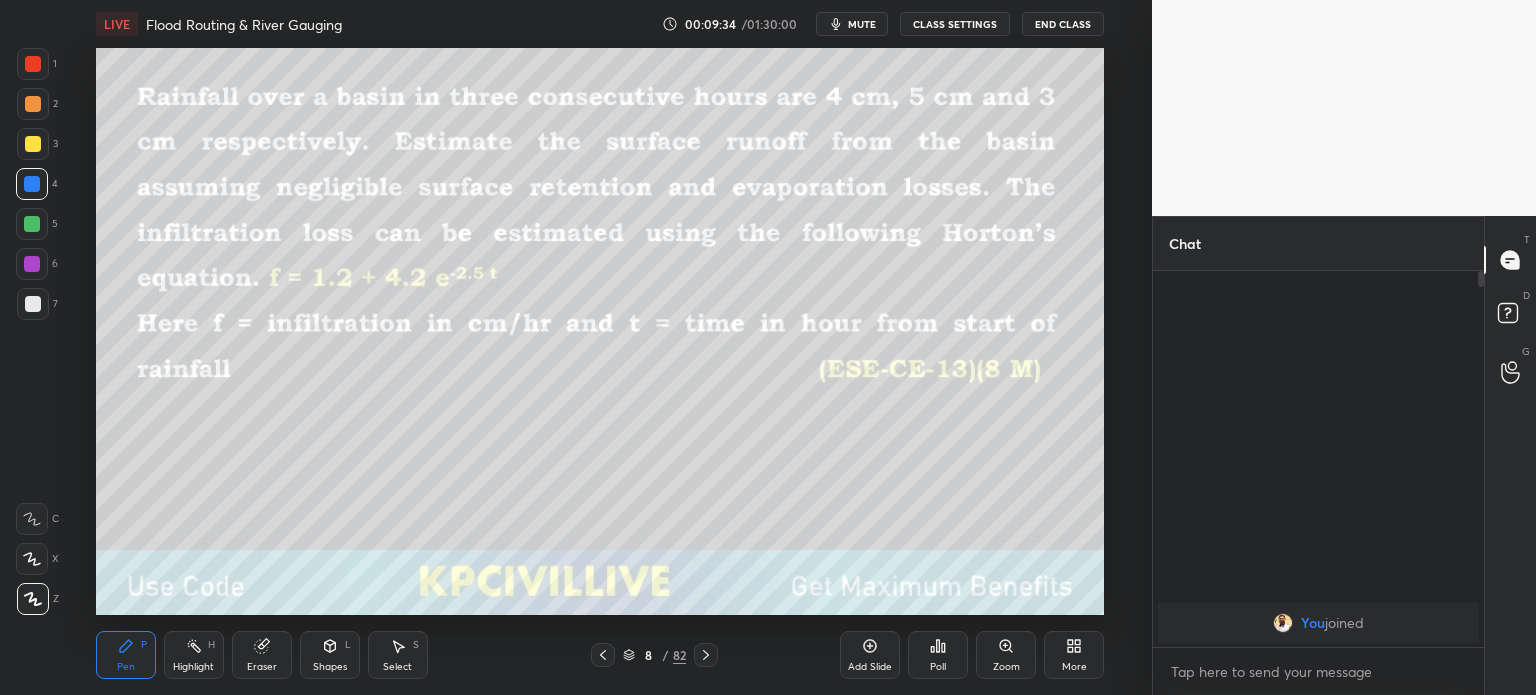 click at bounding box center [33, 304] 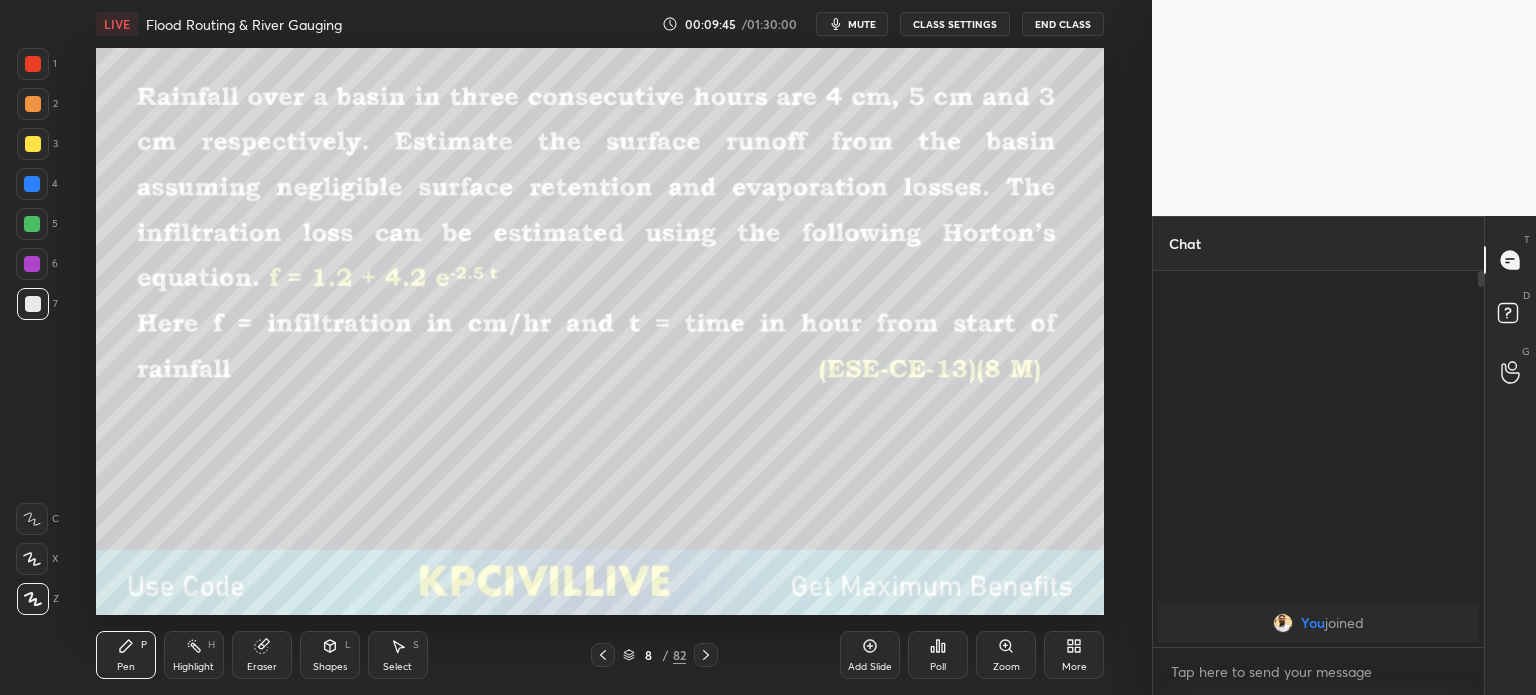 click at bounding box center [33, 144] 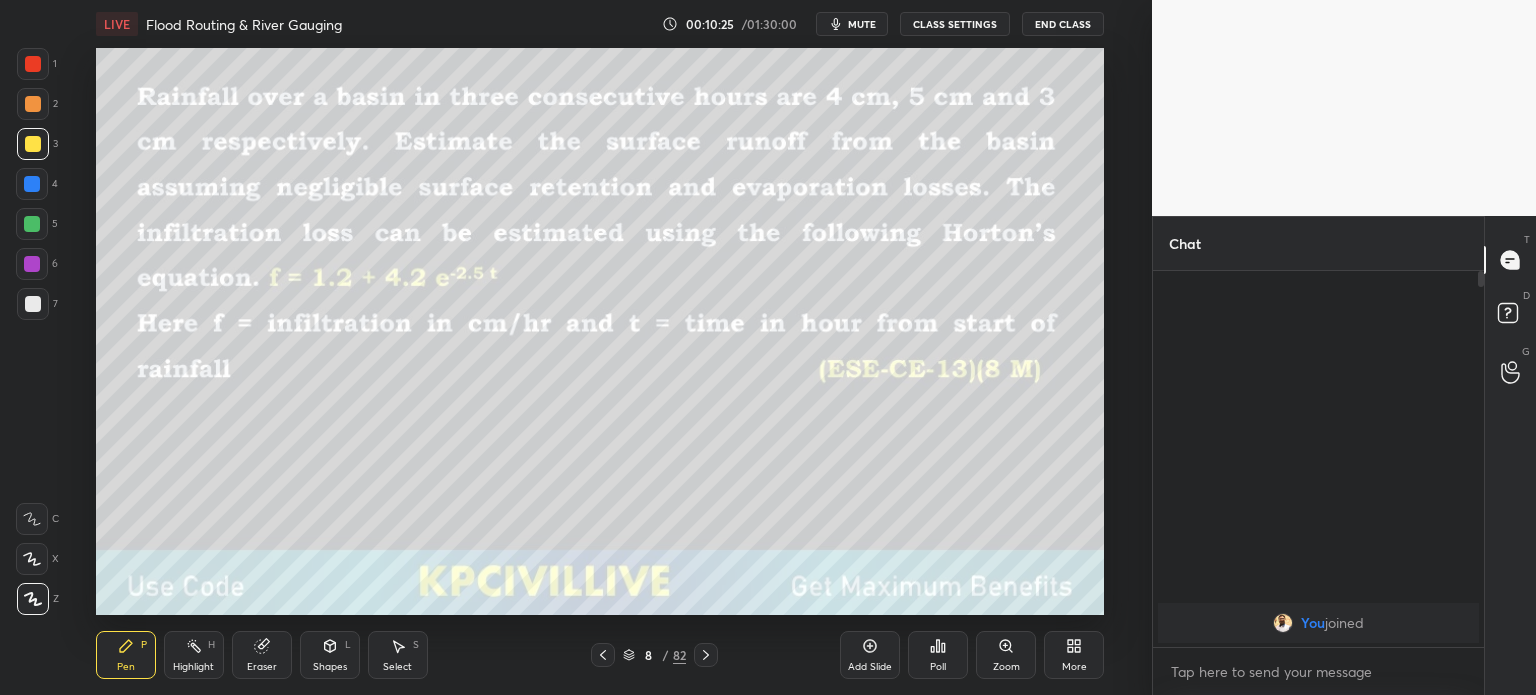 click 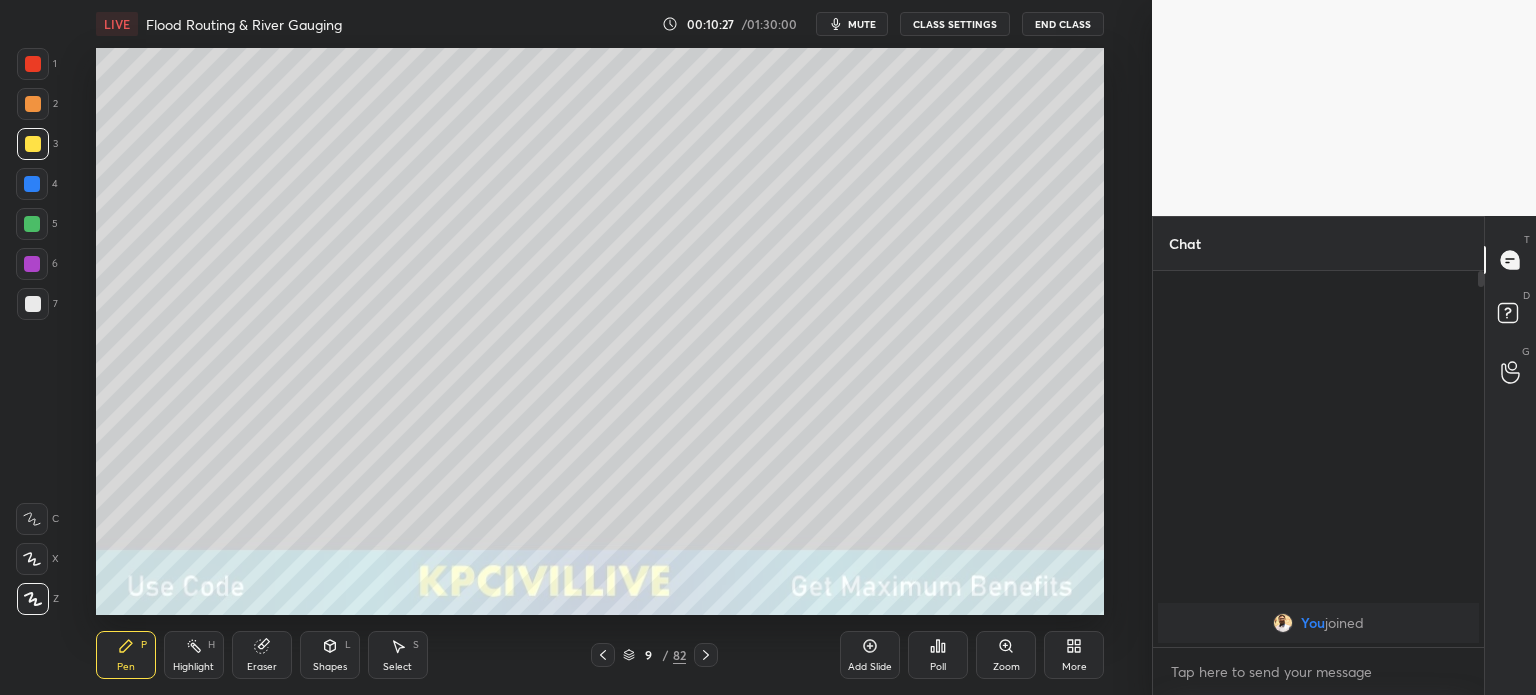 click on "Shapes" at bounding box center (330, 667) 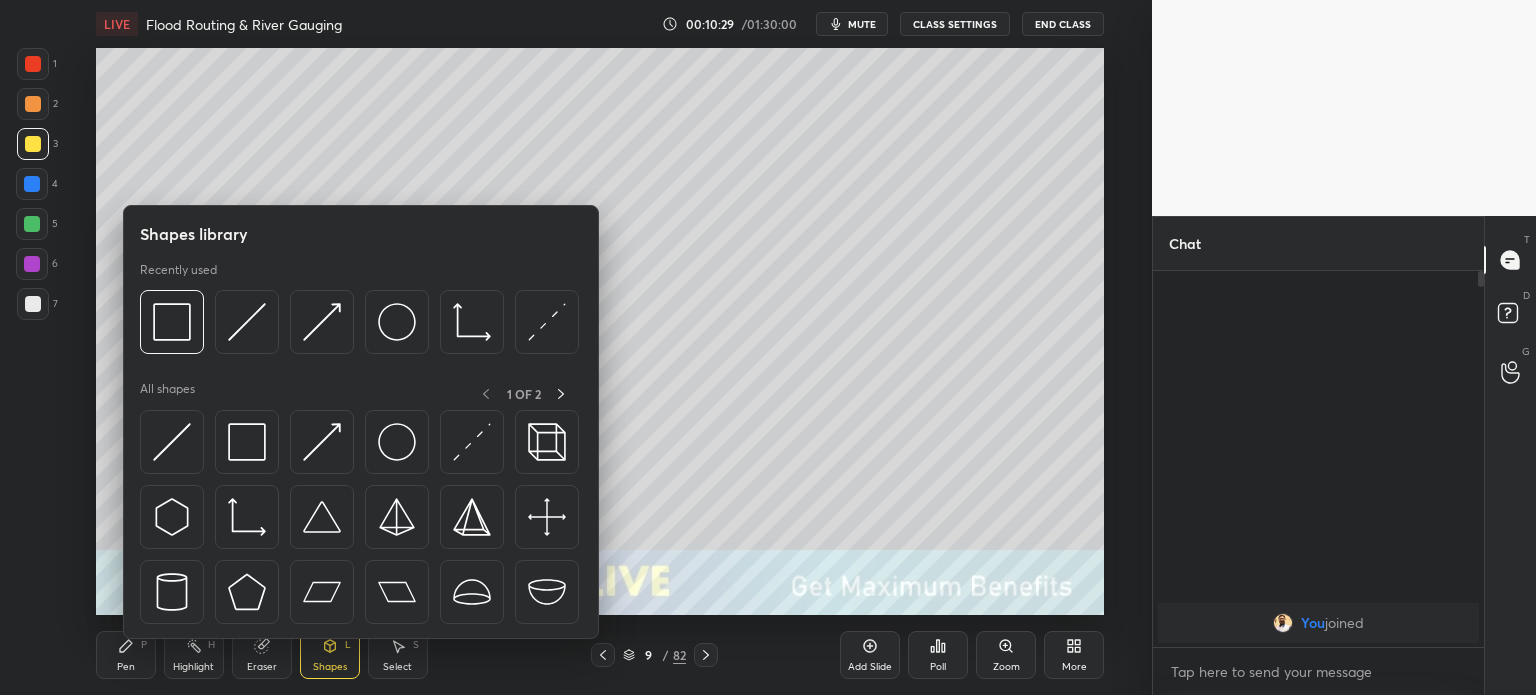 click at bounding box center (247, 517) 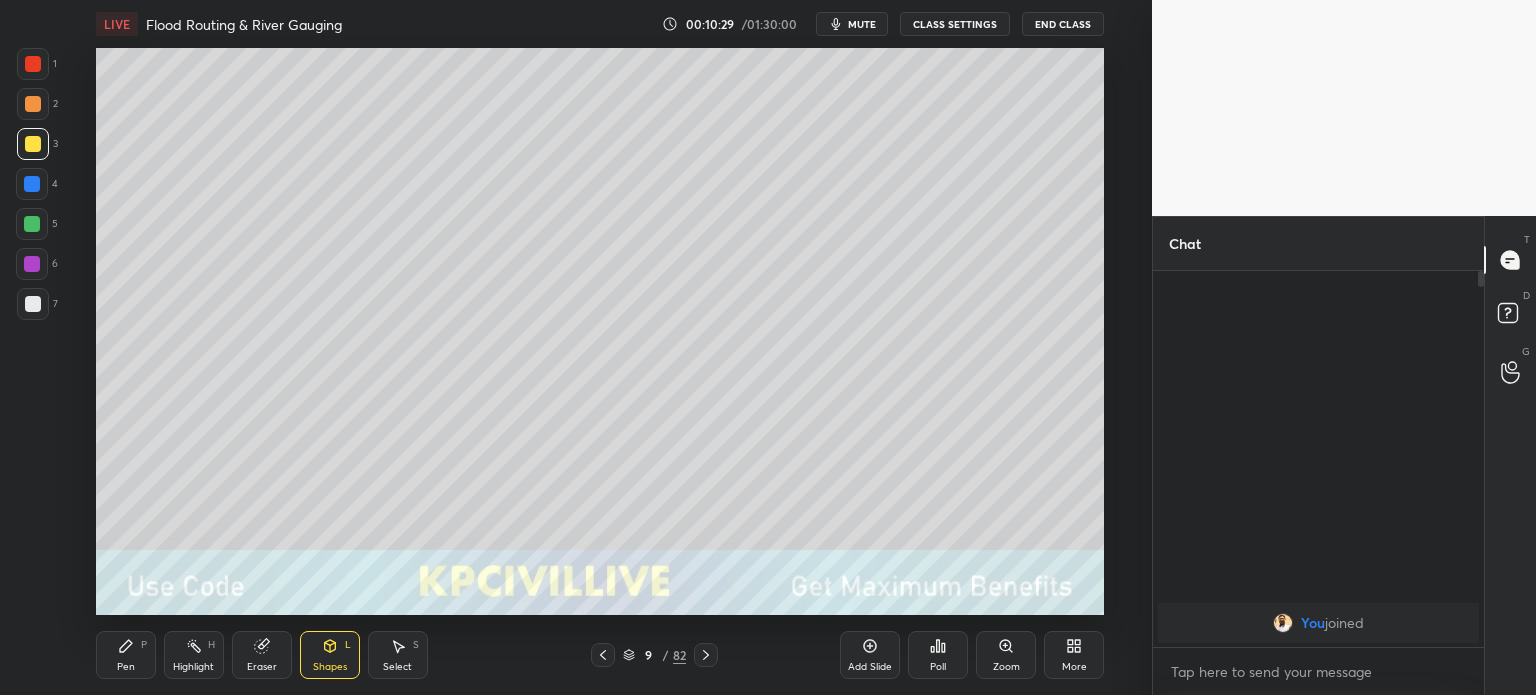 click at bounding box center [32, 184] 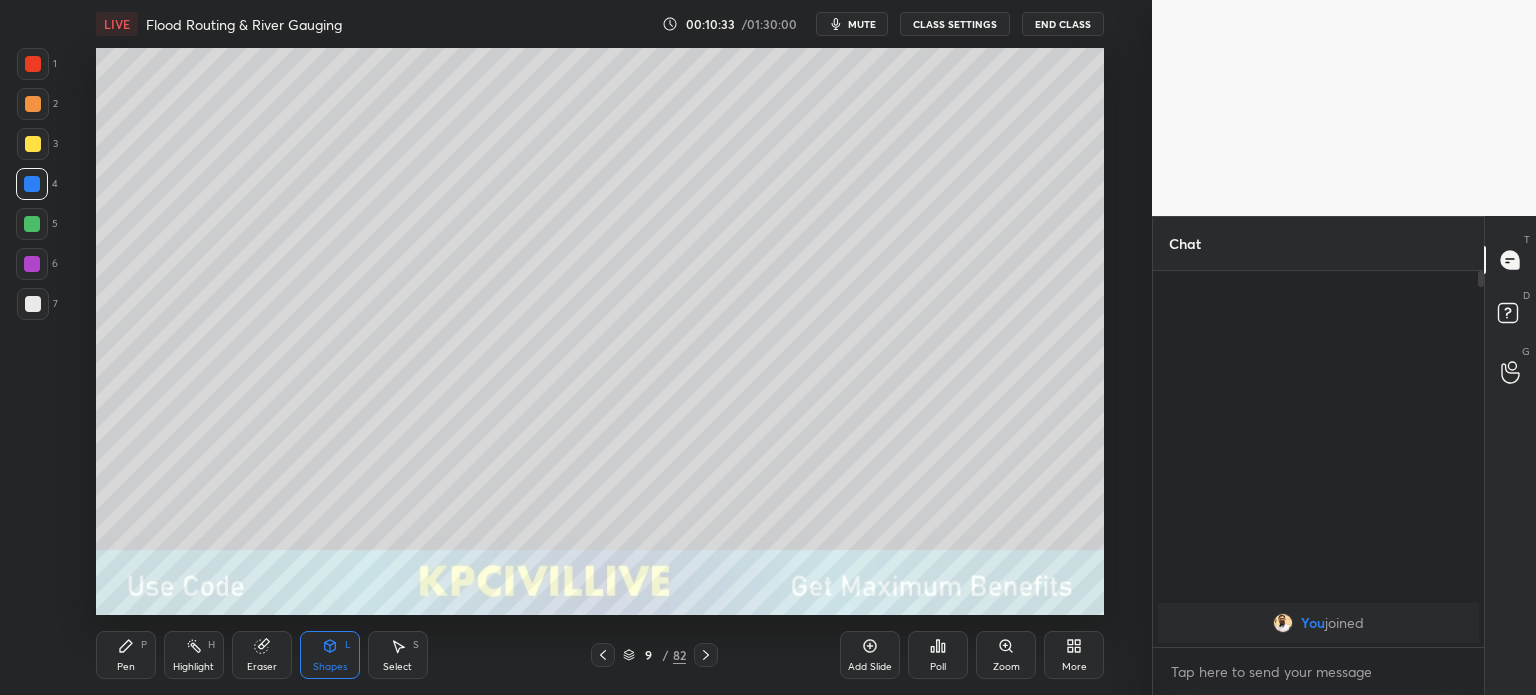 click on "Pen" at bounding box center [126, 667] 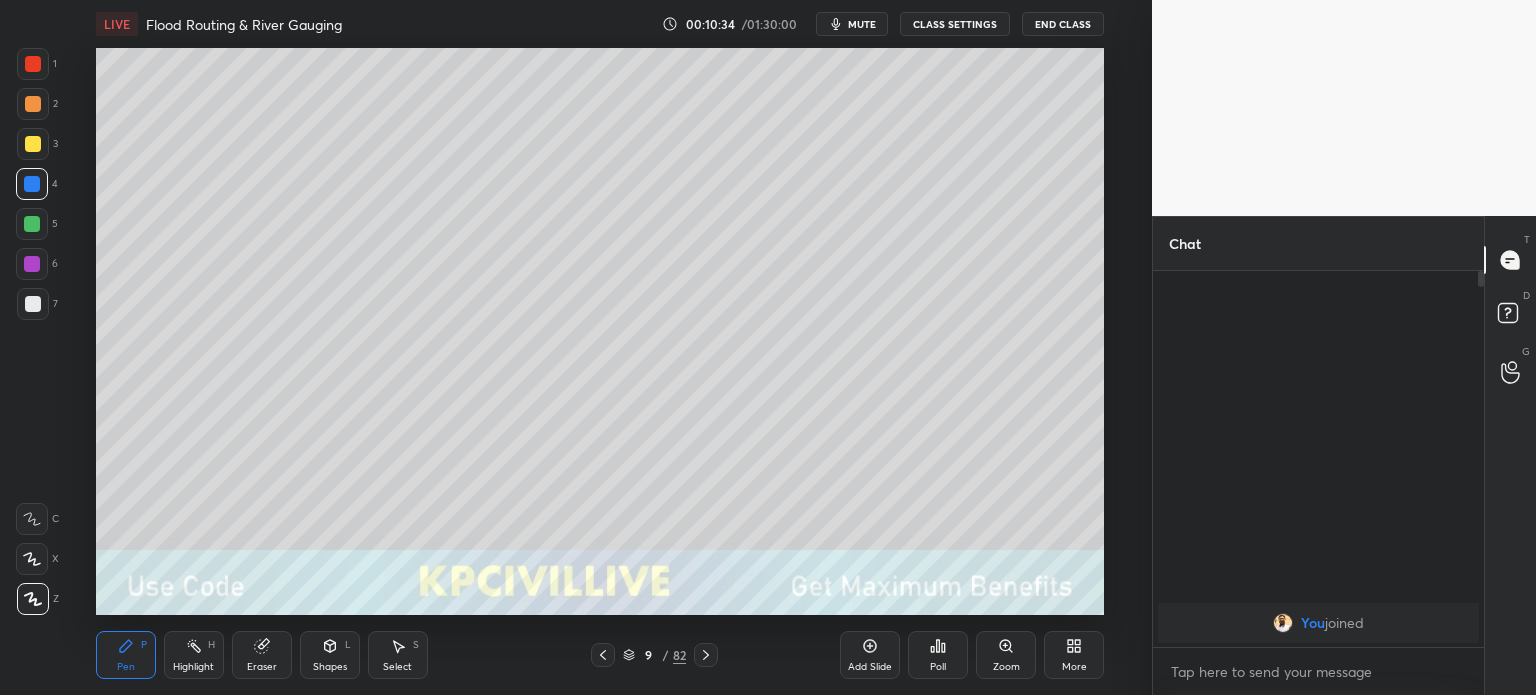 click on "Shapes" at bounding box center [330, 667] 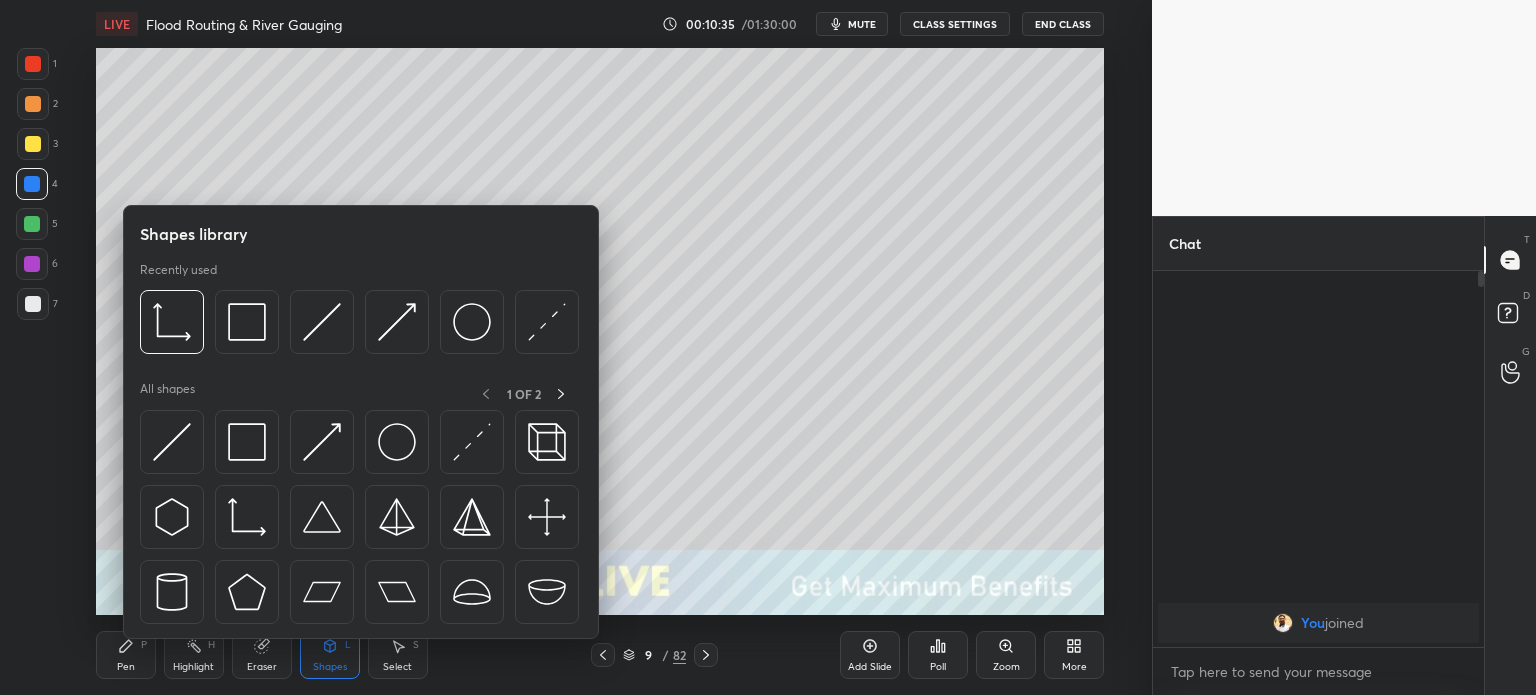 click at bounding box center (247, 322) 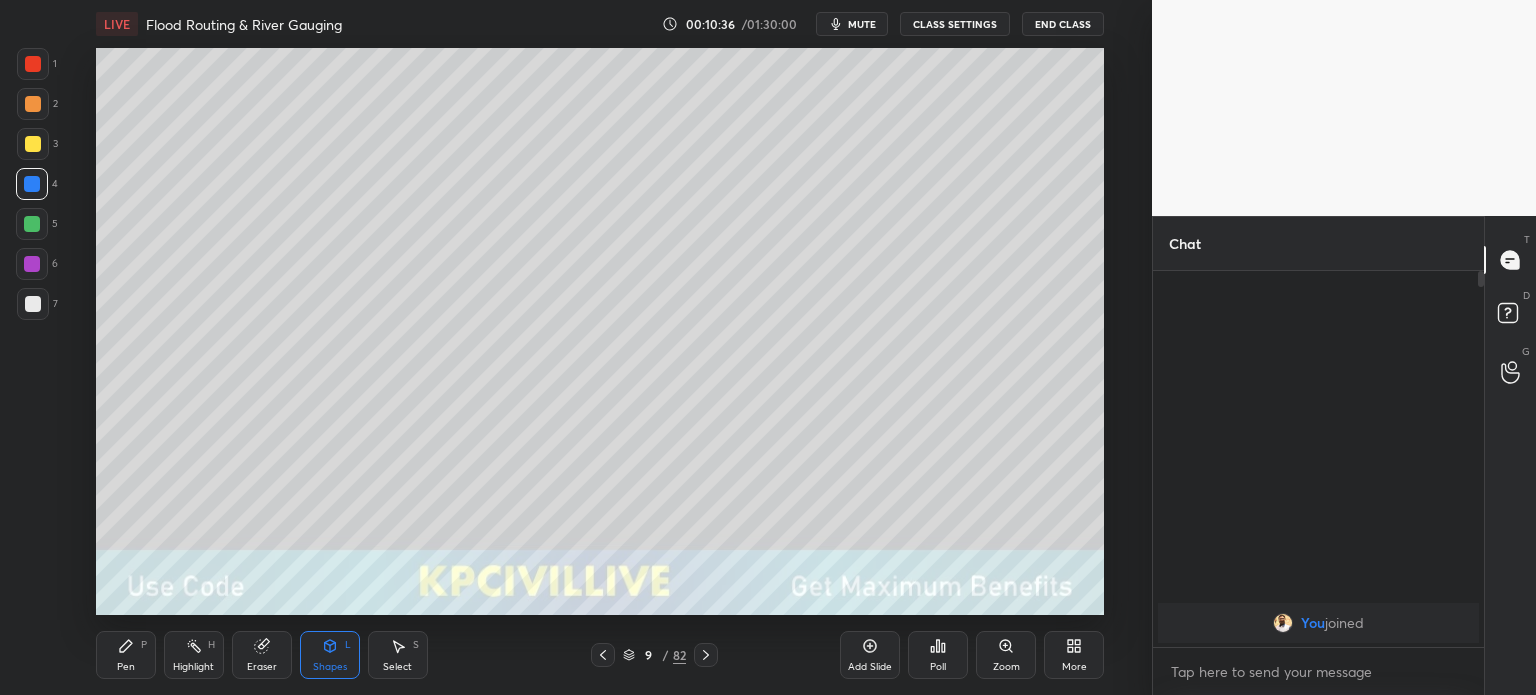 click at bounding box center (33, 304) 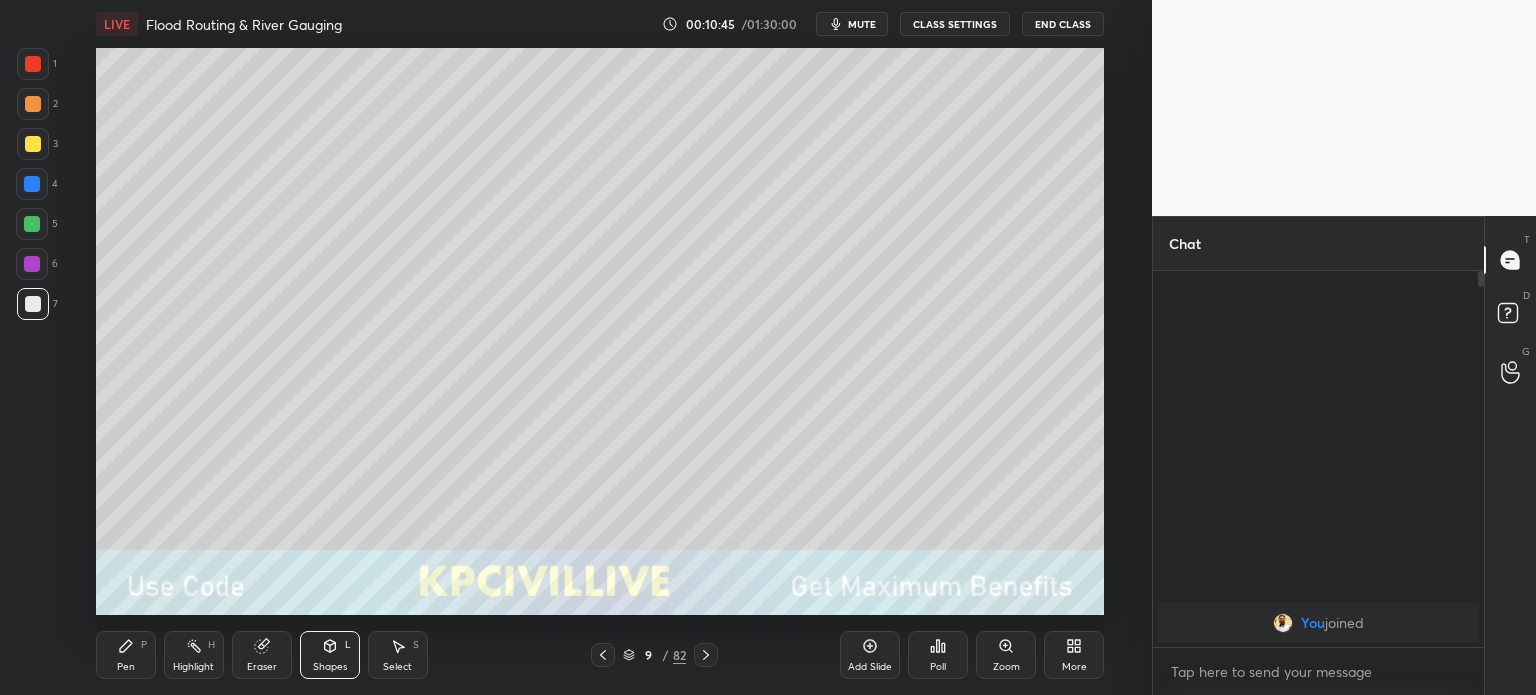click 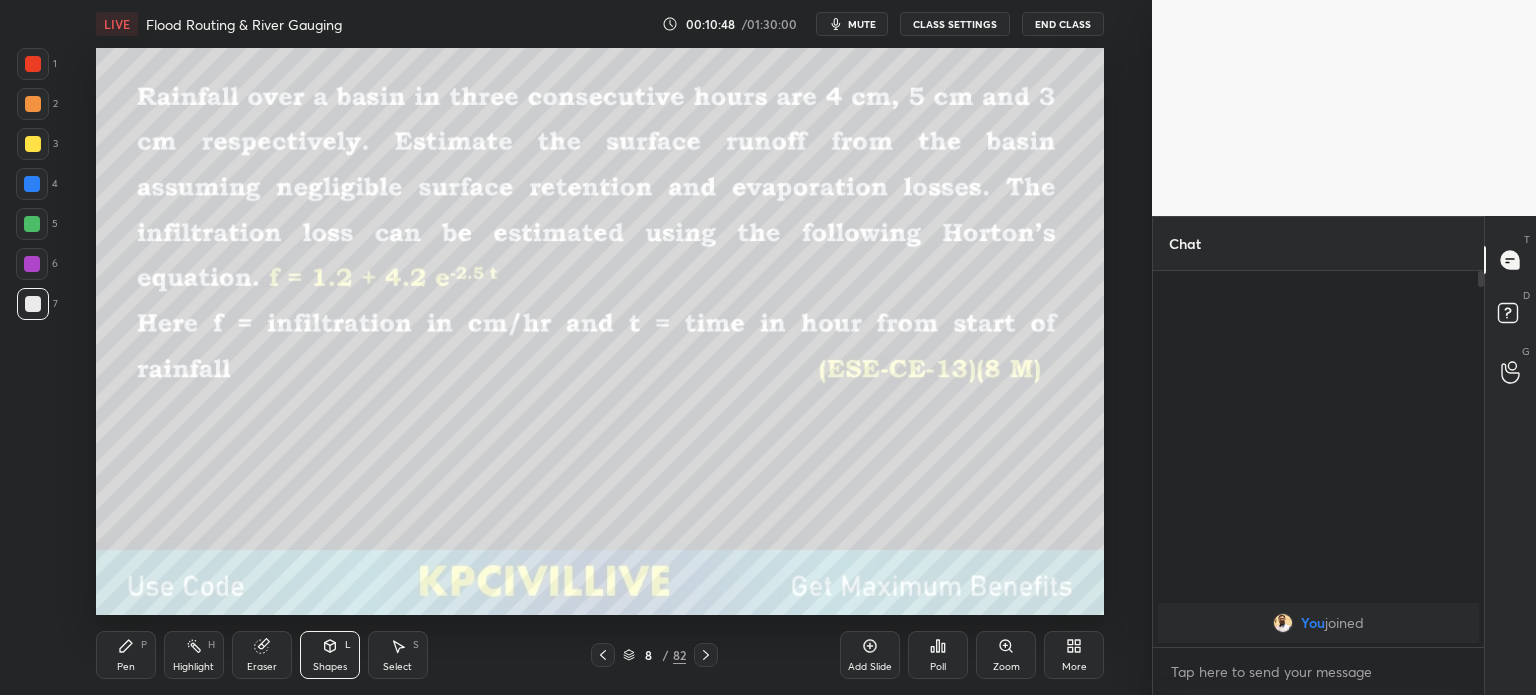 click 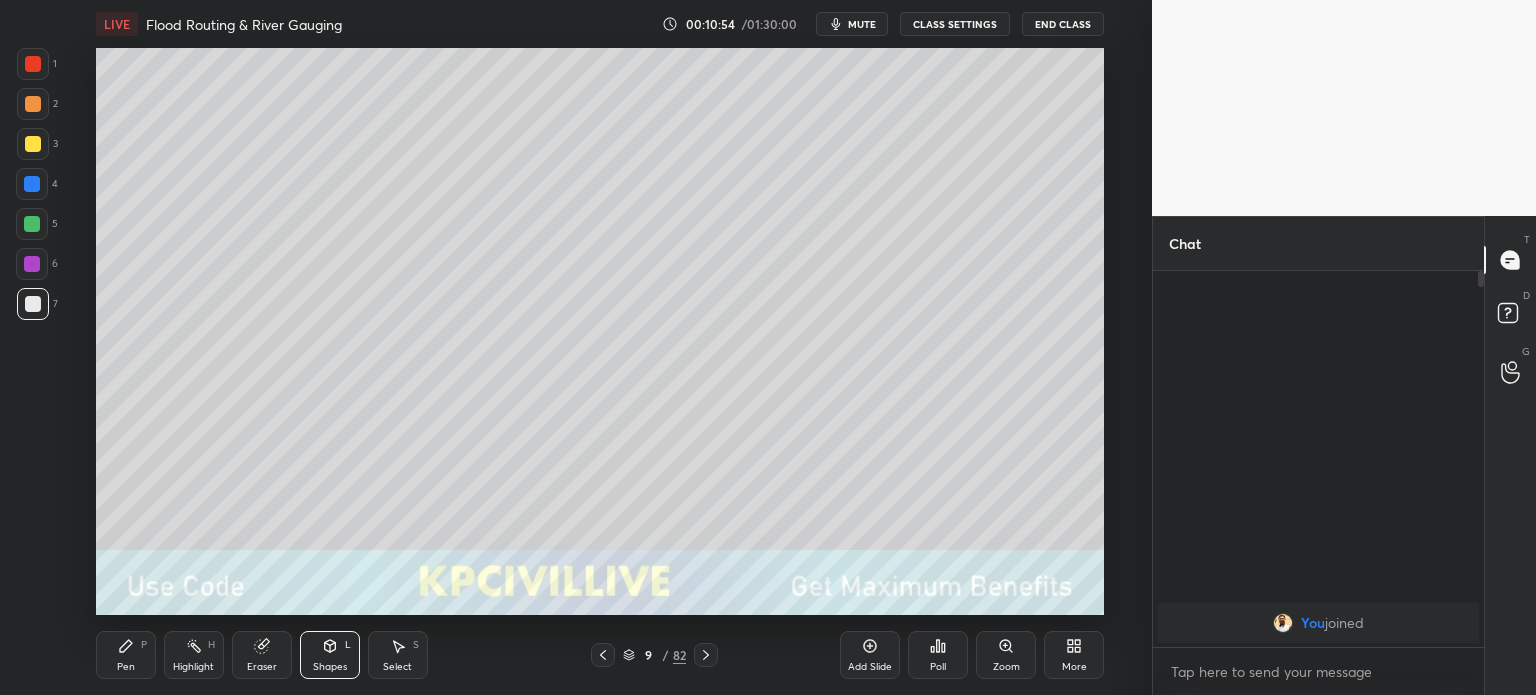 click on "Pen" at bounding box center (126, 667) 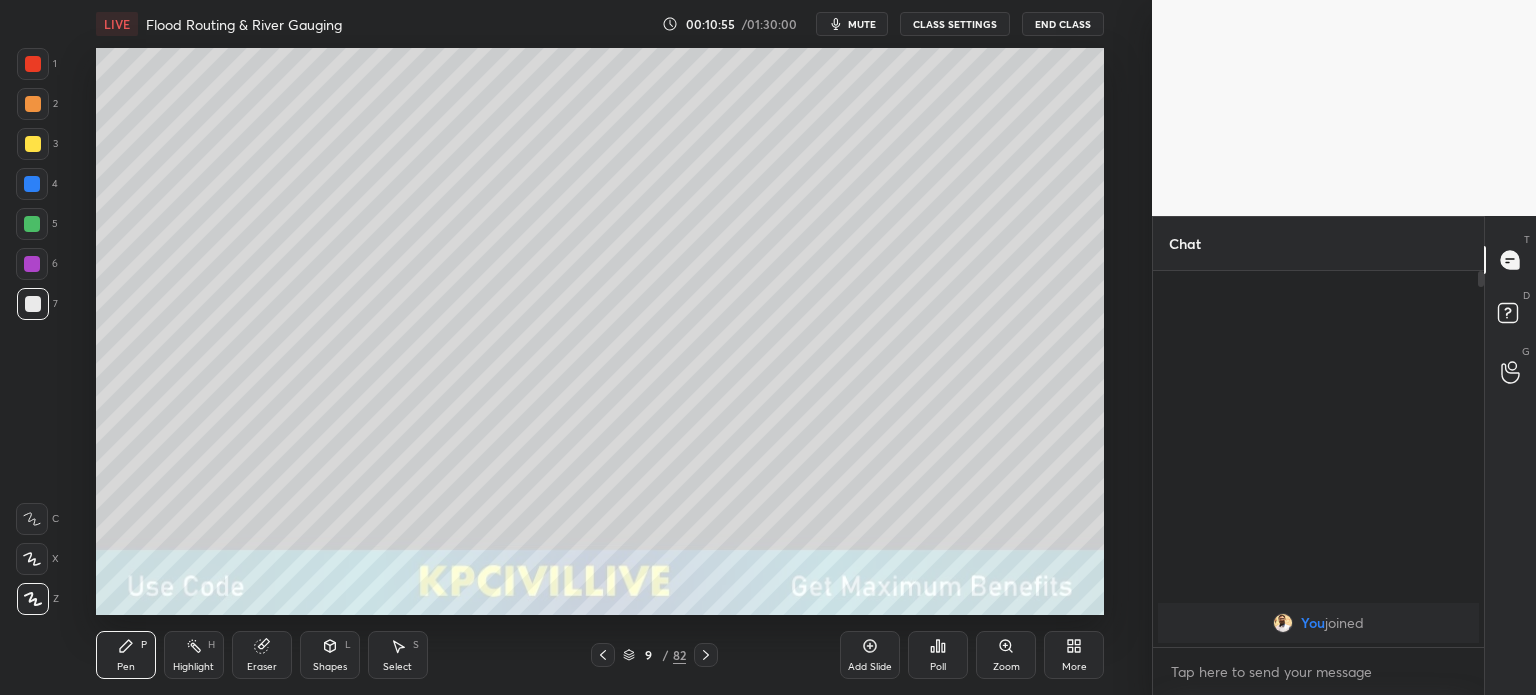 click at bounding box center [33, 144] 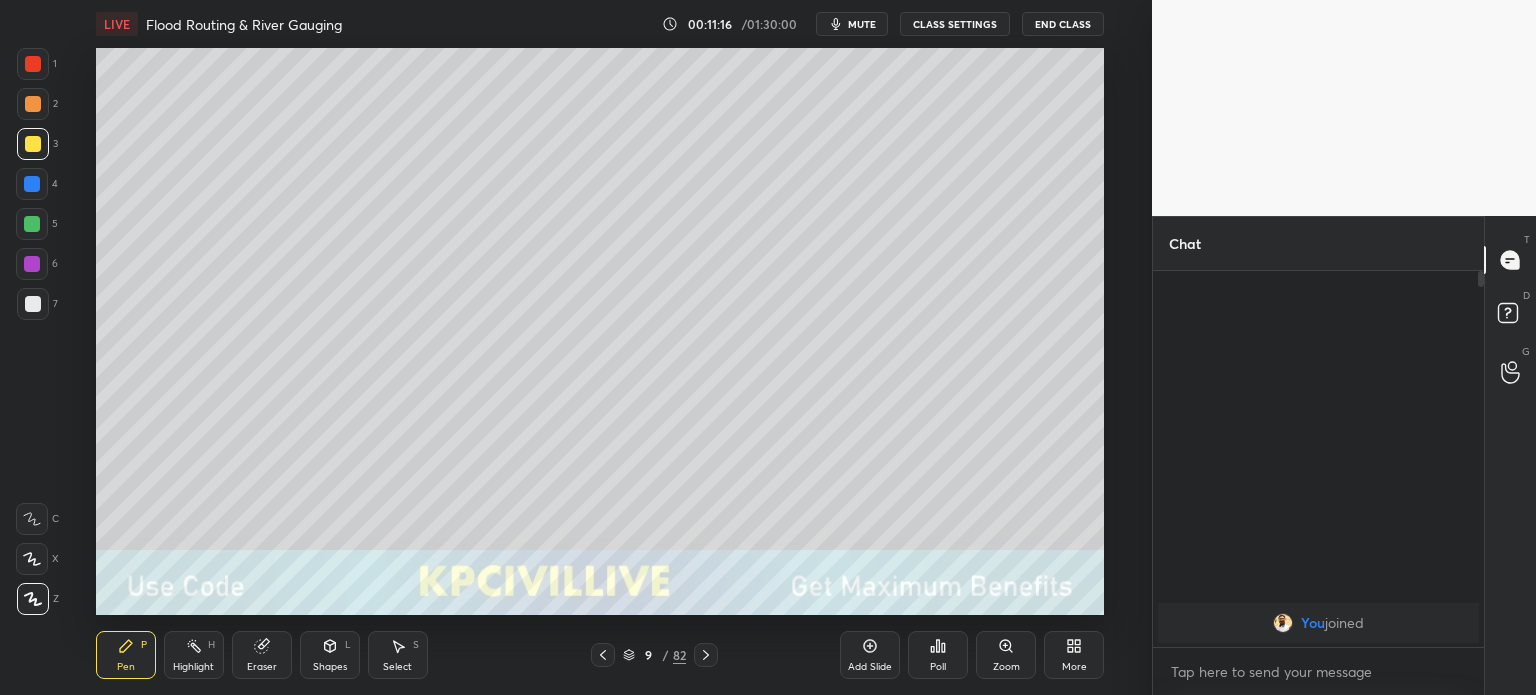 click on "mute" at bounding box center (862, 24) 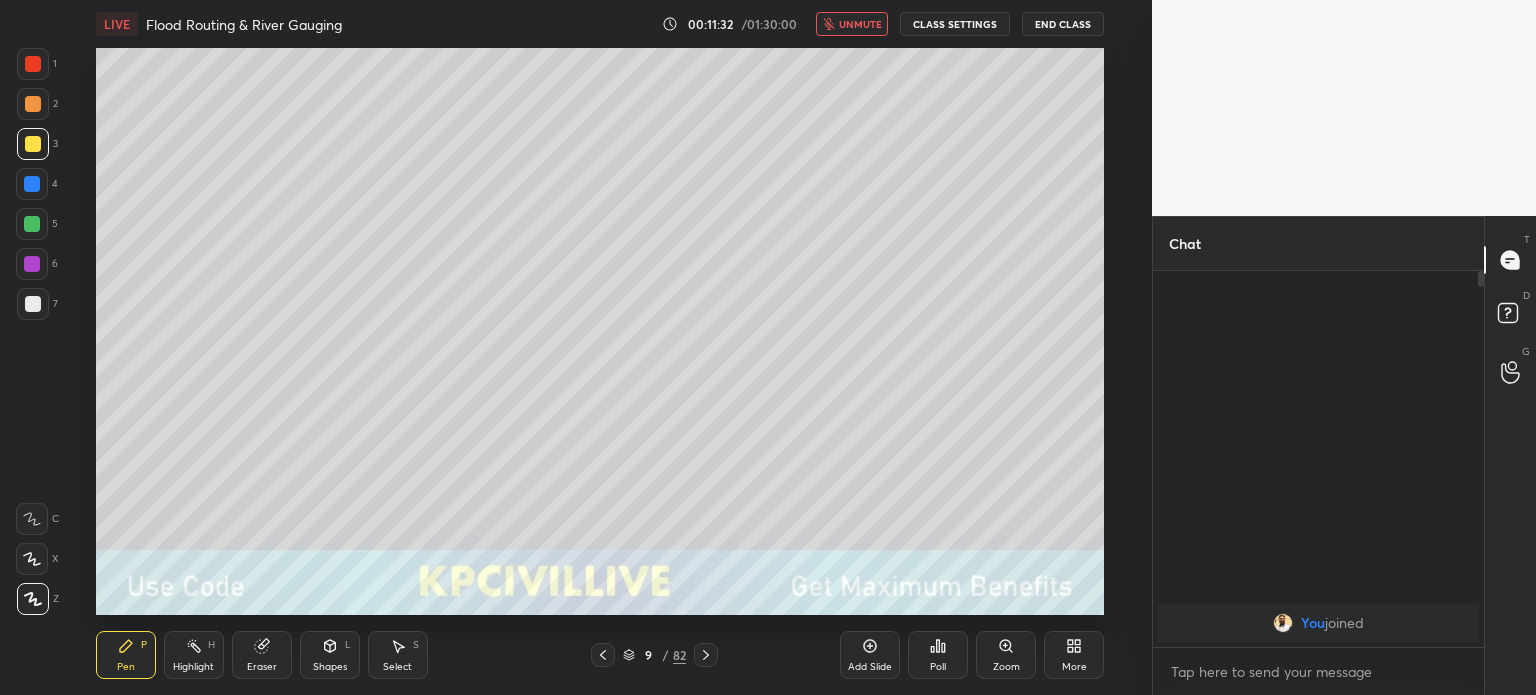 click on "unmute" at bounding box center (860, 24) 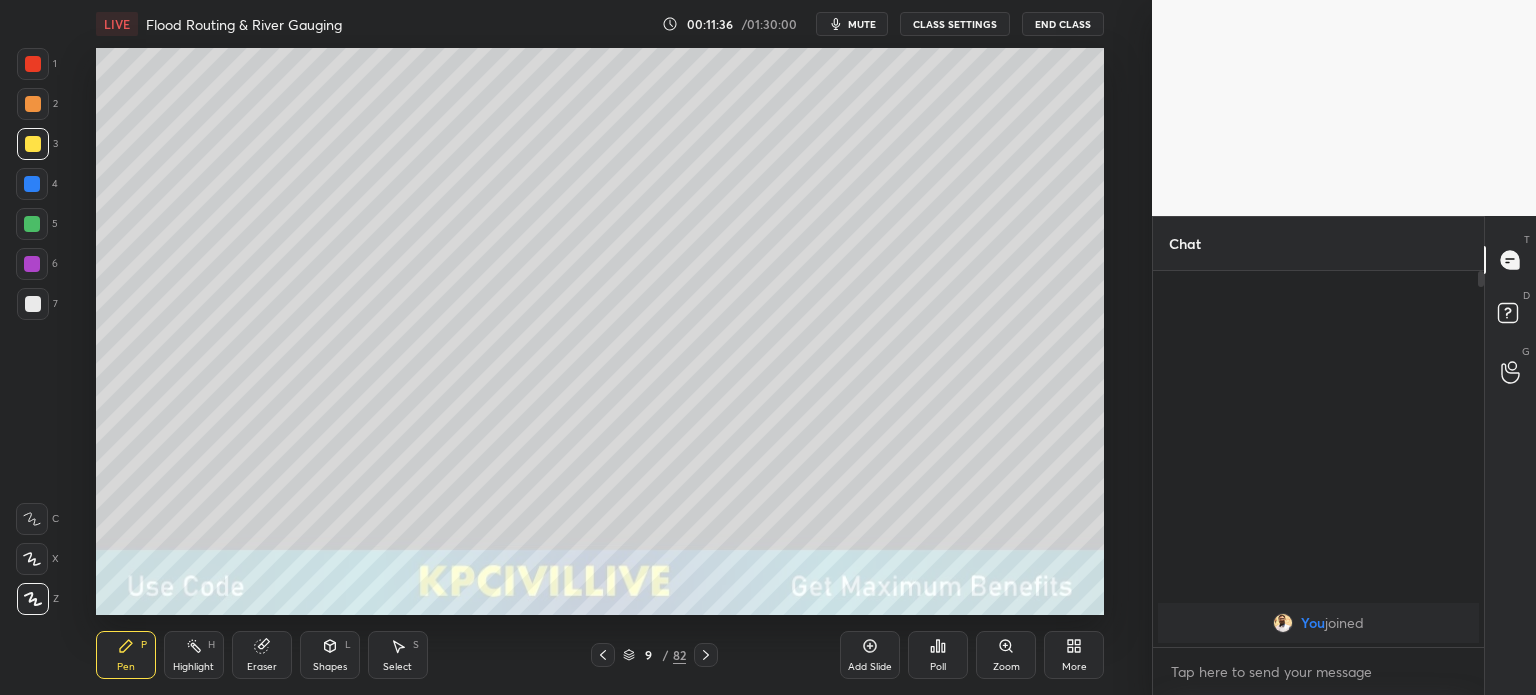 click at bounding box center [603, 655] 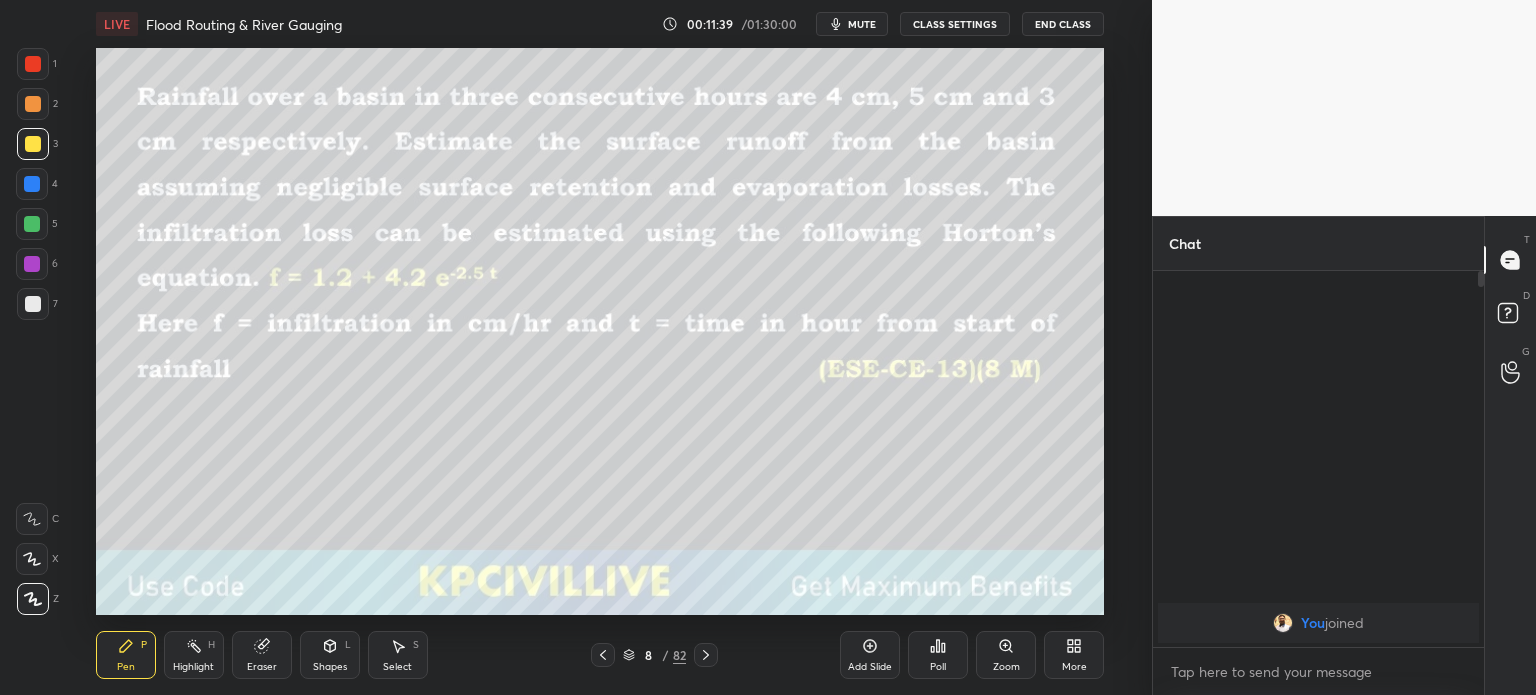 click 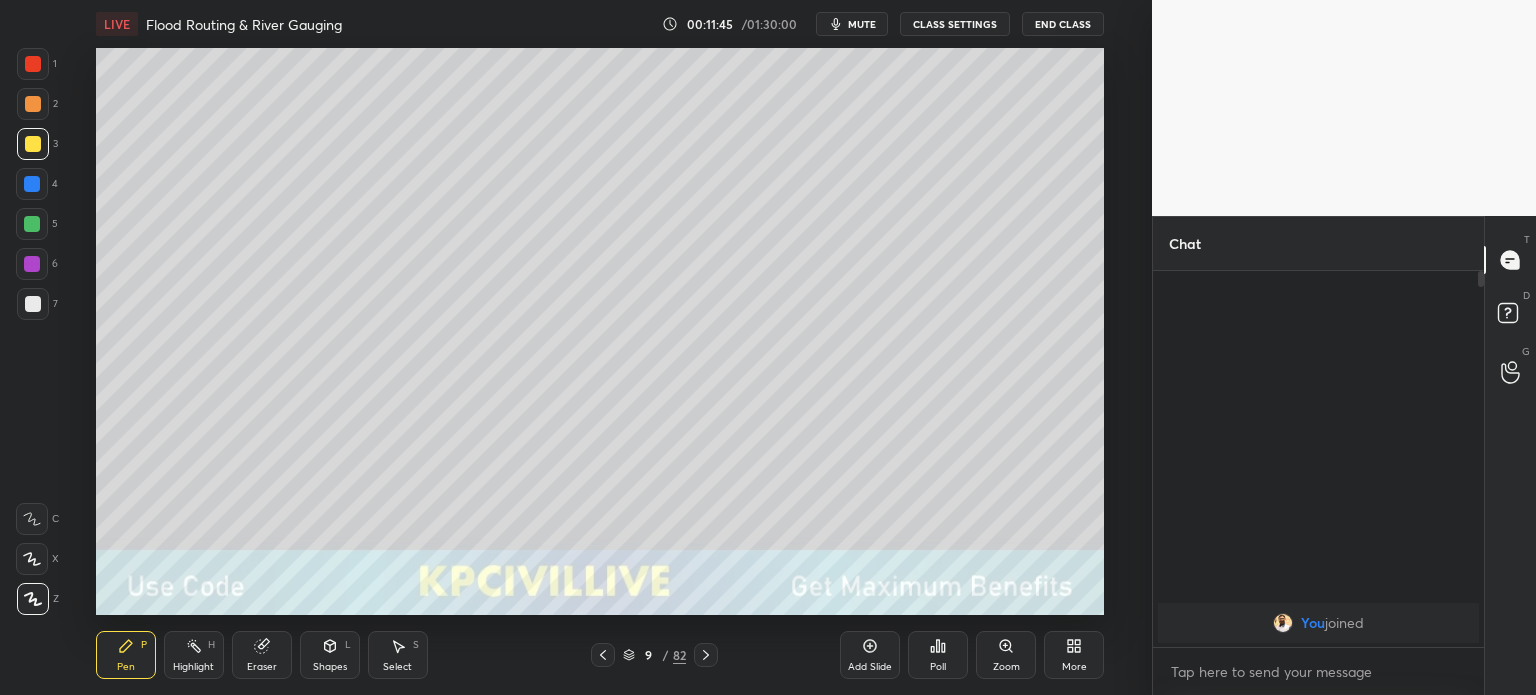 click at bounding box center (603, 655) 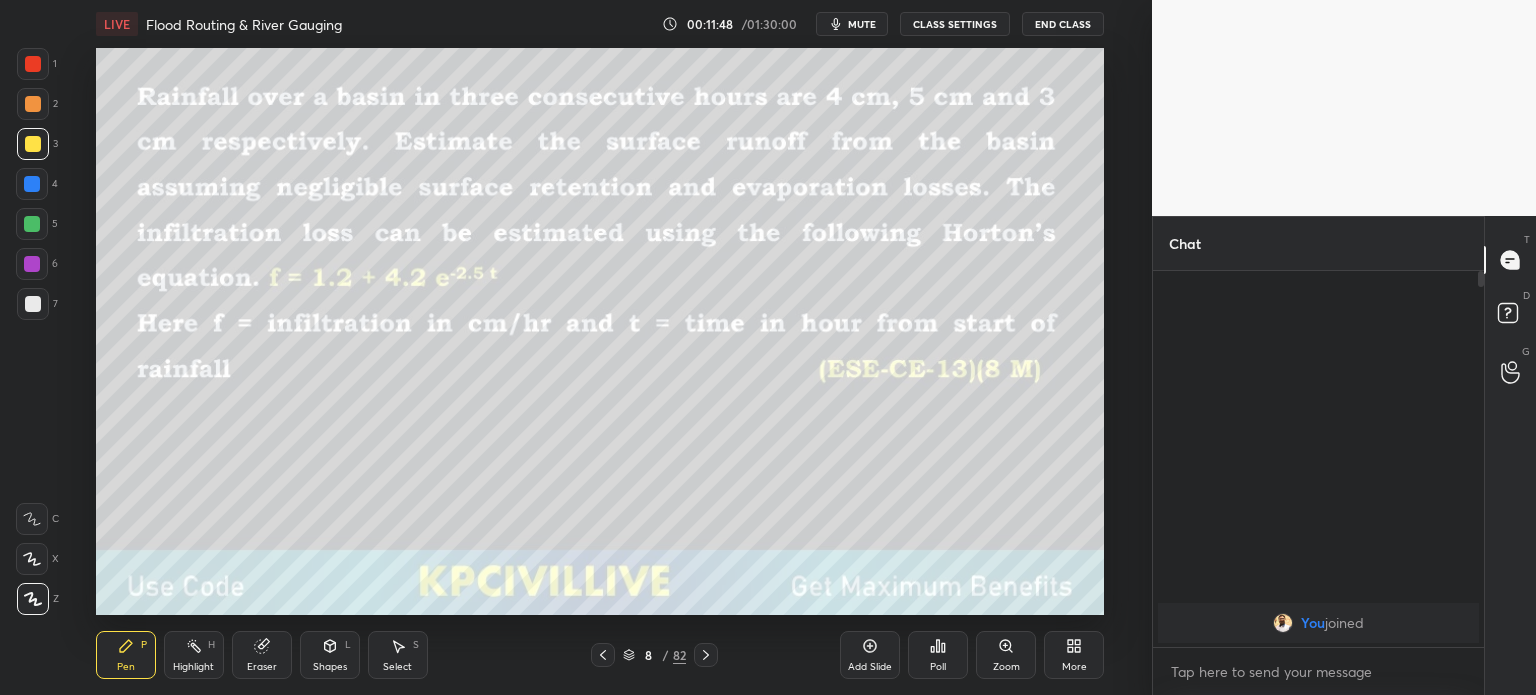 click 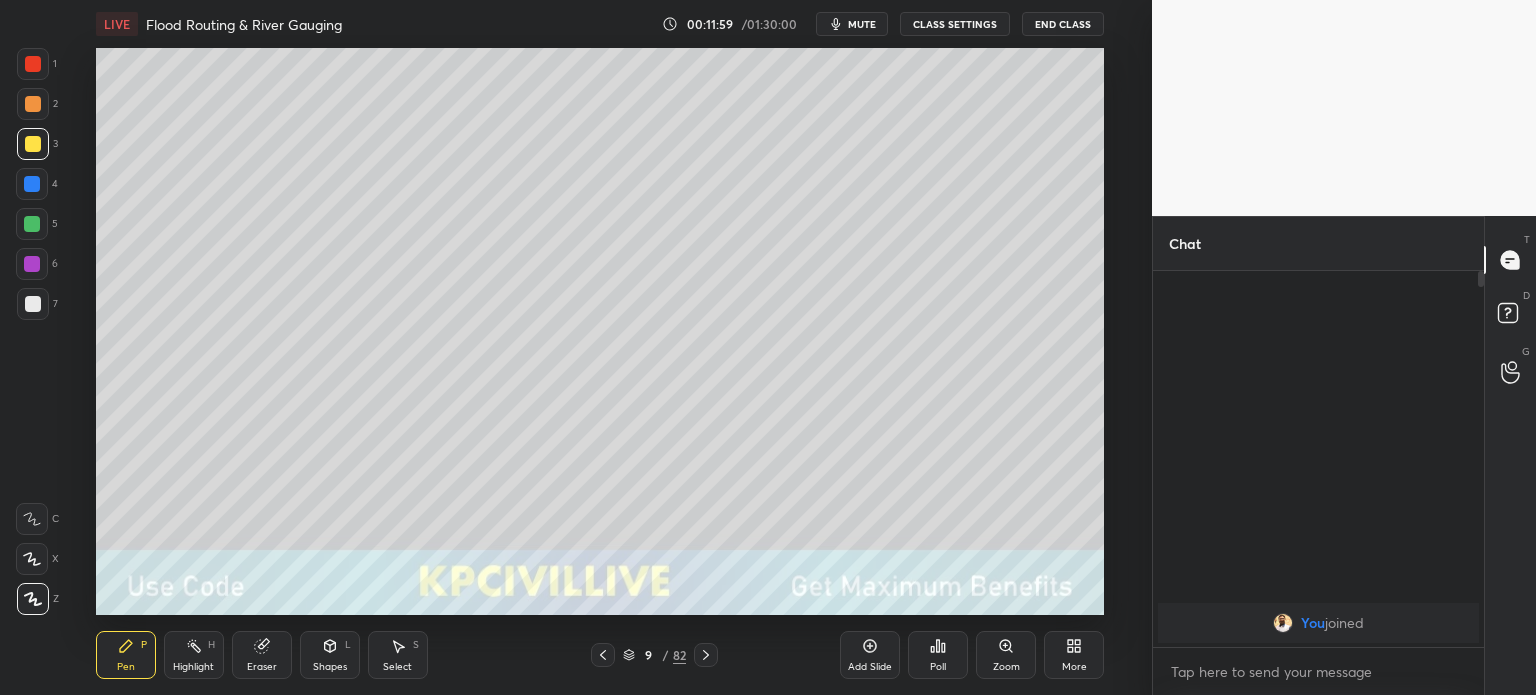 click at bounding box center (603, 655) 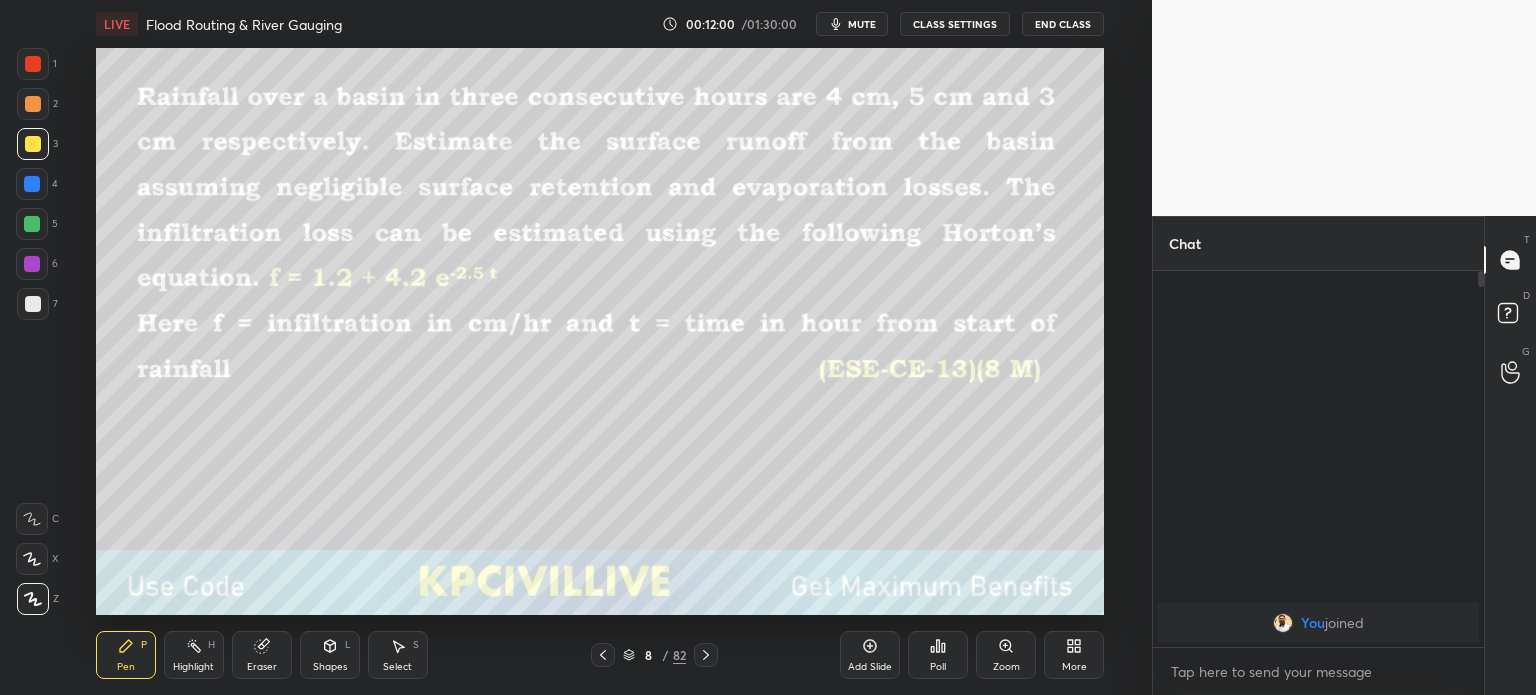 click on "8 / 82" at bounding box center [654, 655] 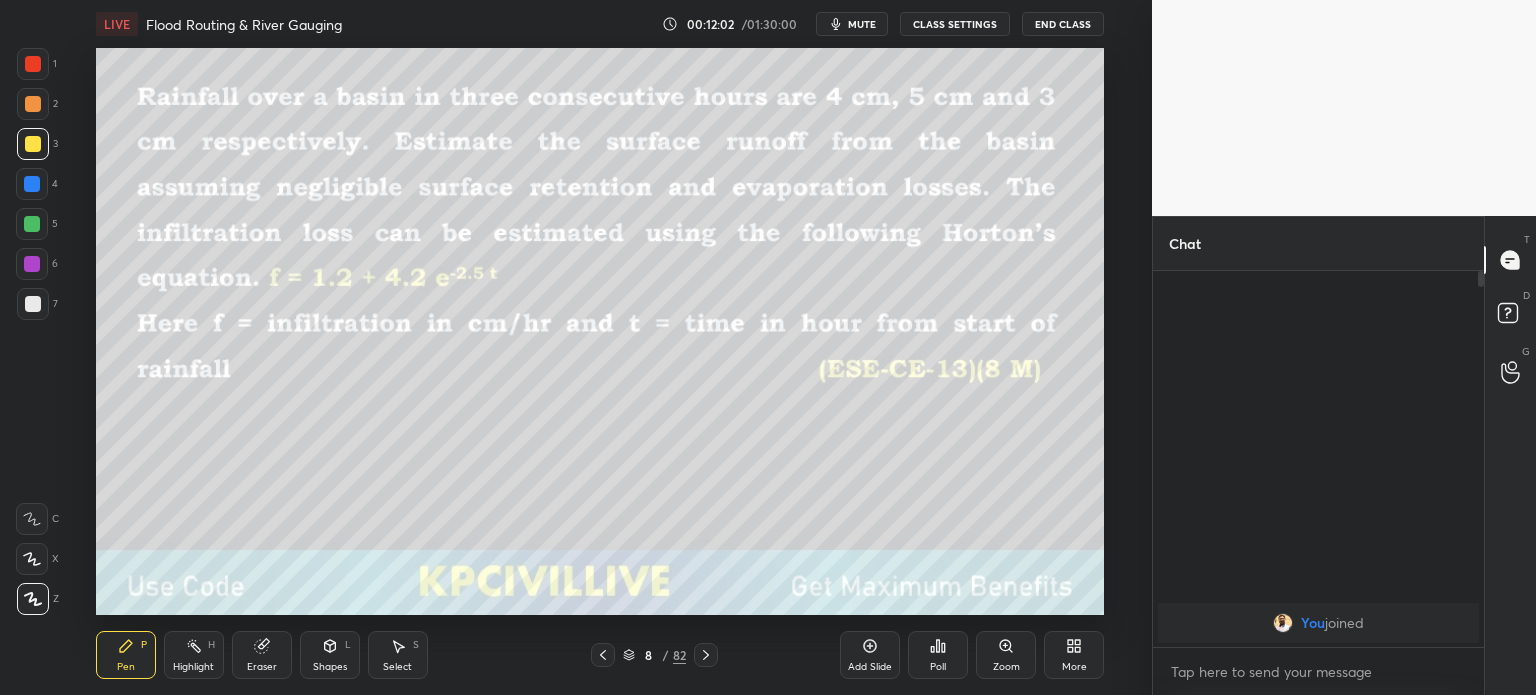 click 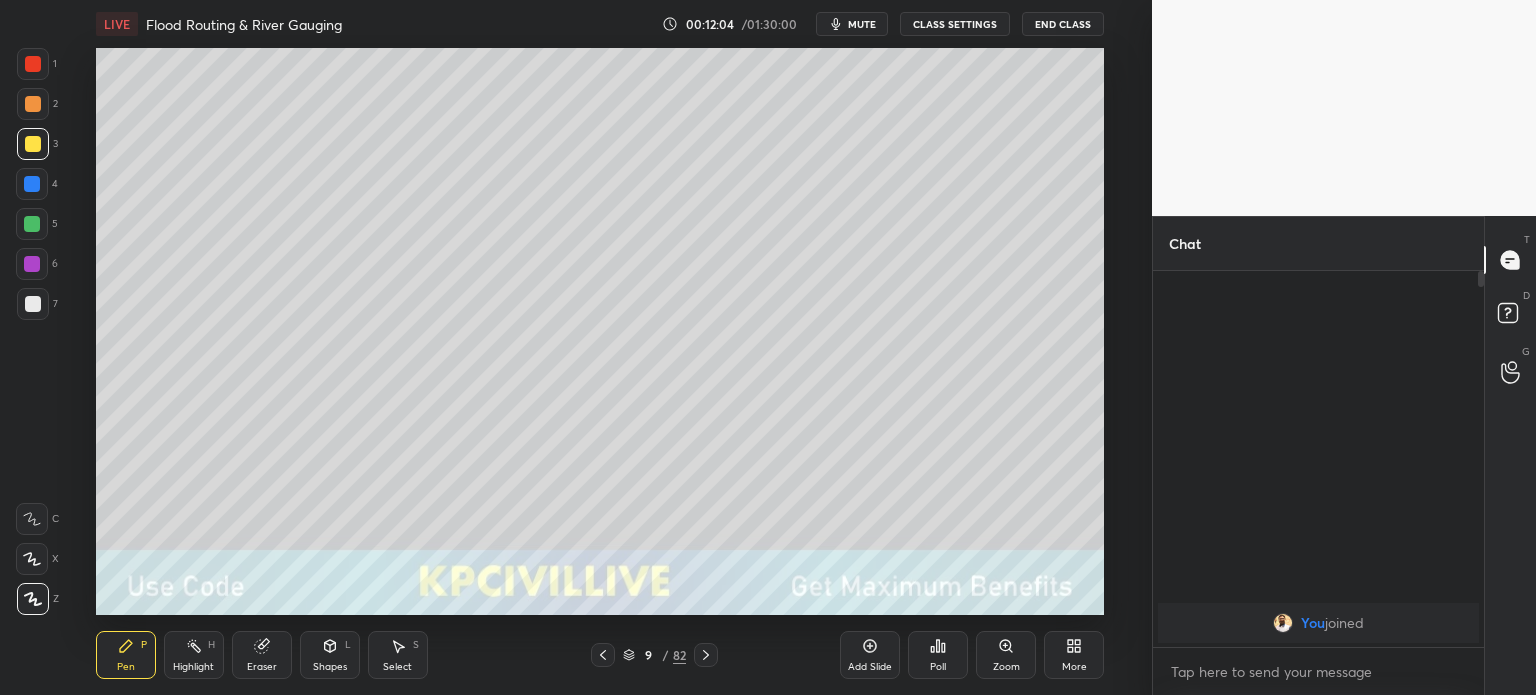 click at bounding box center (32, 184) 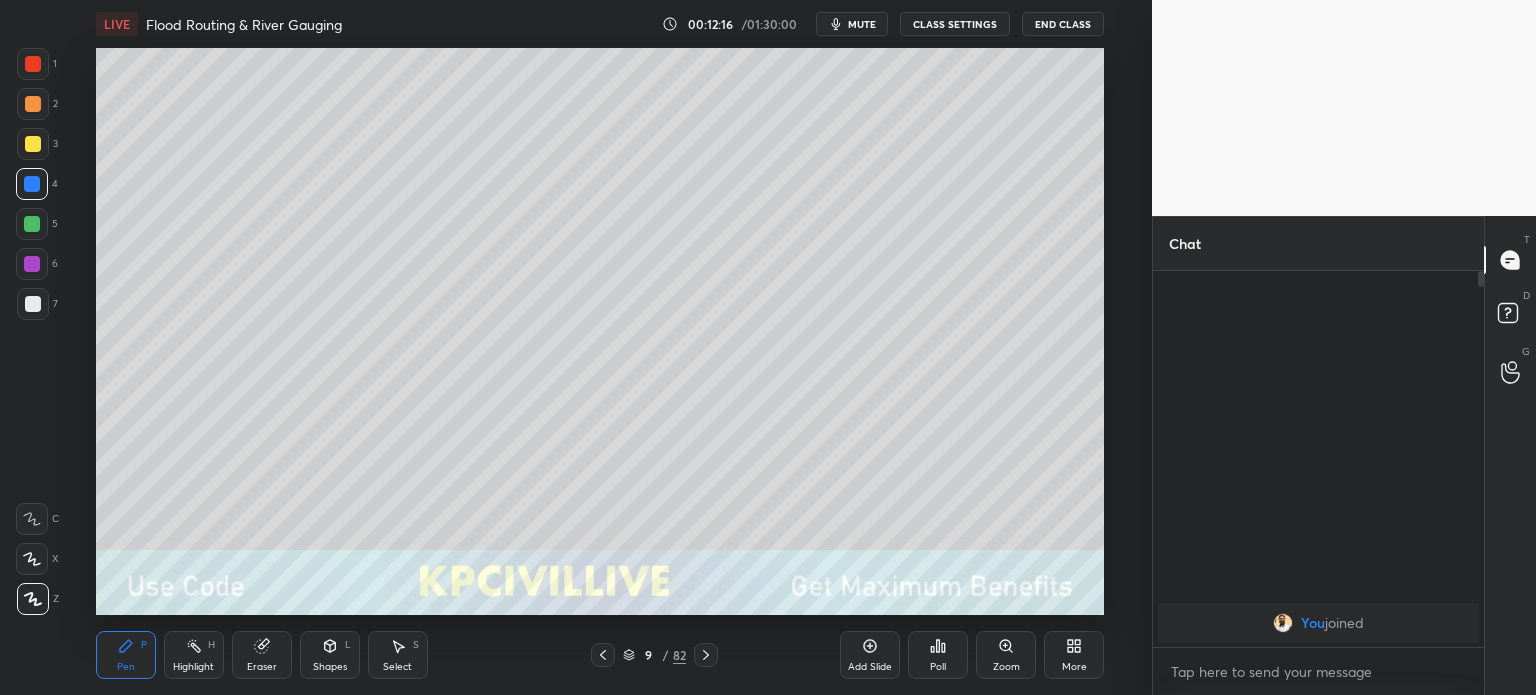 click at bounding box center [33, 144] 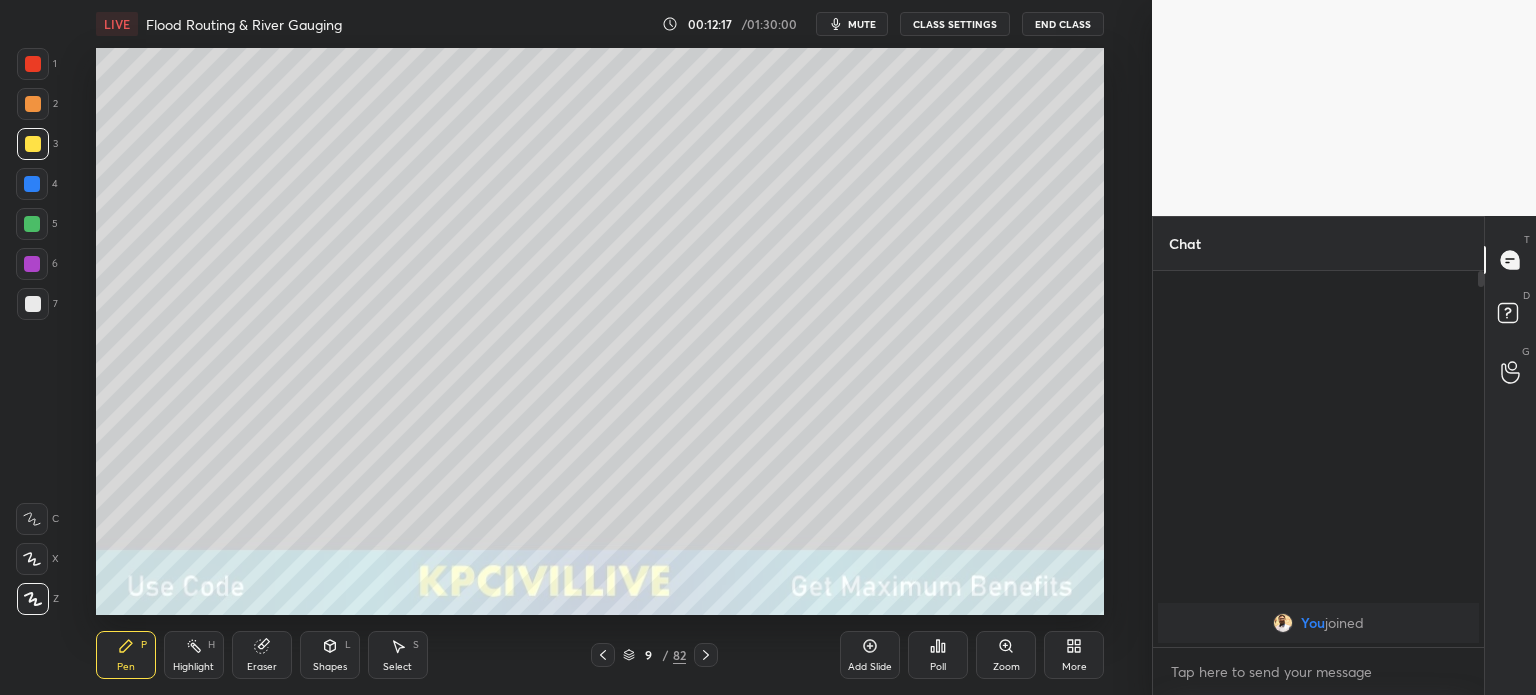 click on "Eraser" at bounding box center (262, 655) 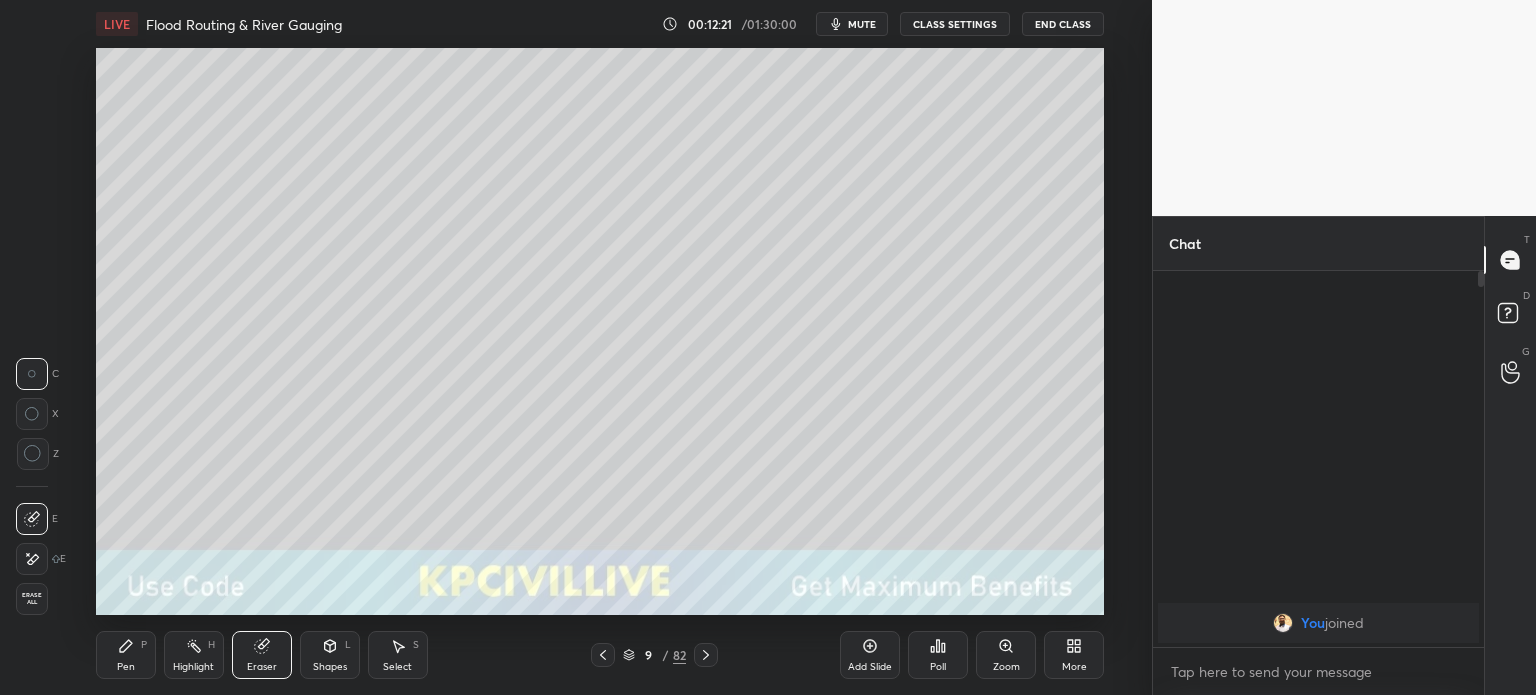 click 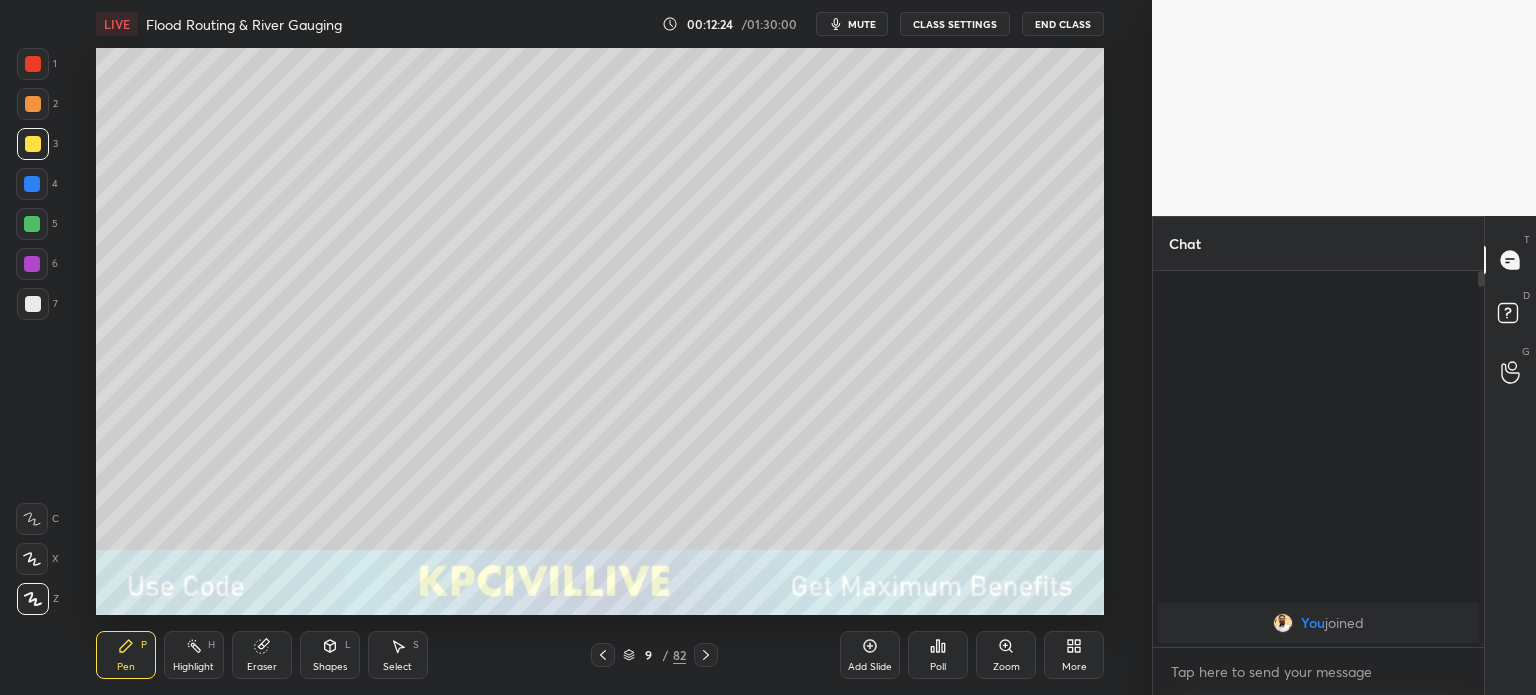 click at bounding box center [32, 184] 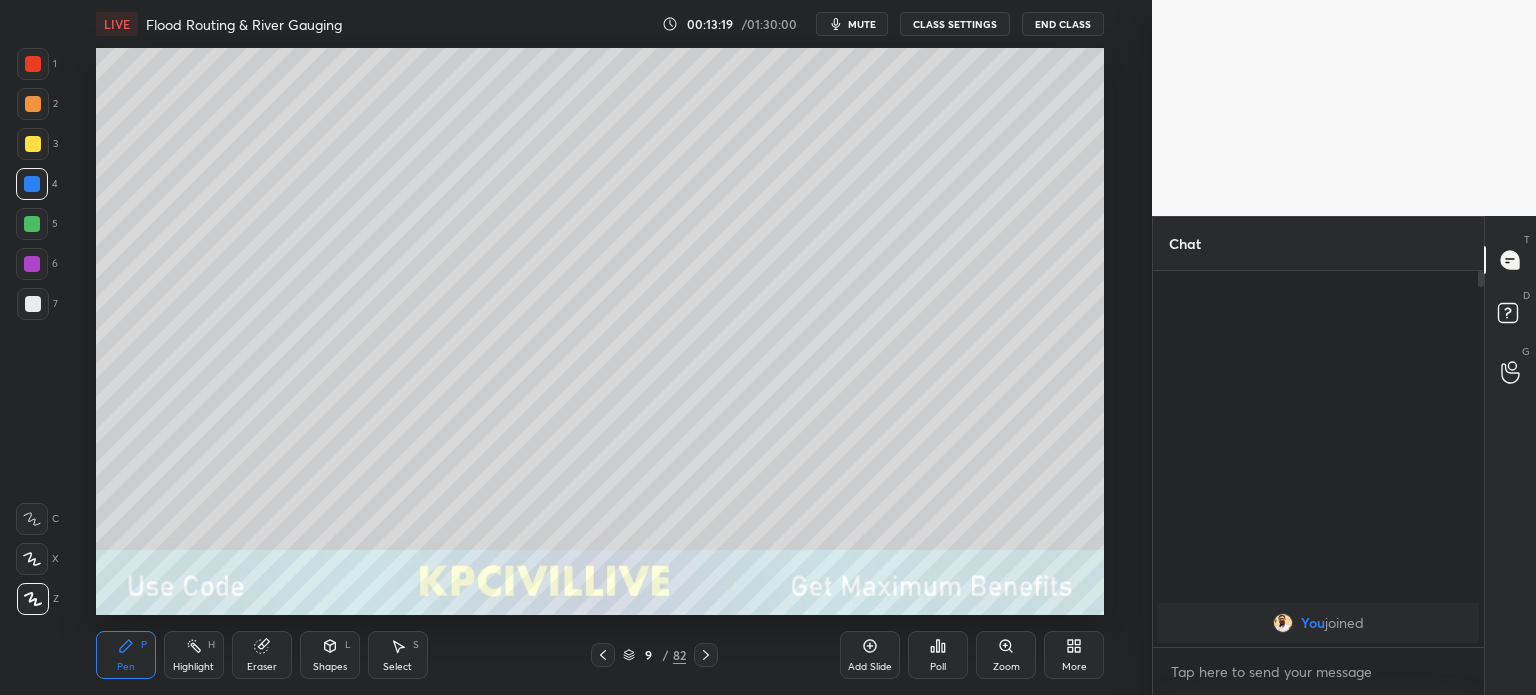 click on "Eraser" at bounding box center (262, 655) 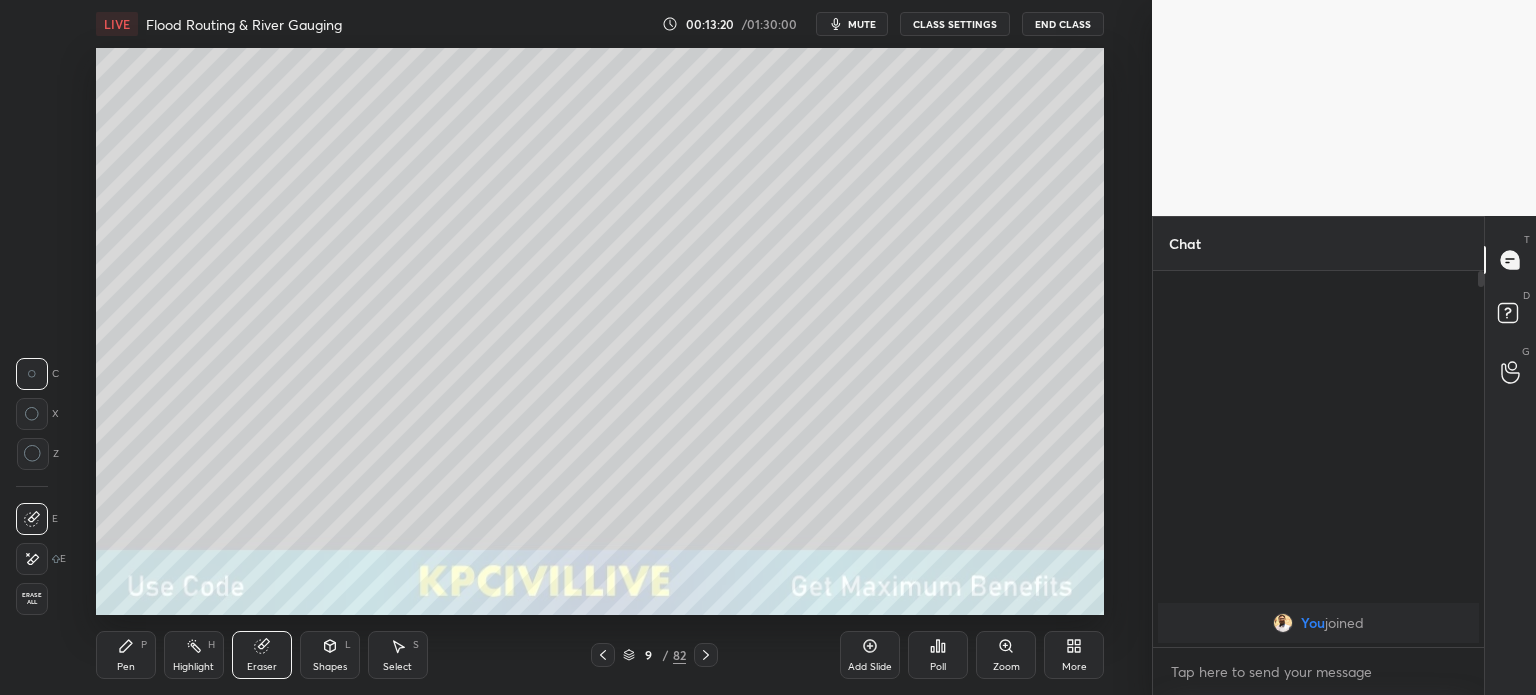 click on "Pen" at bounding box center [126, 667] 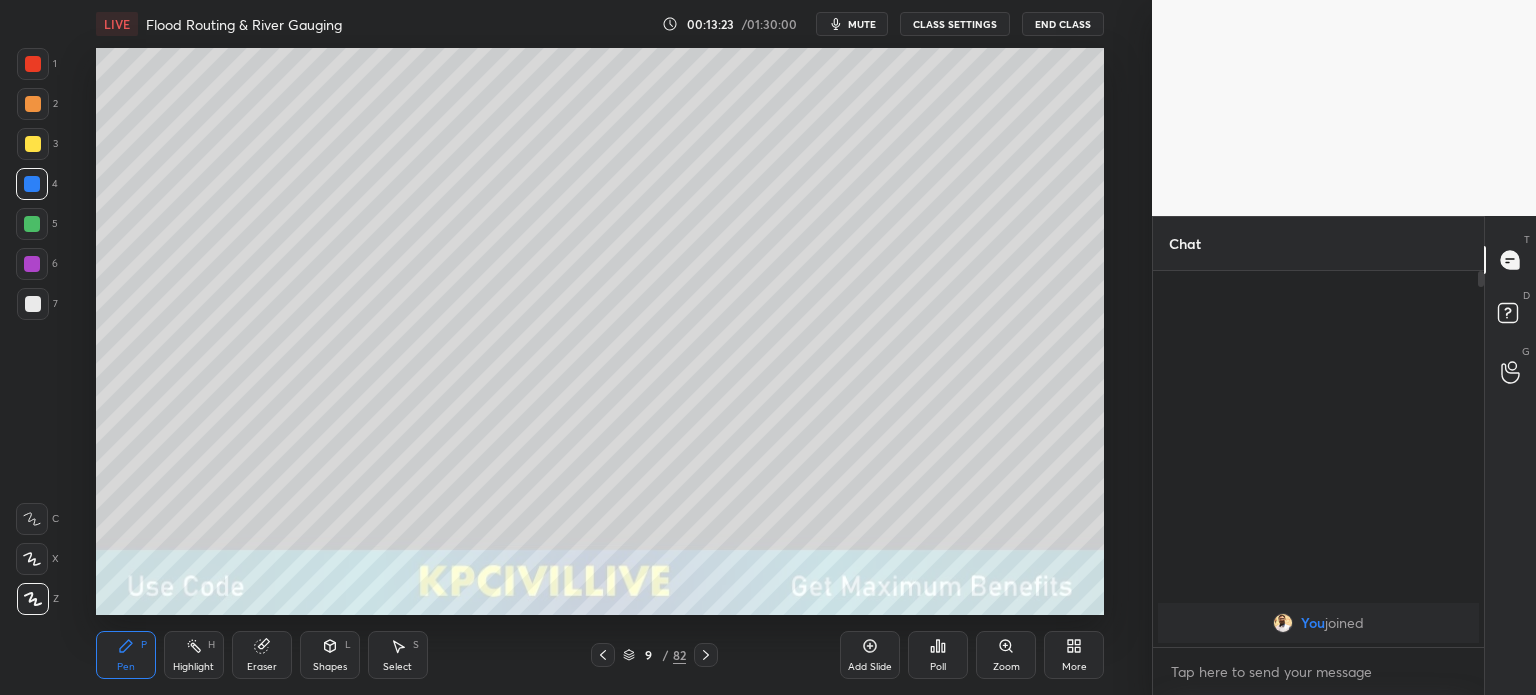 click 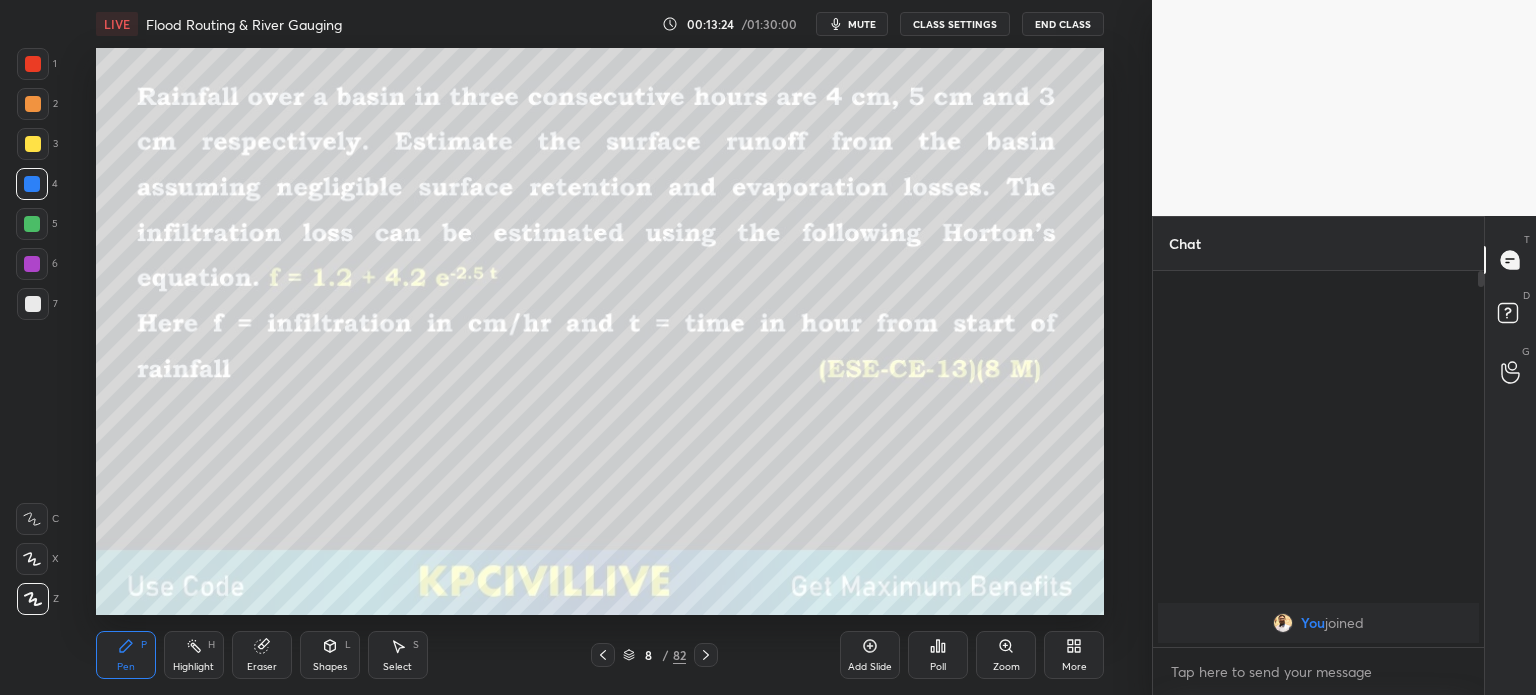 click on "Eraser" at bounding box center (262, 667) 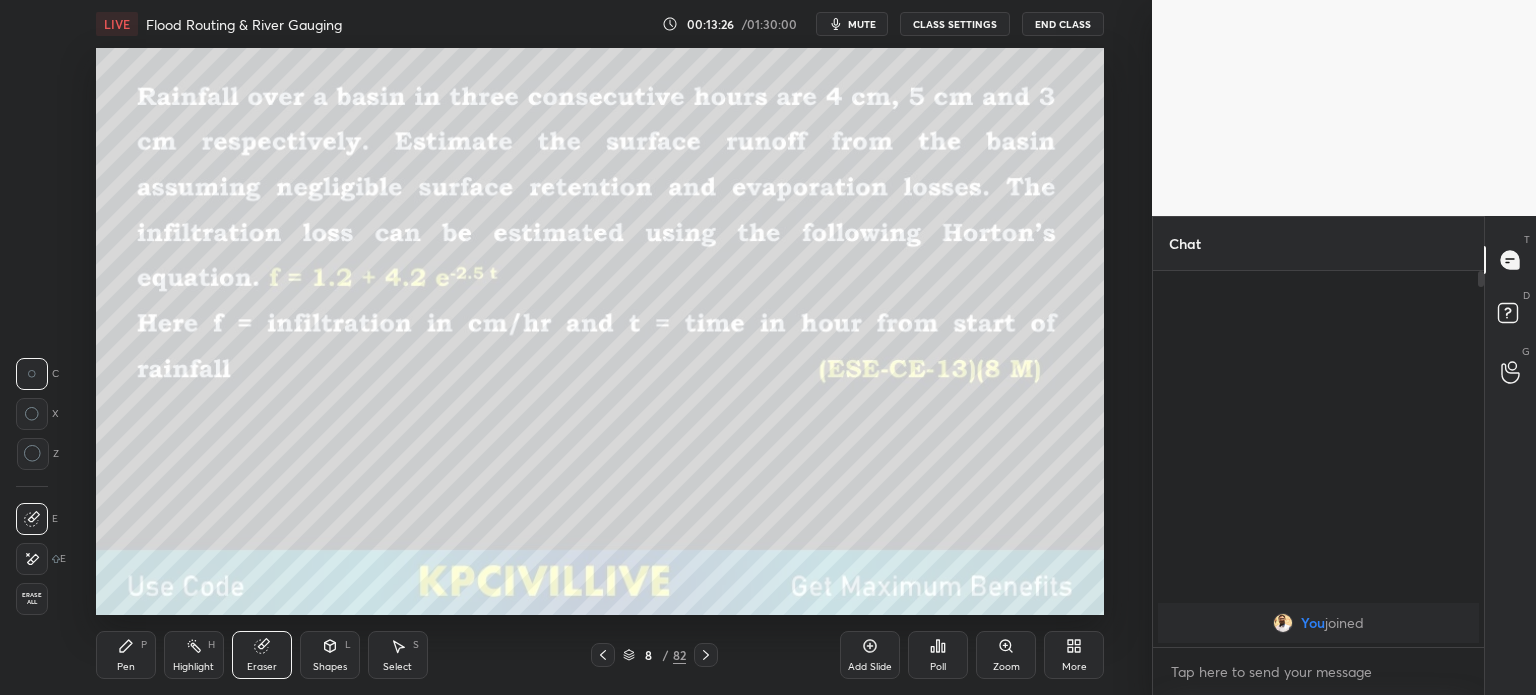 click on "Pen P" at bounding box center [126, 655] 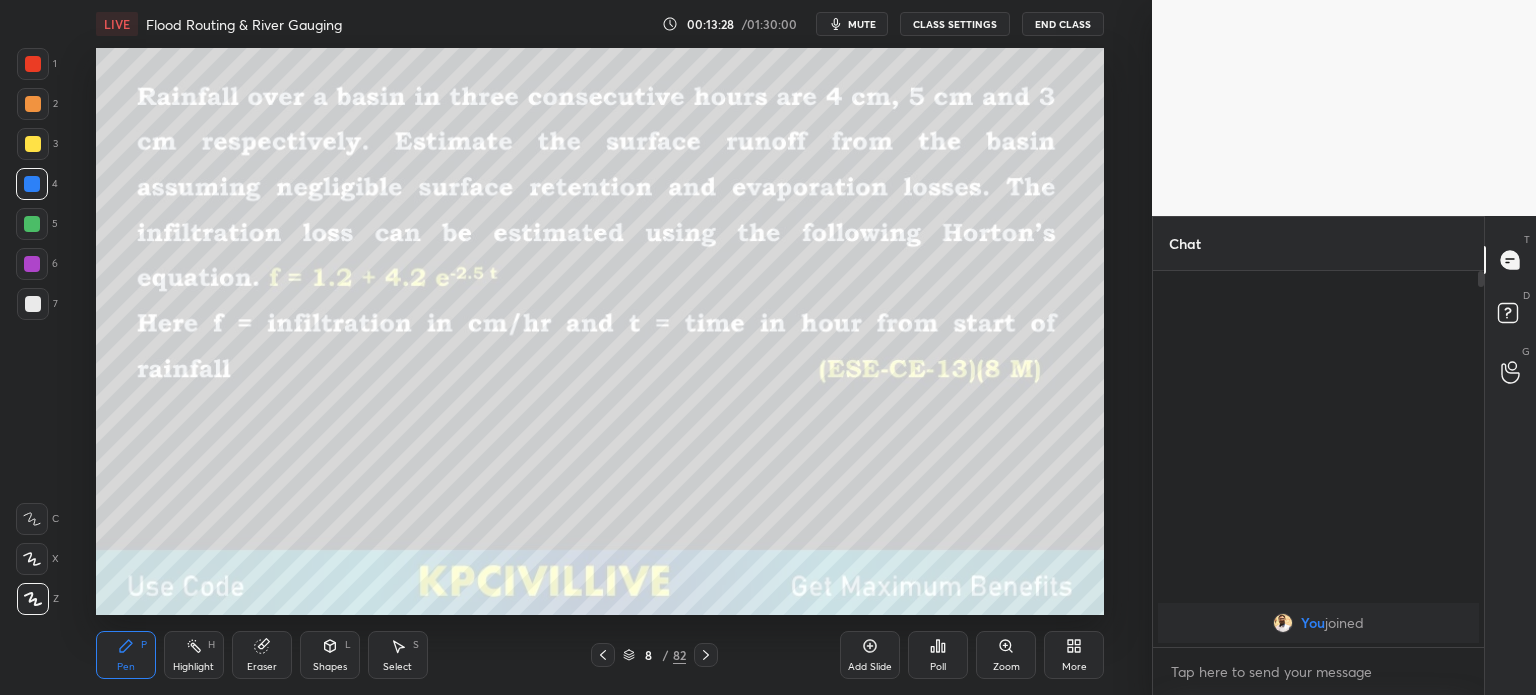 click 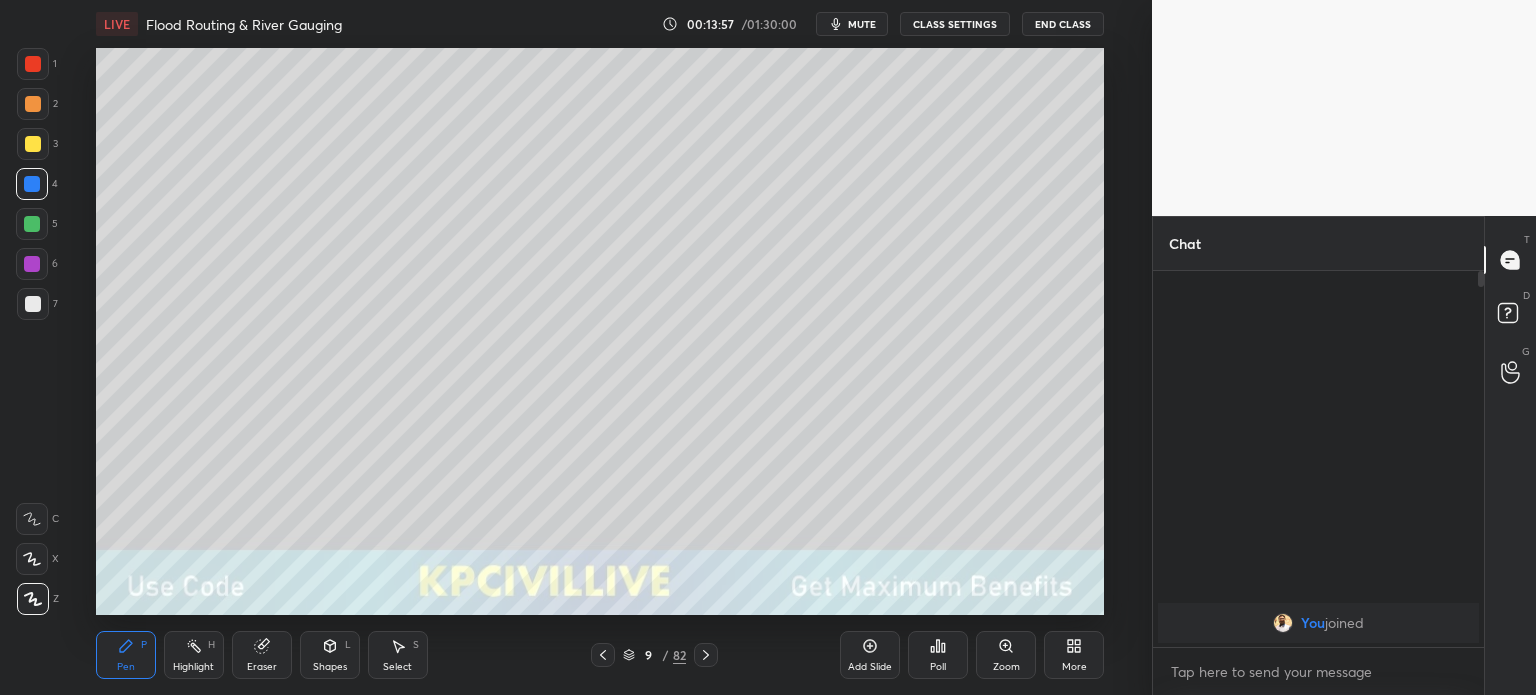 click at bounding box center [33, 304] 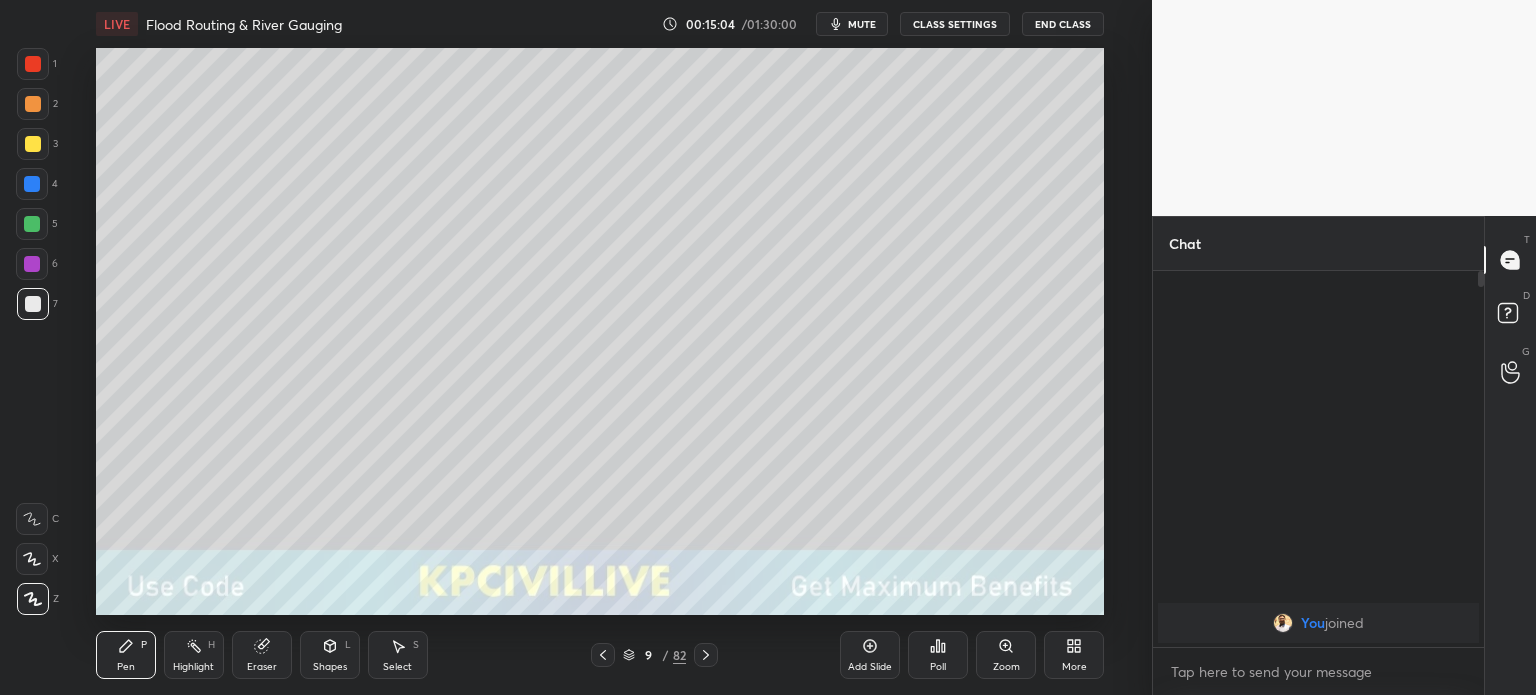 click at bounding box center (33, 144) 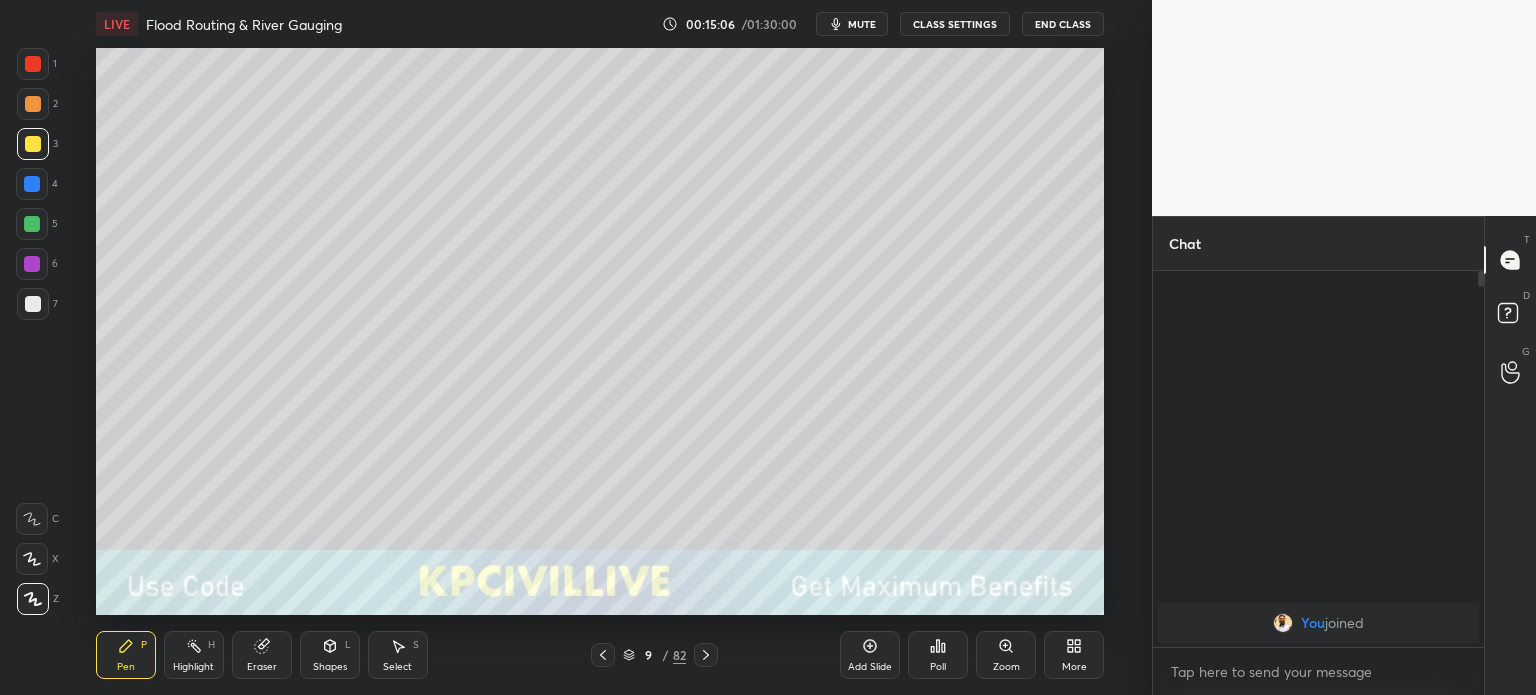 click on "Eraser" at bounding box center [262, 667] 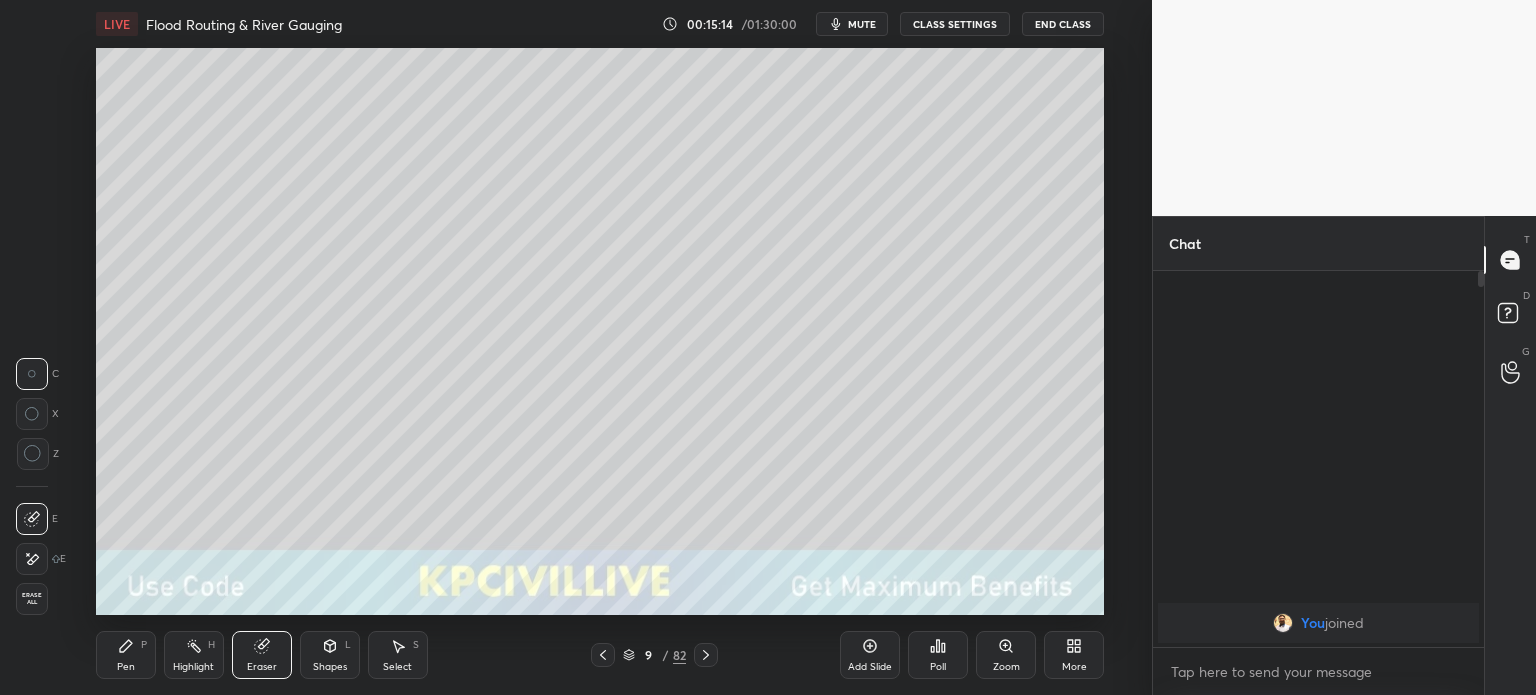 click on "Pen" at bounding box center (126, 667) 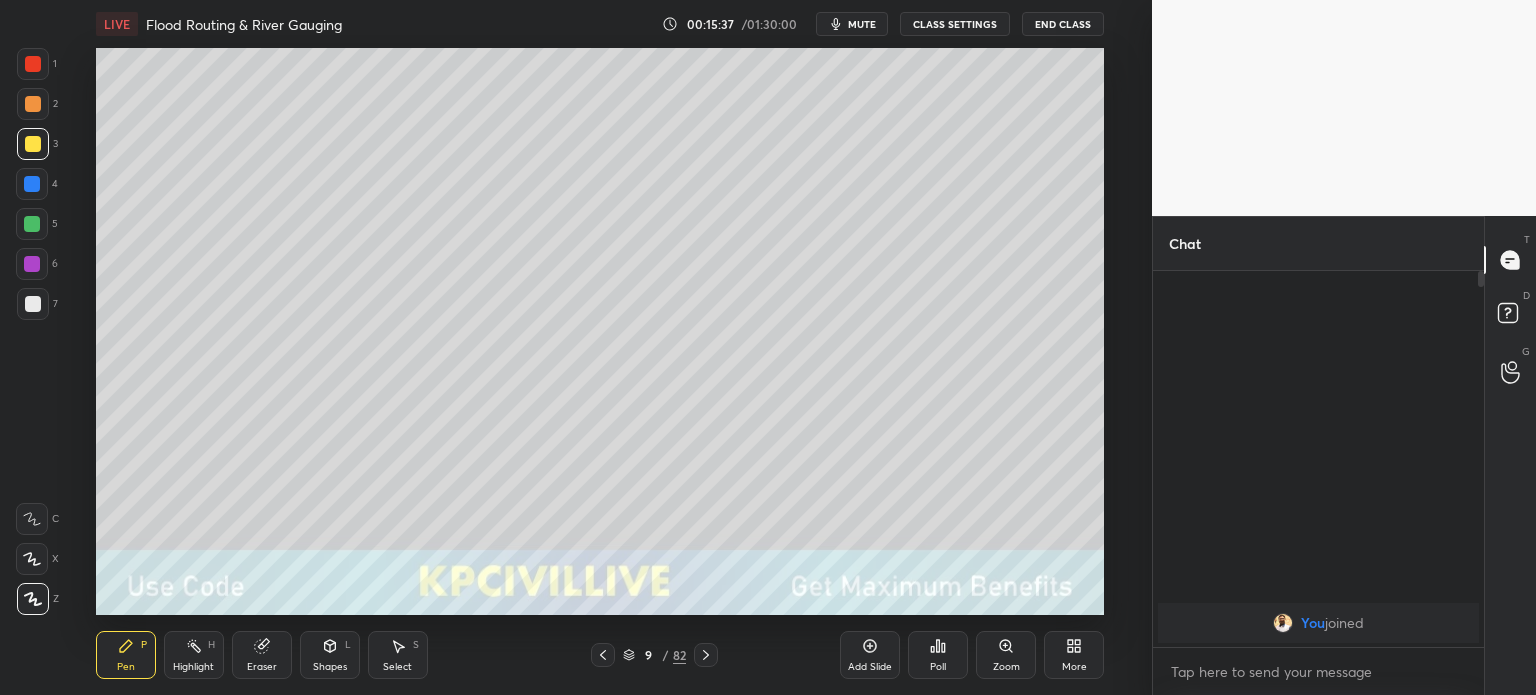 click at bounding box center [32, 184] 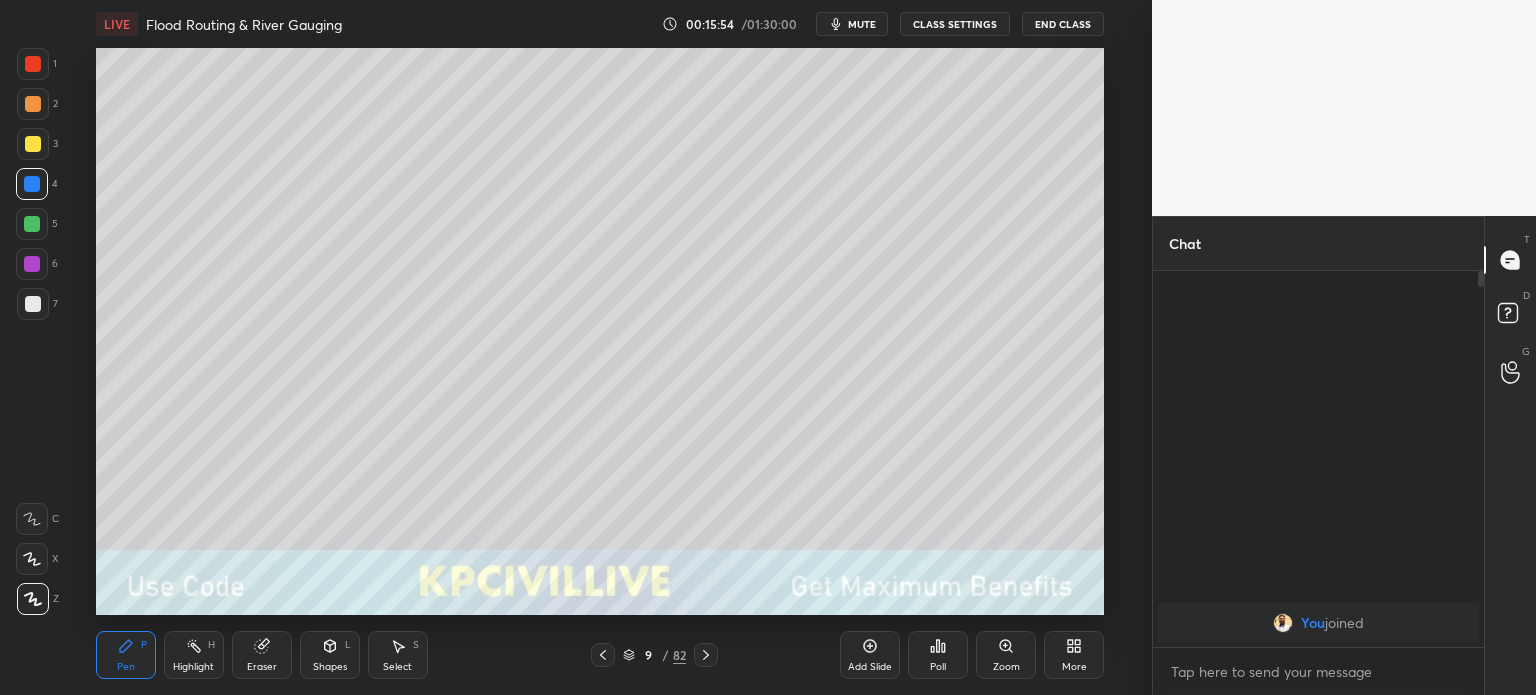 click 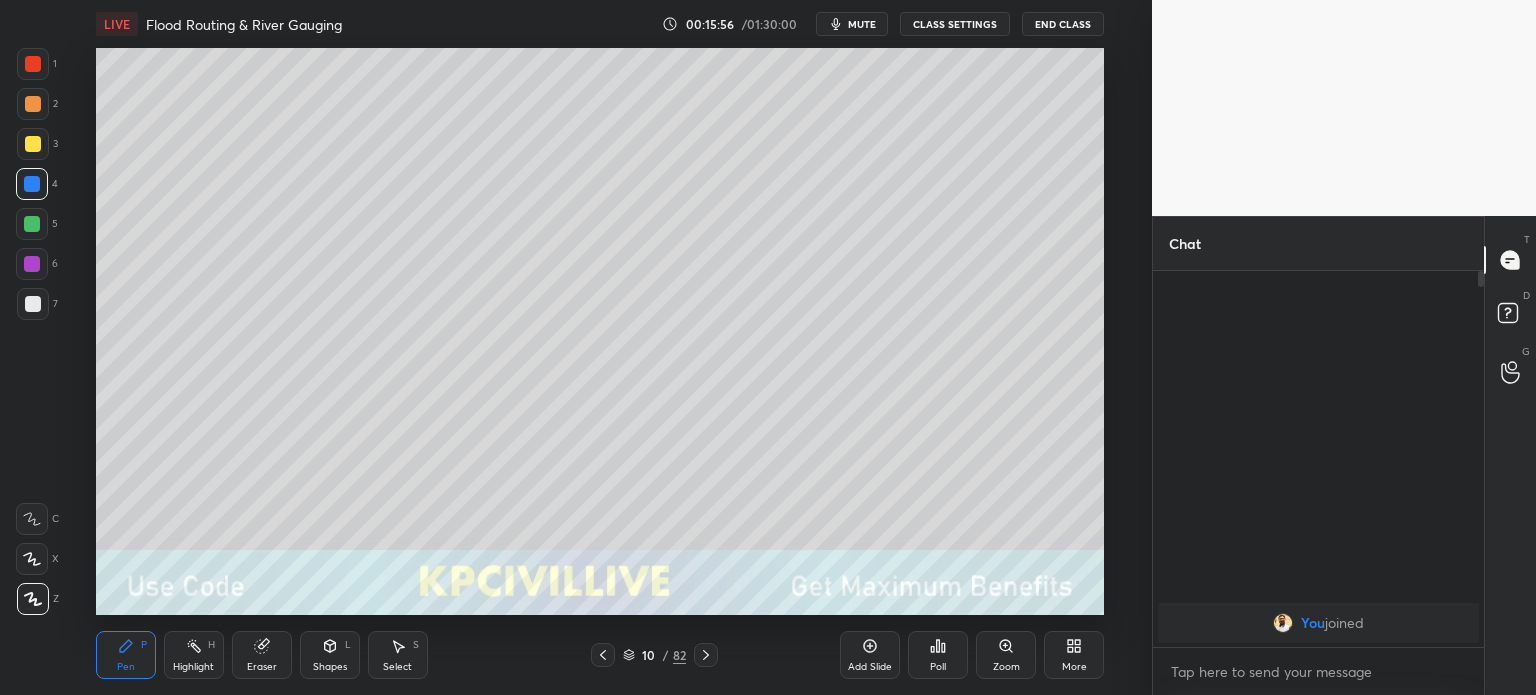 click at bounding box center (33, 304) 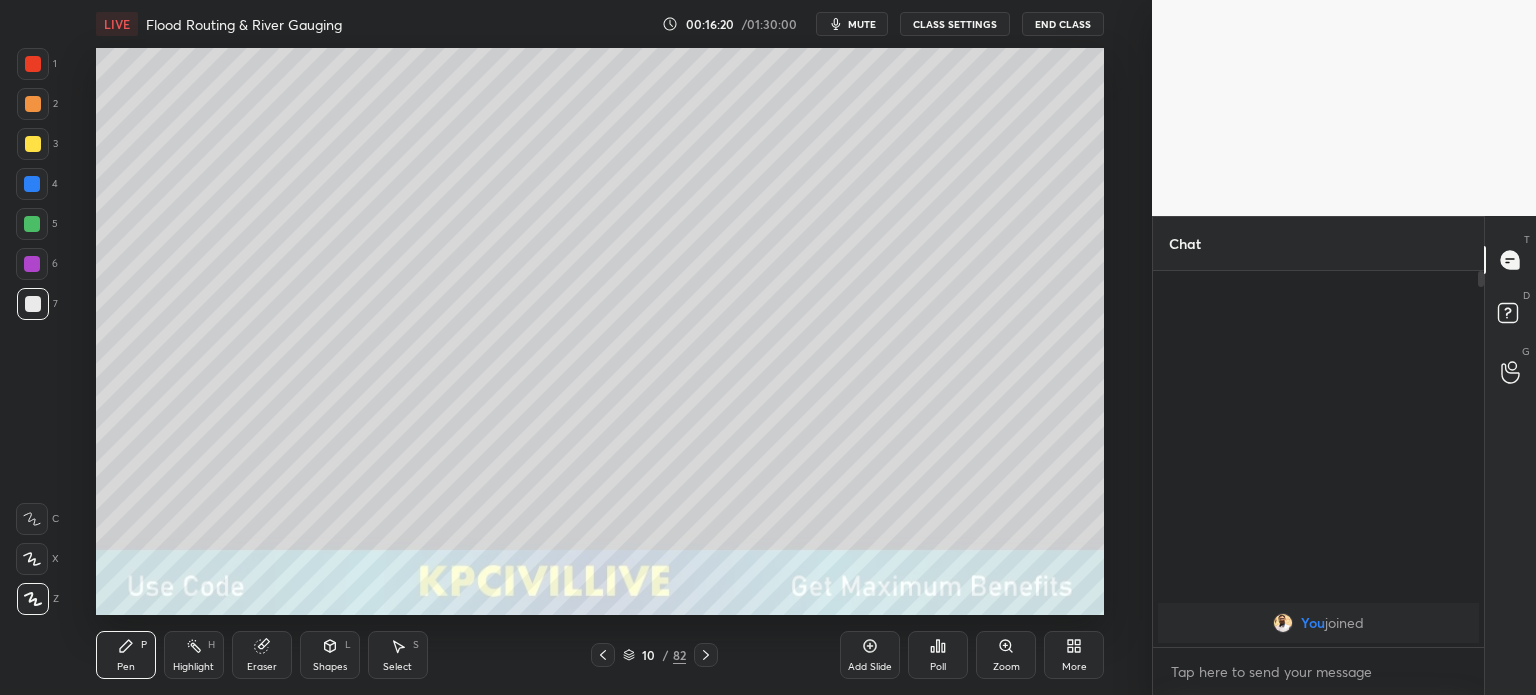 click at bounding box center [33, 144] 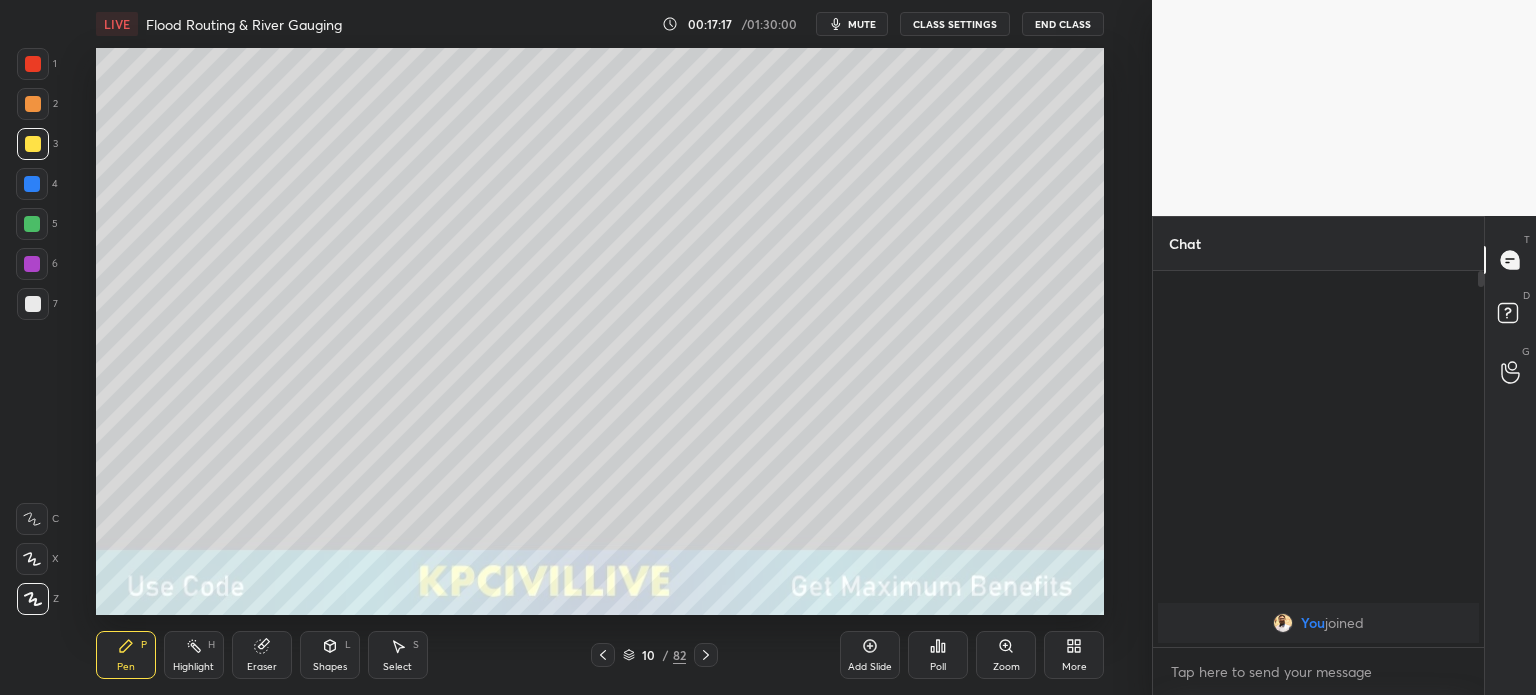 click at bounding box center [33, 304] 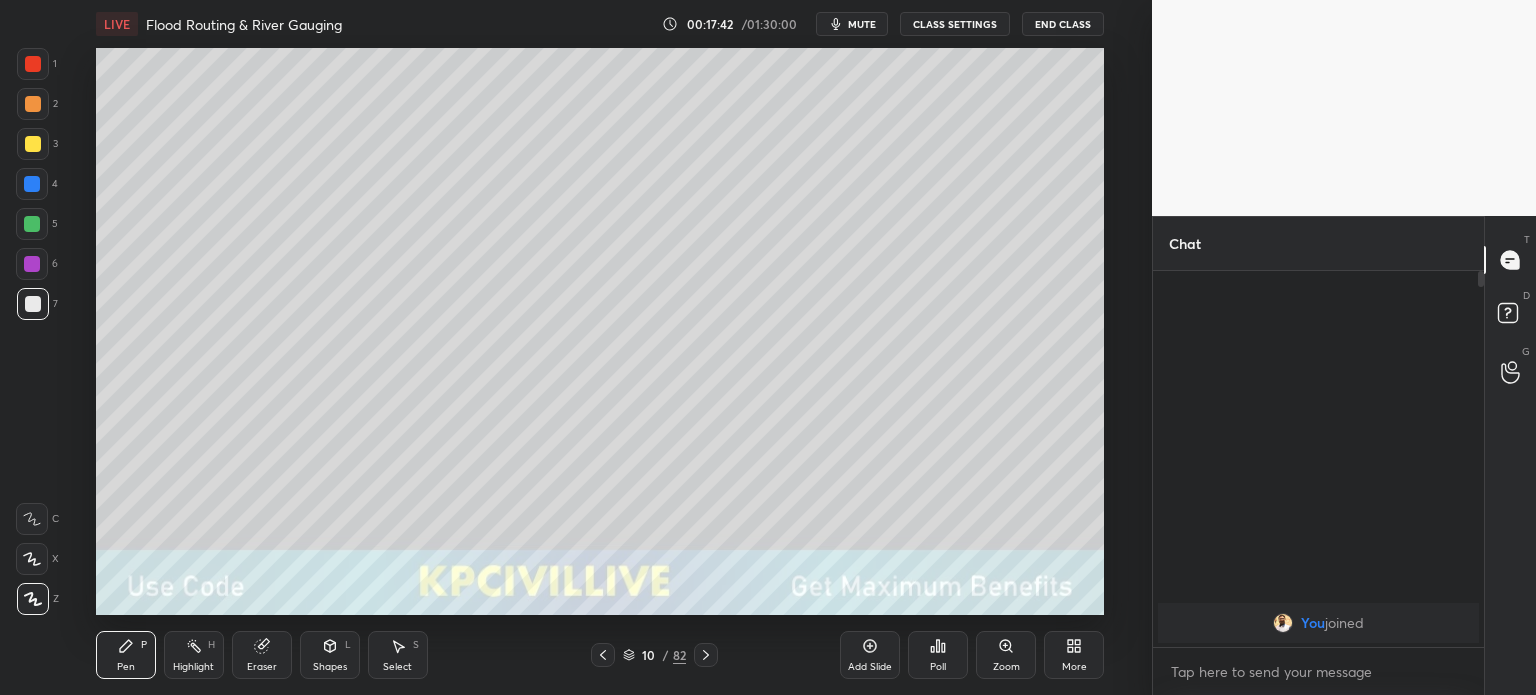 click on "End Class" at bounding box center [1063, 24] 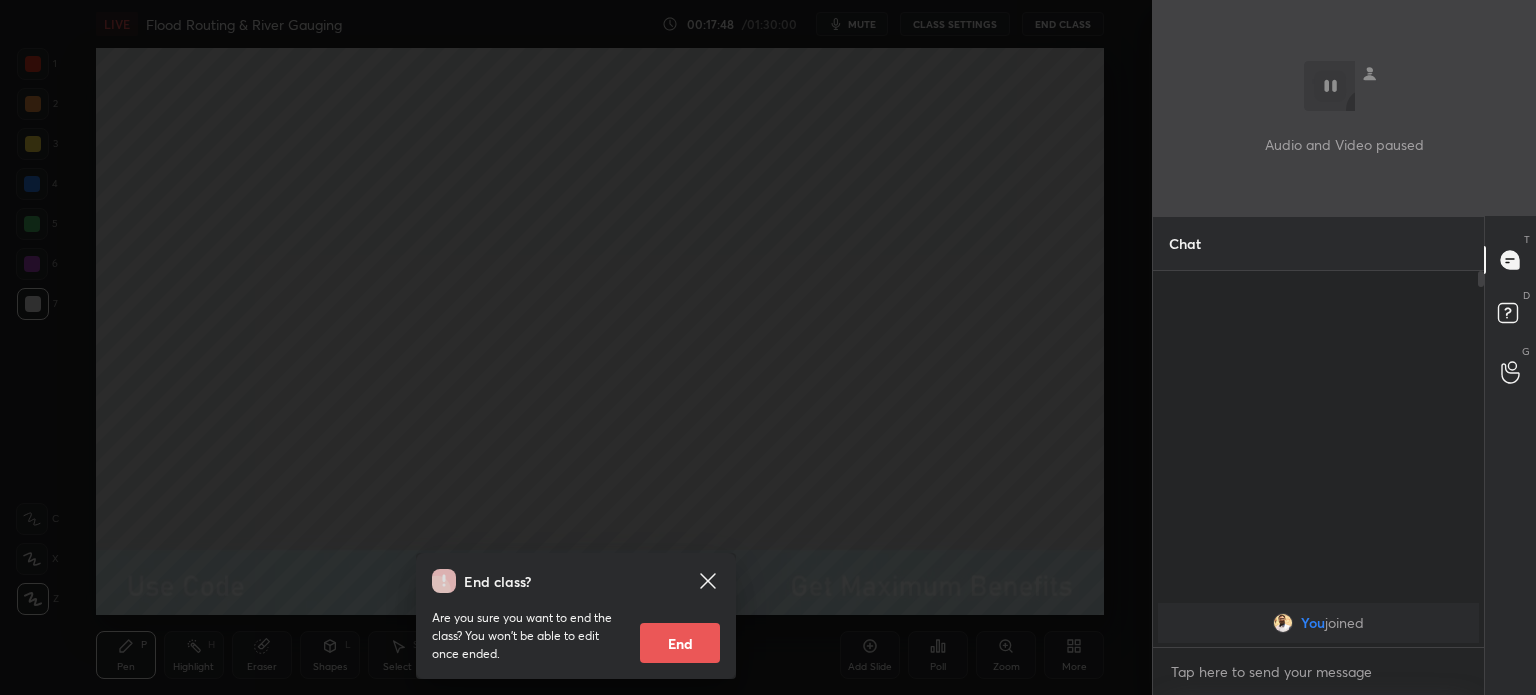 click on "End class? Are you sure you want to end the class? You won’t be able to edit once ended. End" at bounding box center [576, 347] 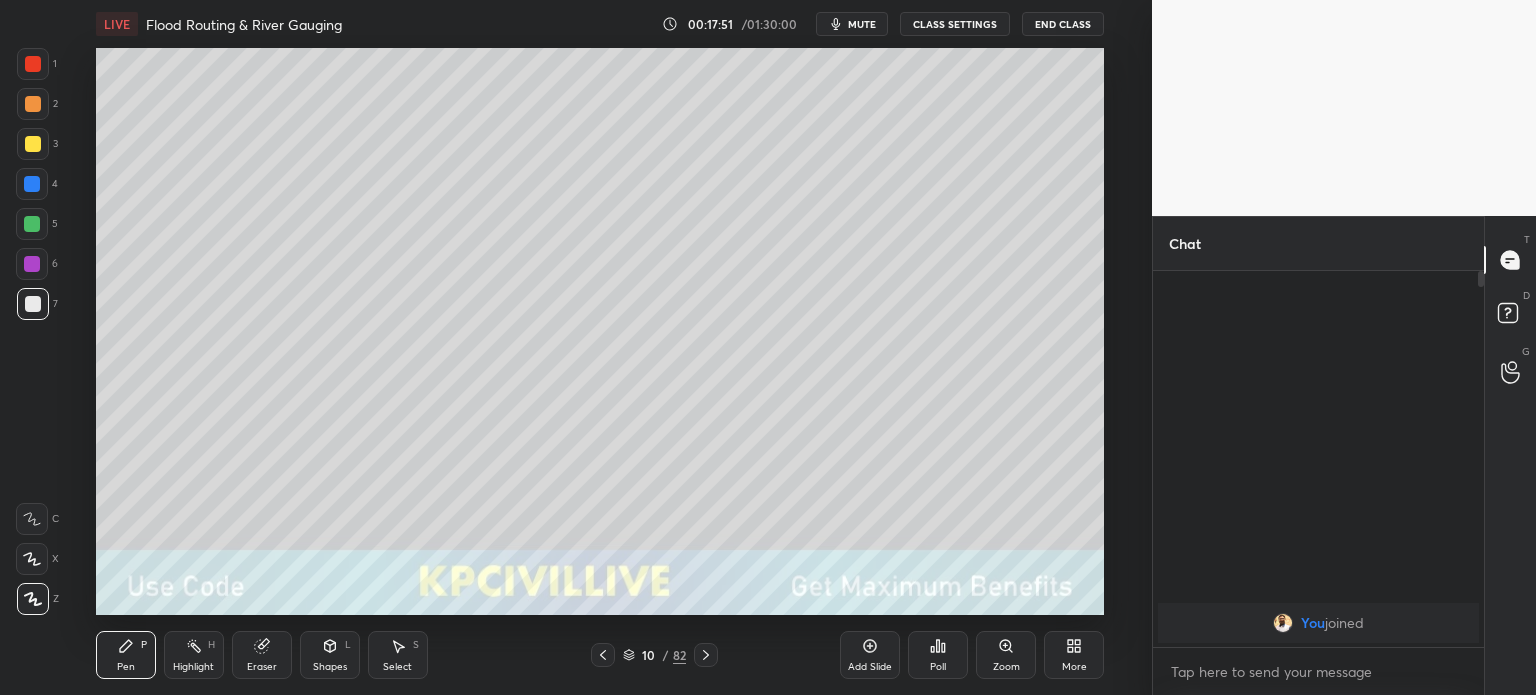 click 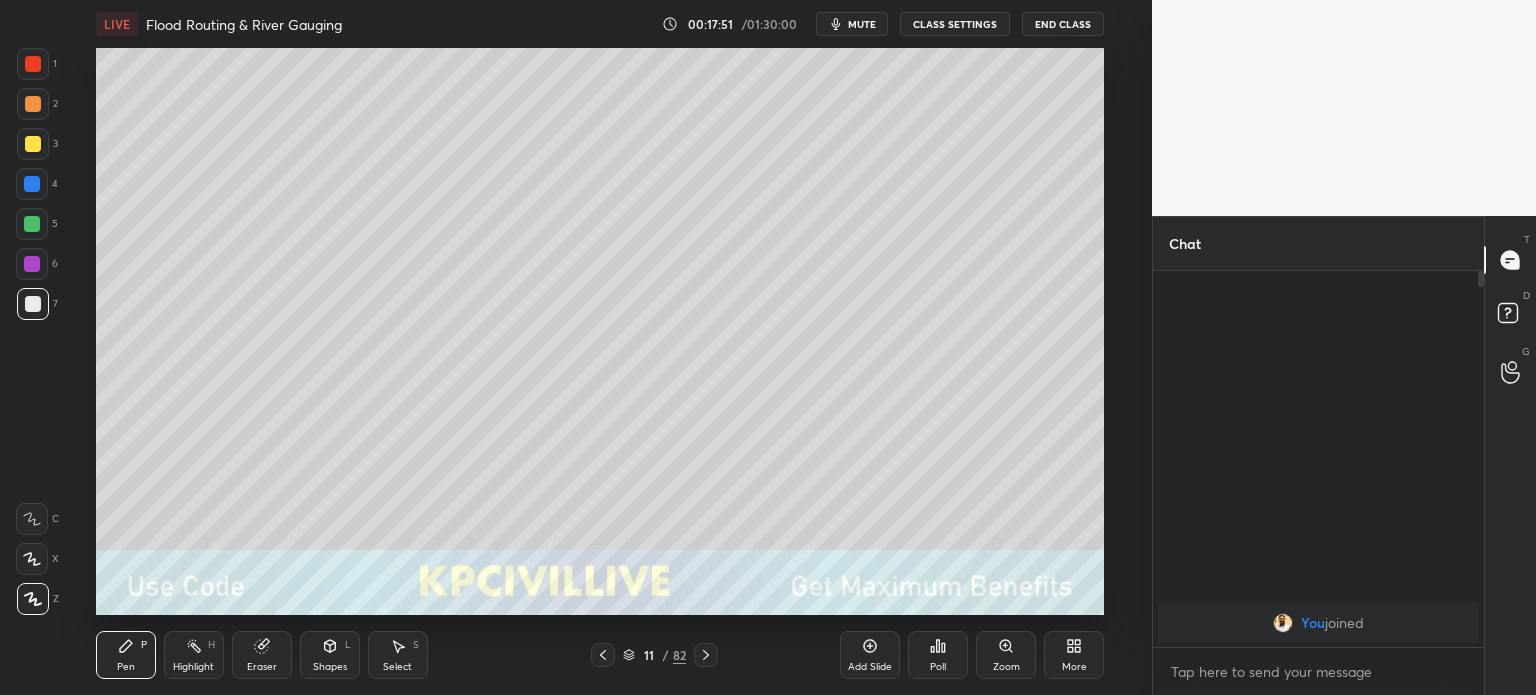 click at bounding box center (706, 655) 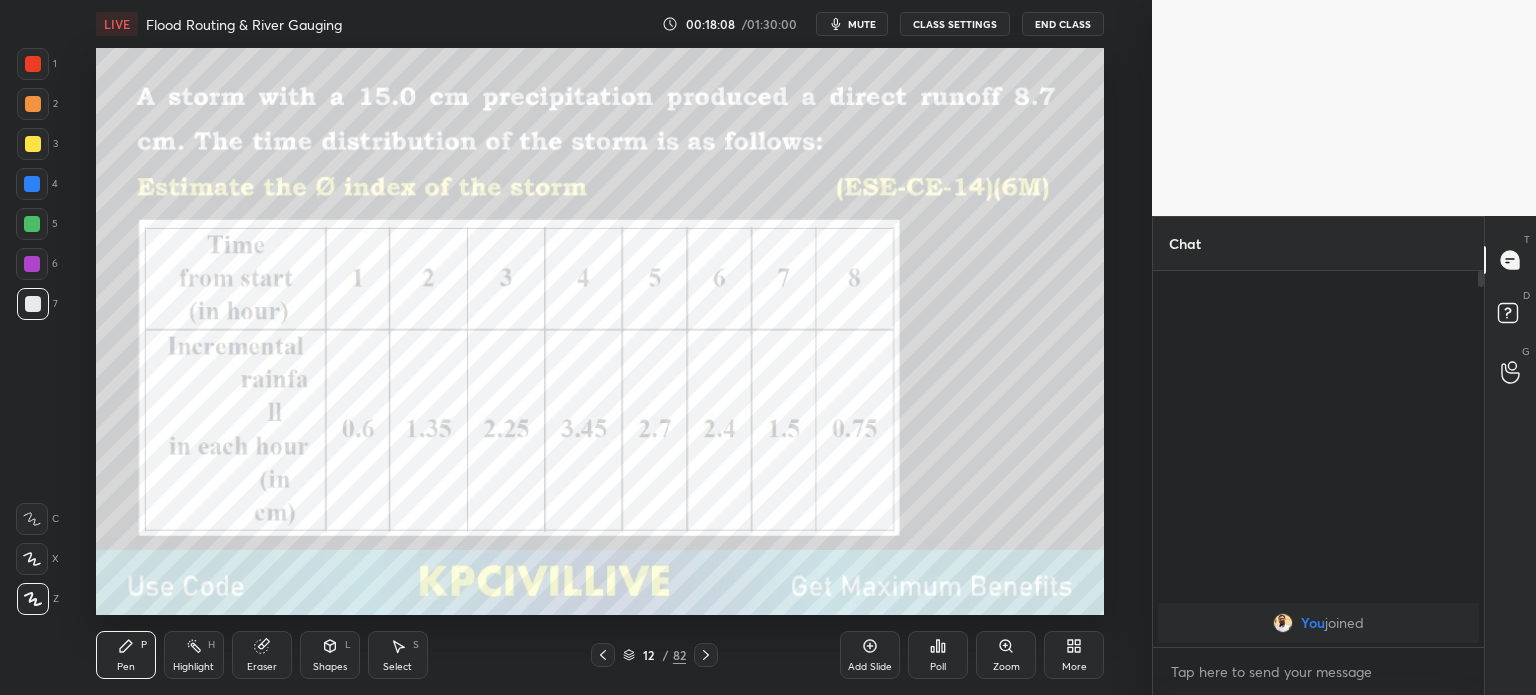 click at bounding box center [33, 144] 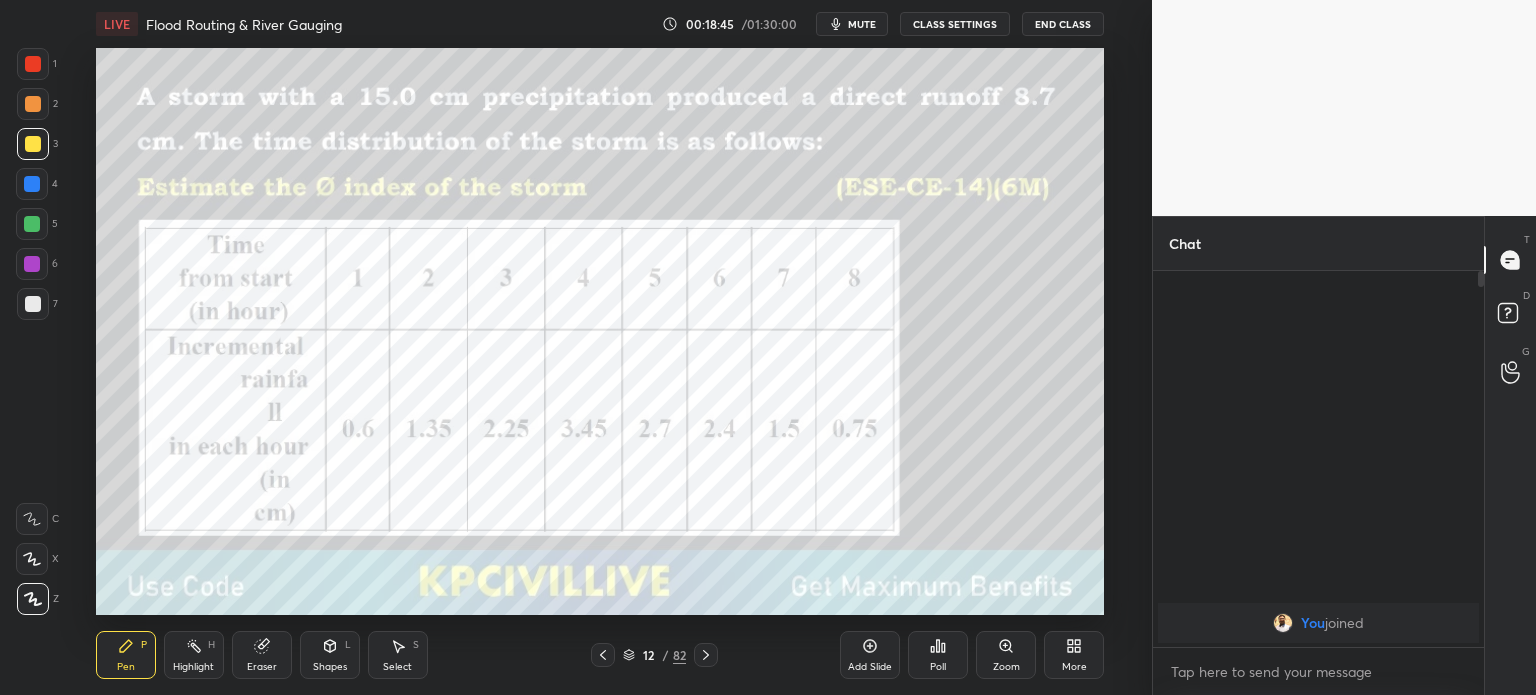 click at bounding box center (33, 64) 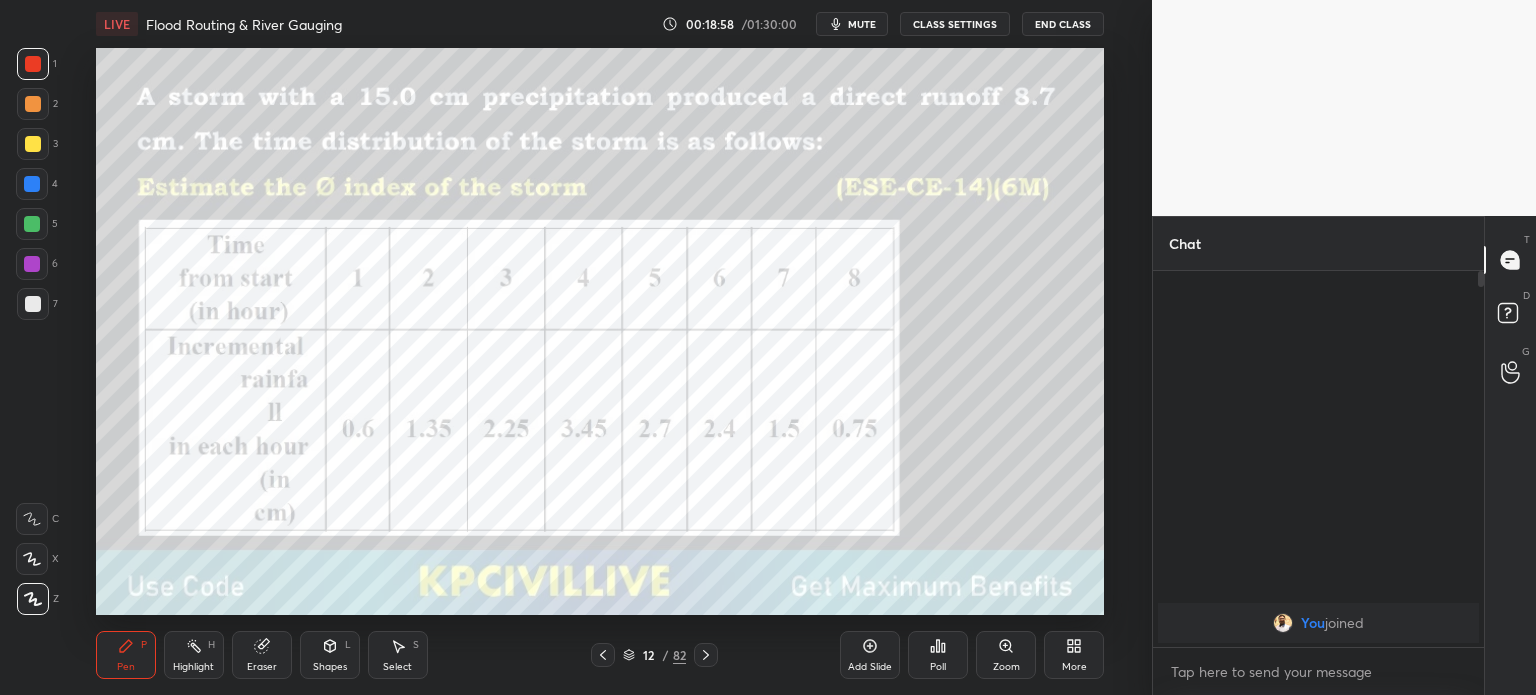 click 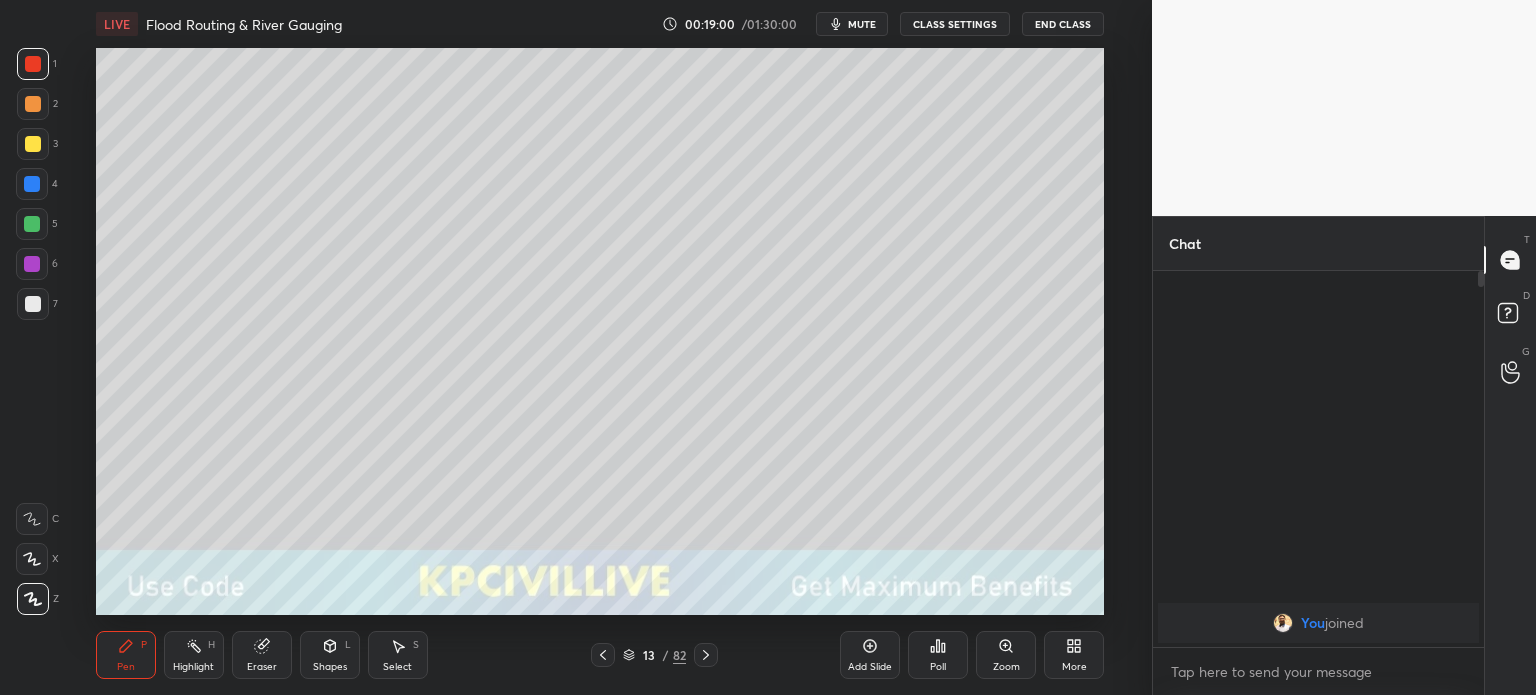 click at bounding box center (33, 304) 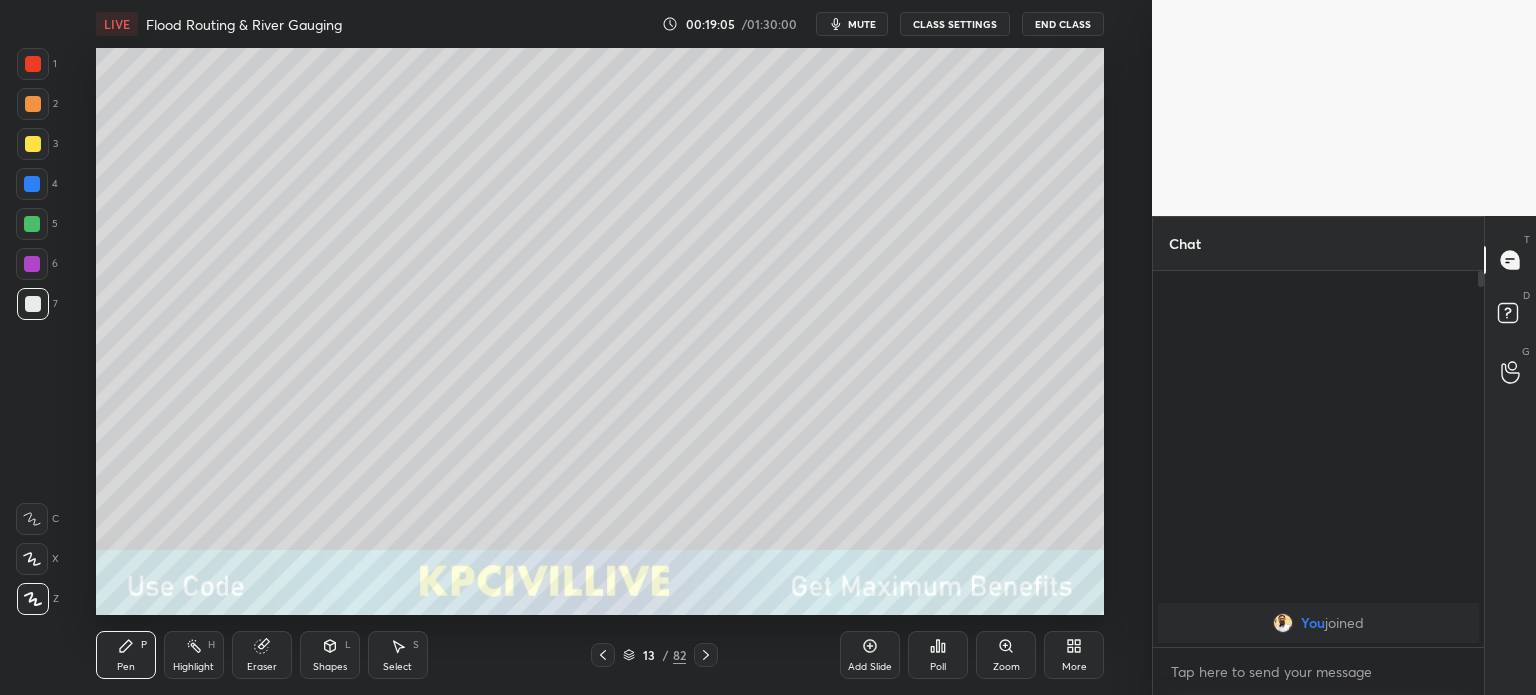 click 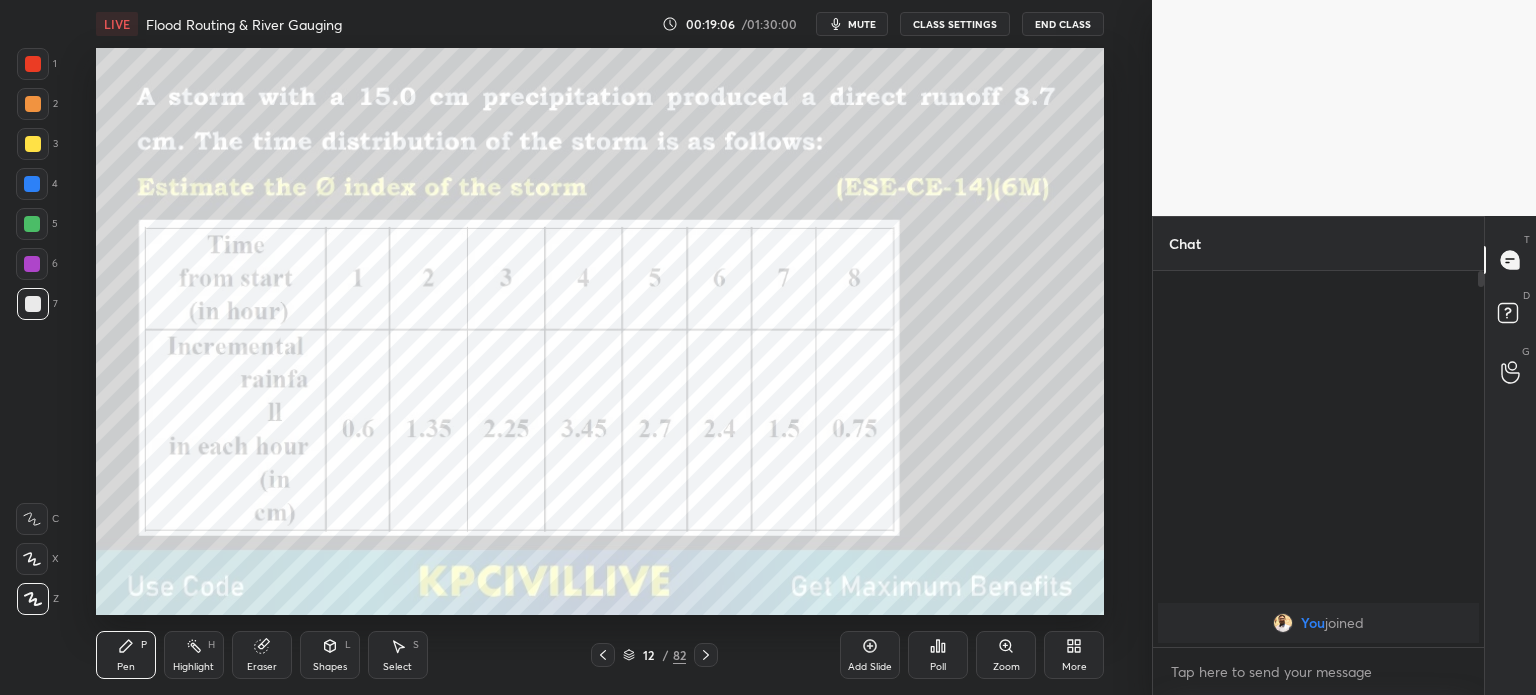 click at bounding box center (33, 64) 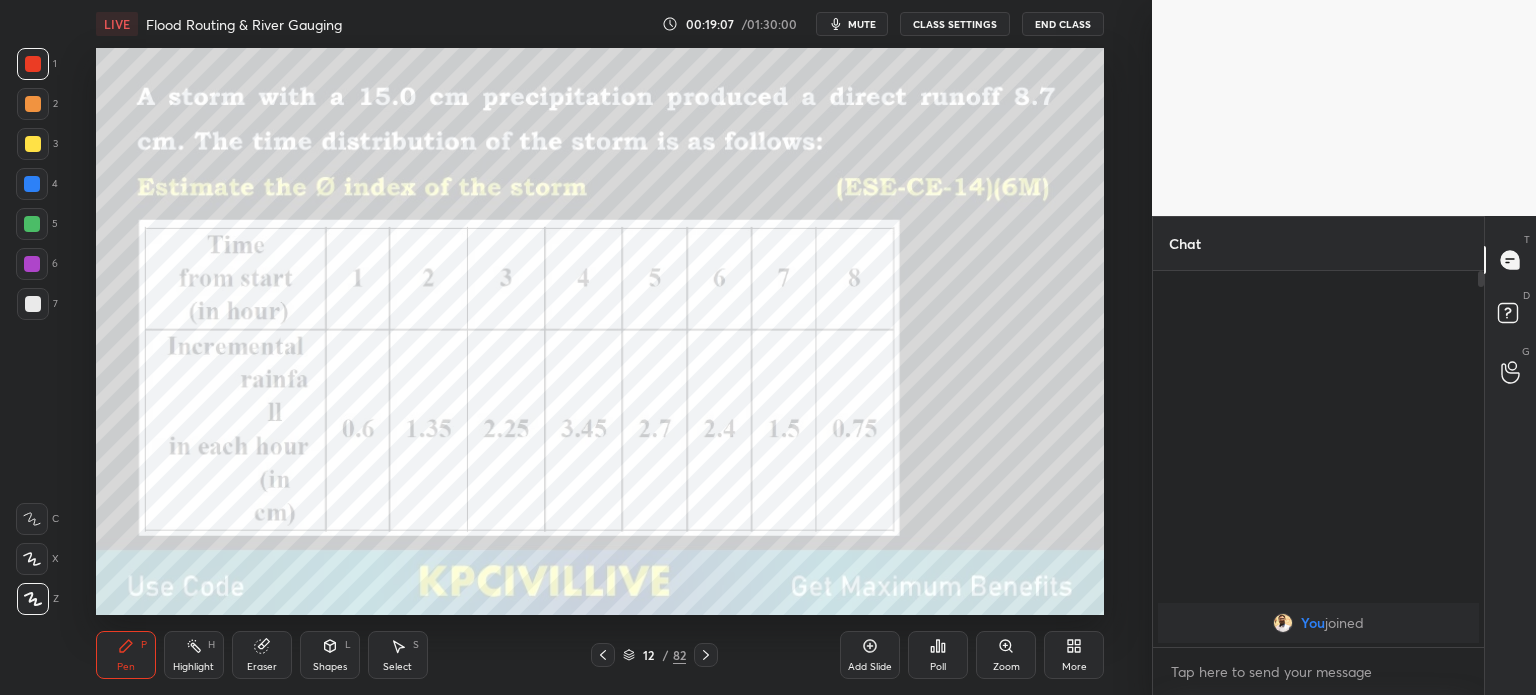click on "Highlight H" at bounding box center (194, 655) 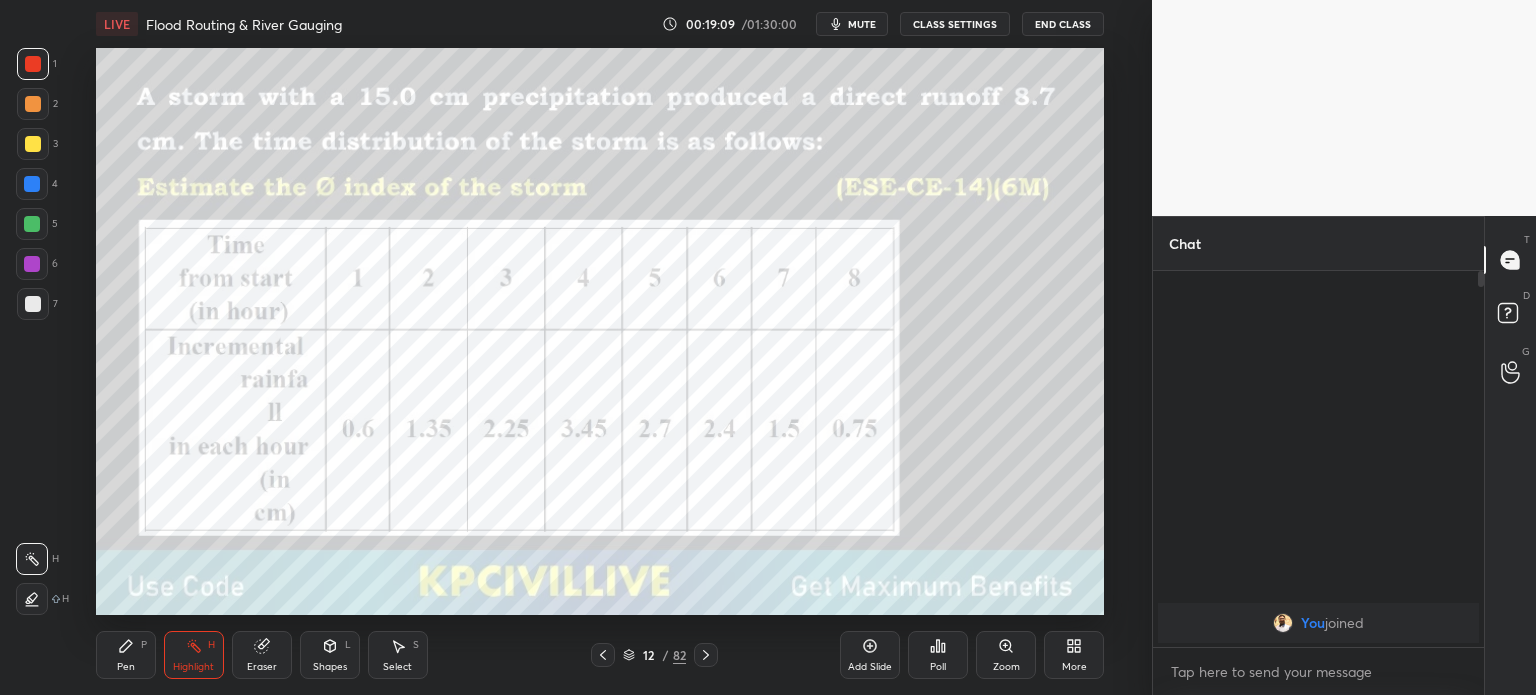 click on "Pen" at bounding box center (126, 667) 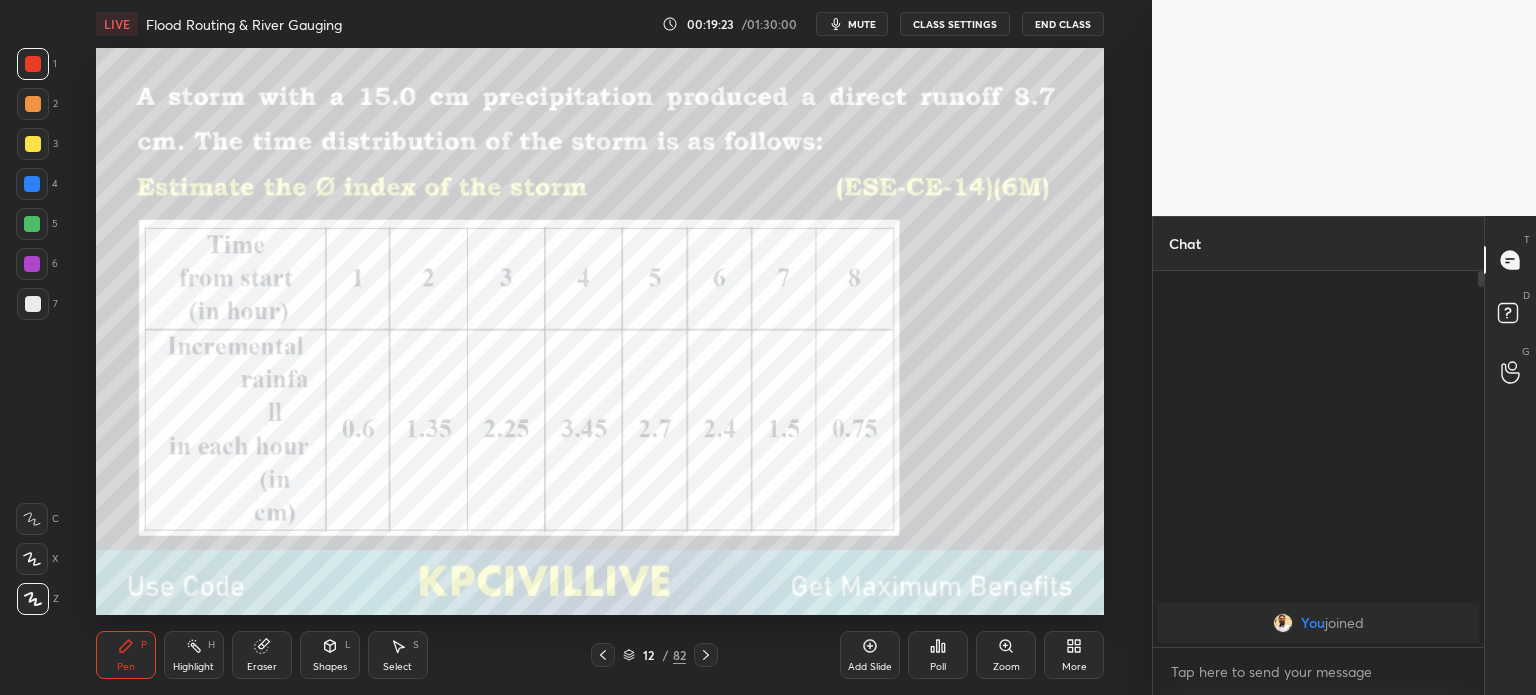 click on "12 / 82" at bounding box center [654, 655] 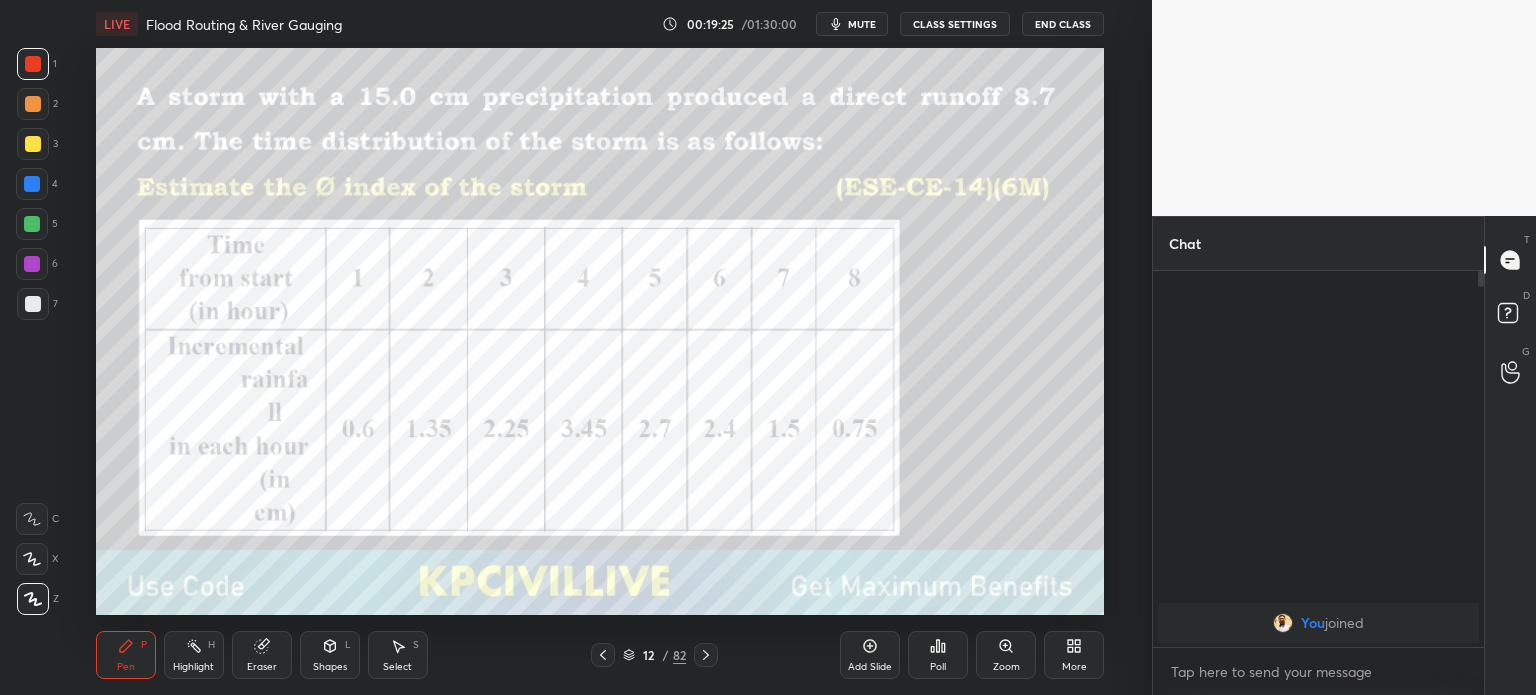 click 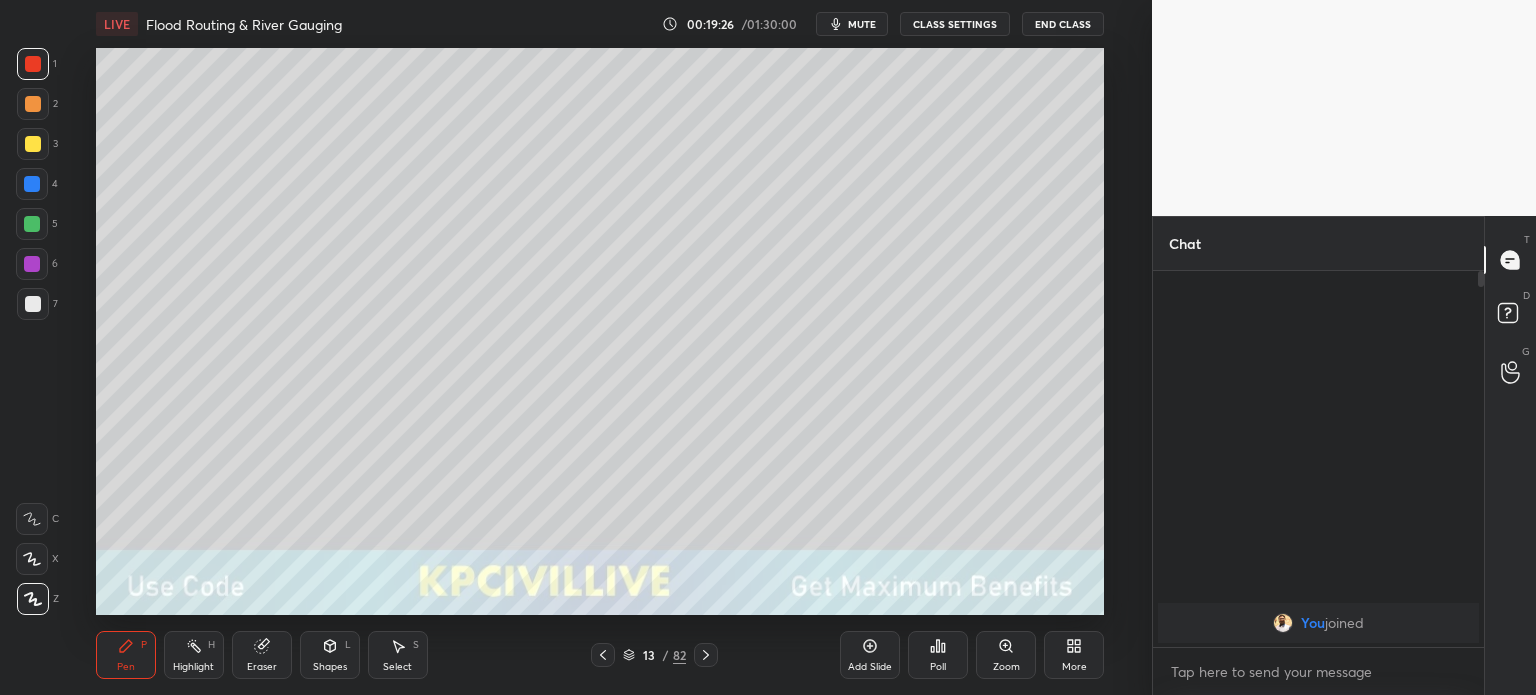 click at bounding box center (33, 304) 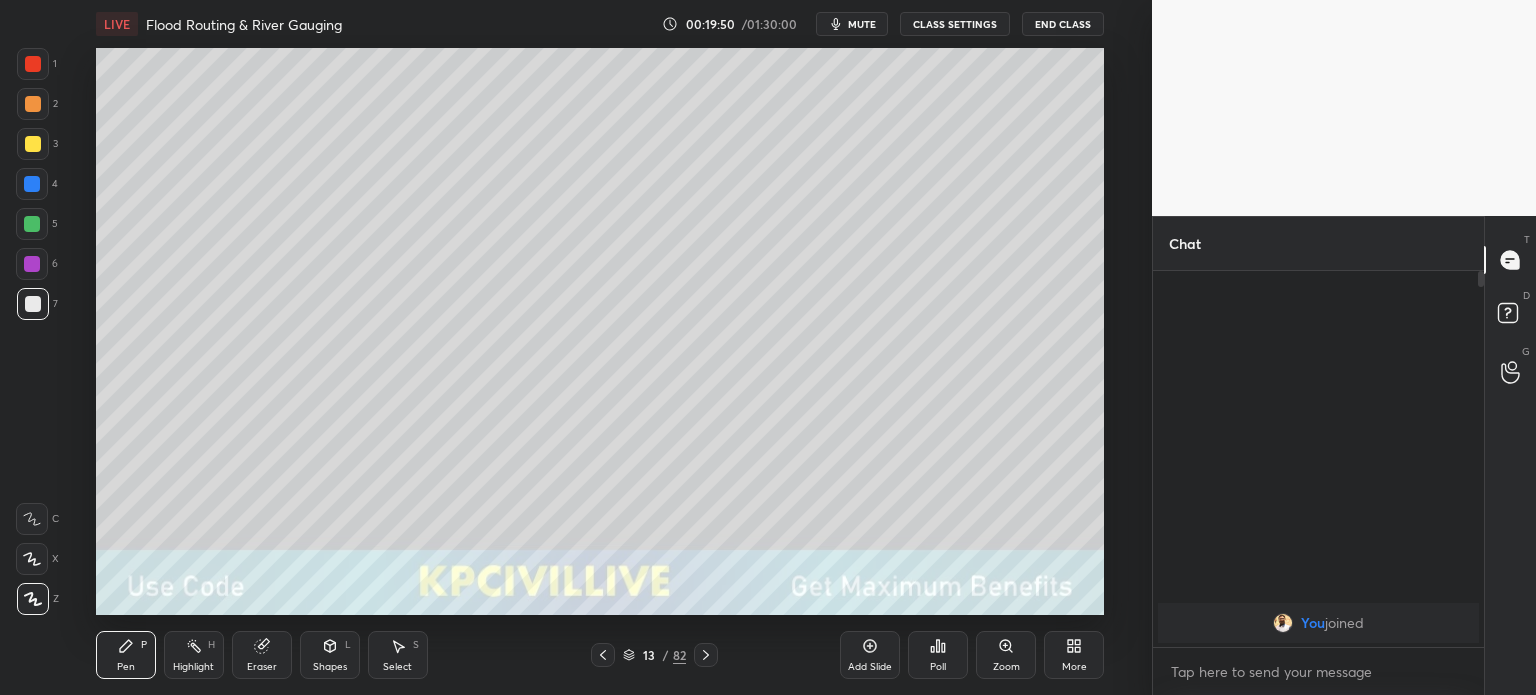 click 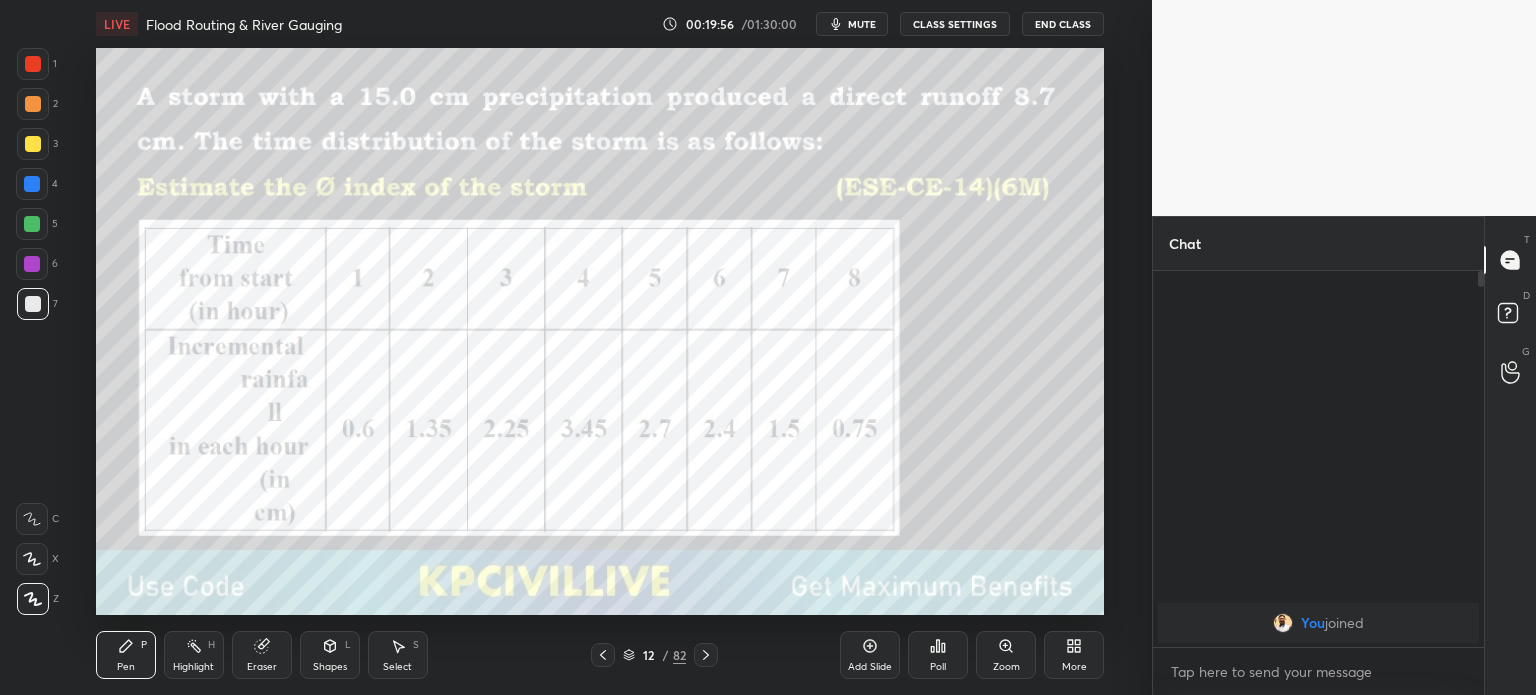 click 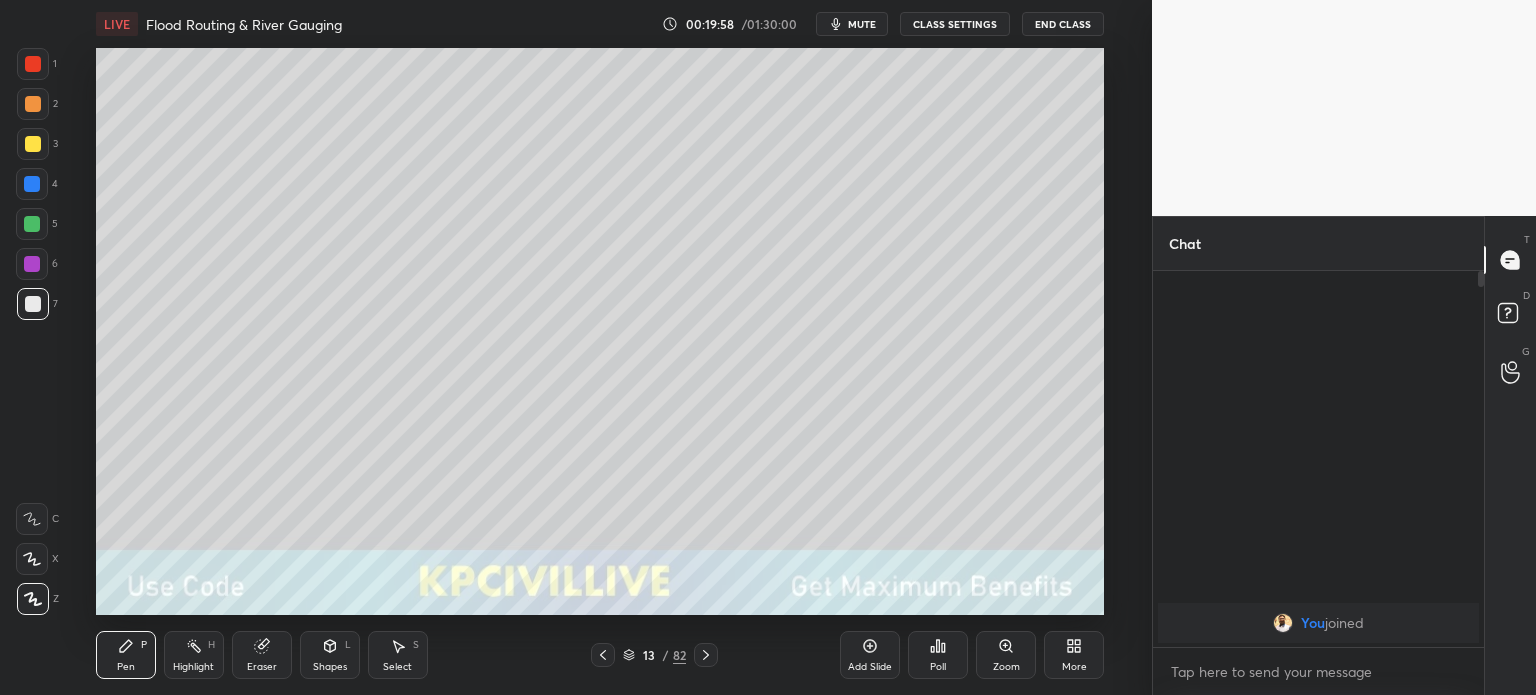 click 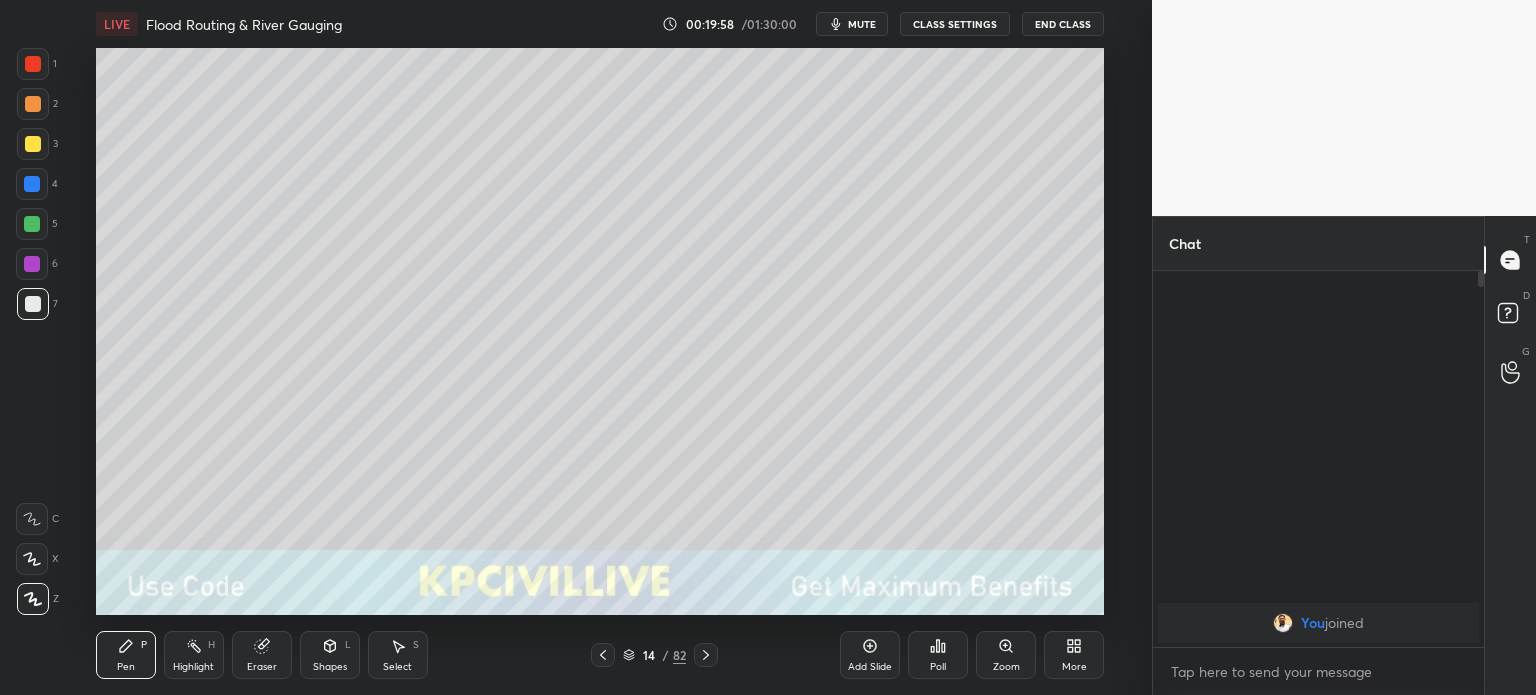 click 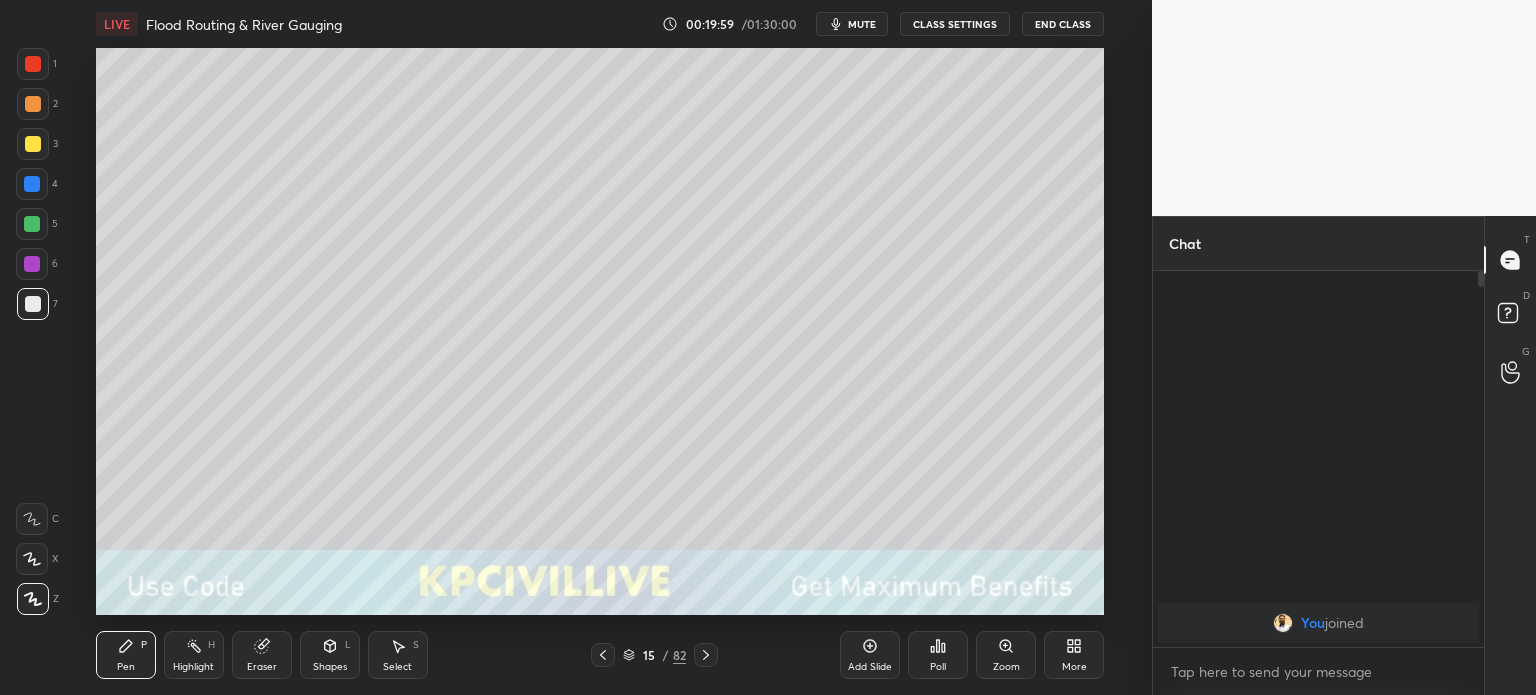 click on "15 / 82" at bounding box center [654, 655] 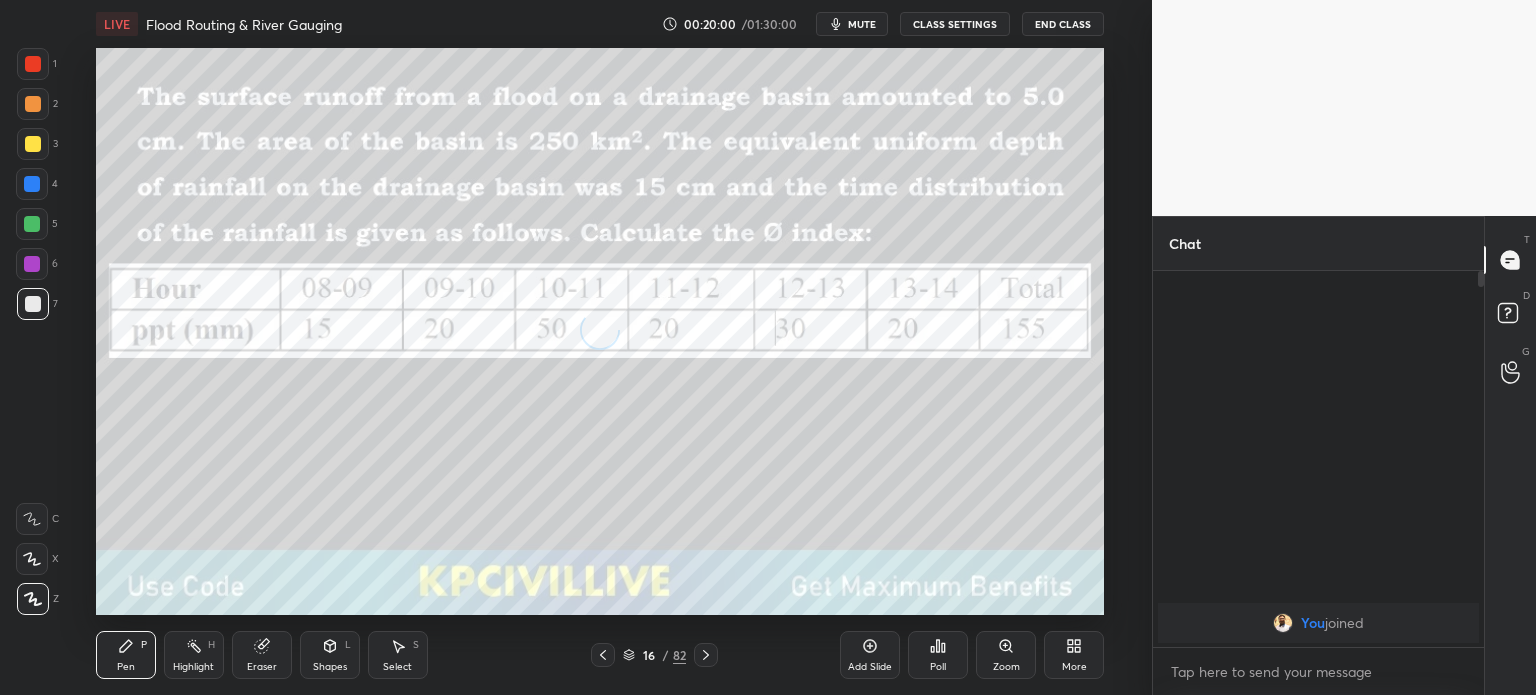 click 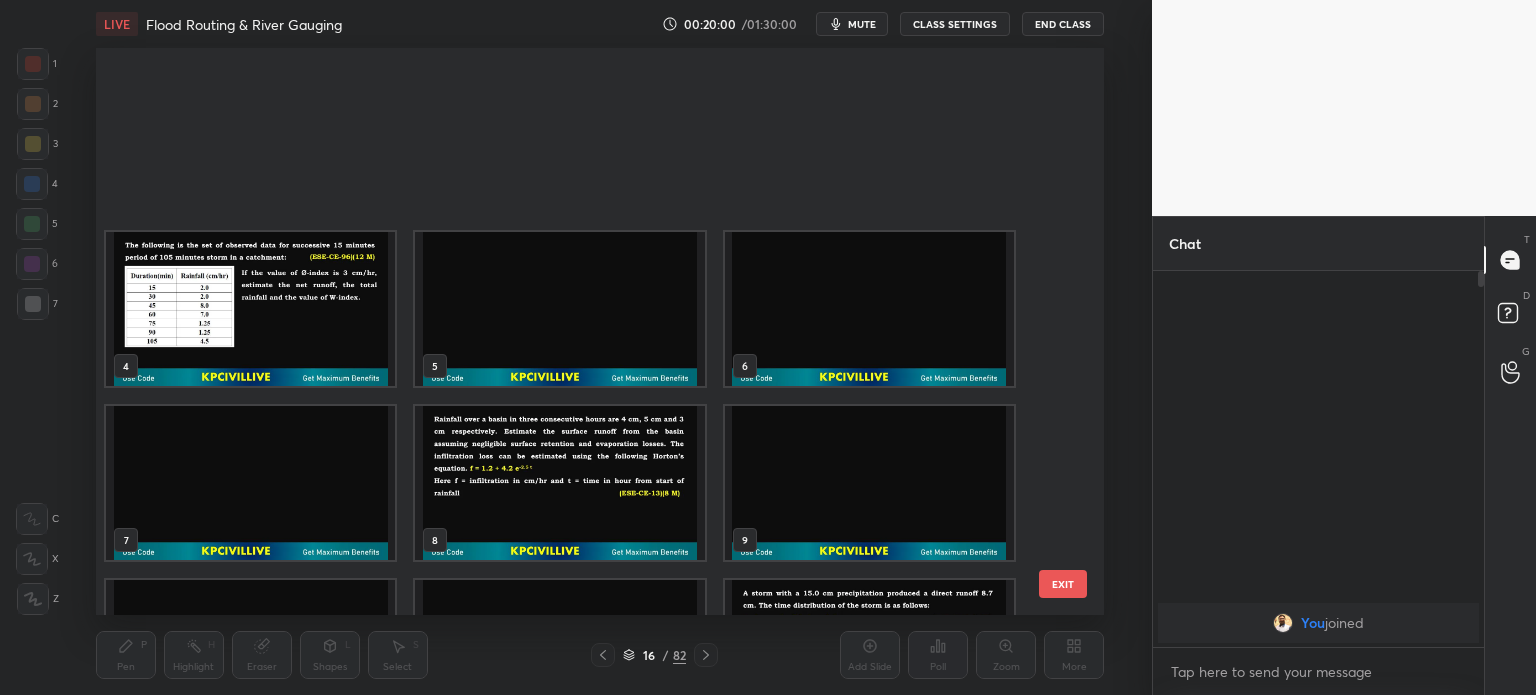 scroll, scrollTop: 476, scrollLeft: 0, axis: vertical 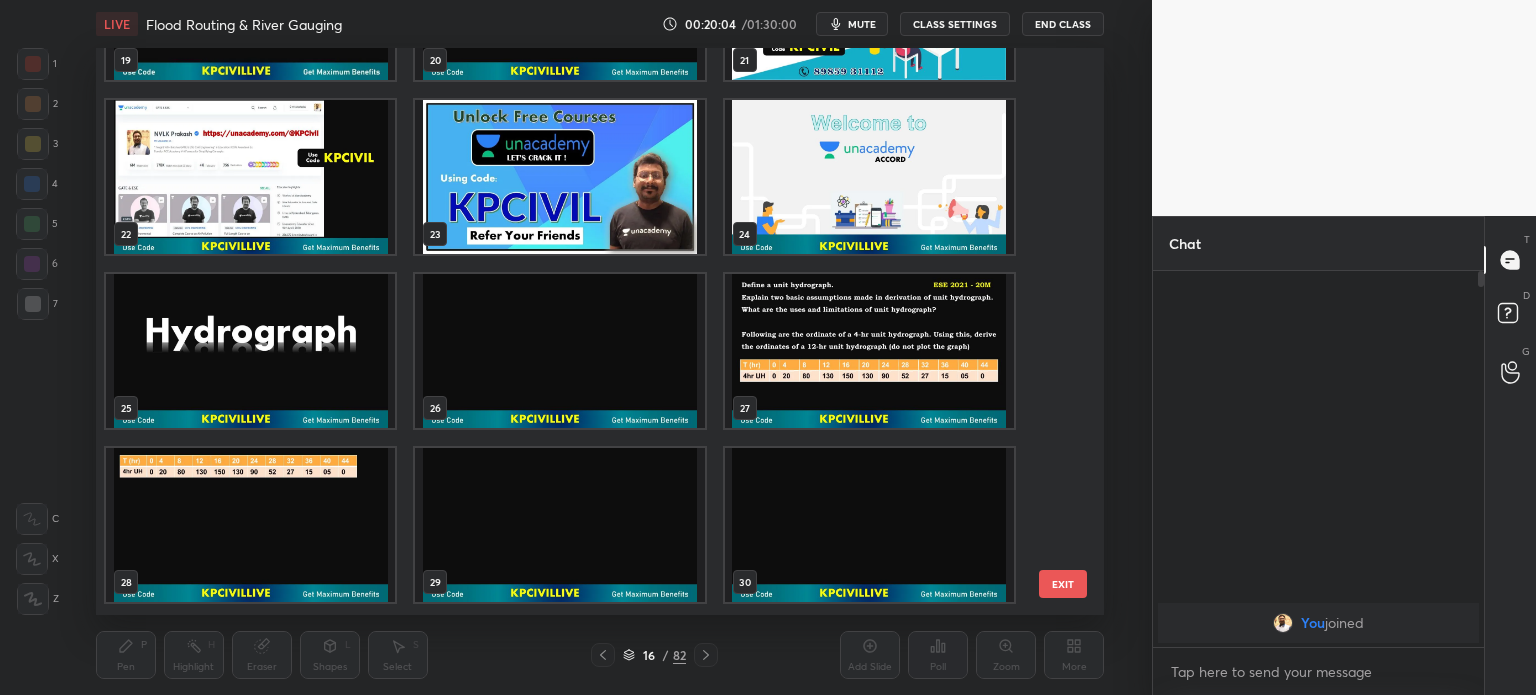 click at bounding box center (868, 351) 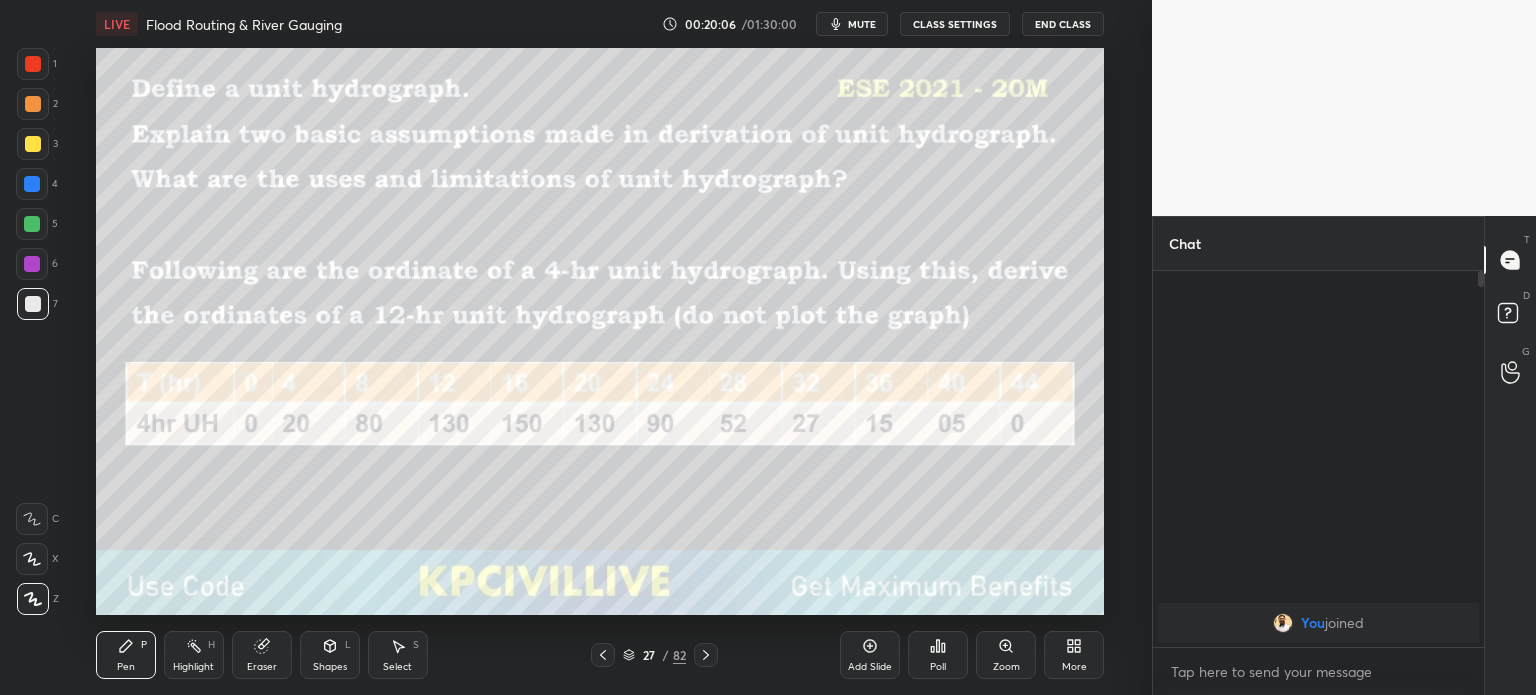 click 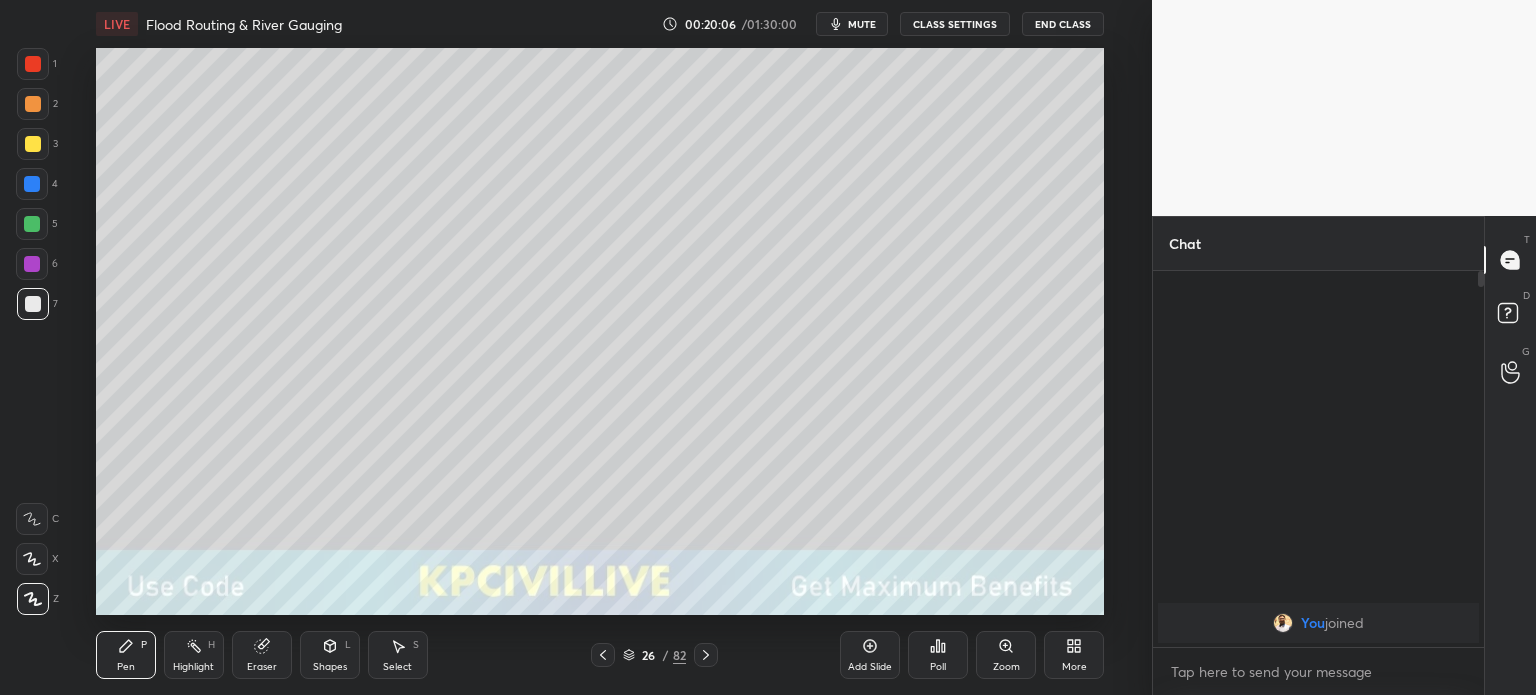 click 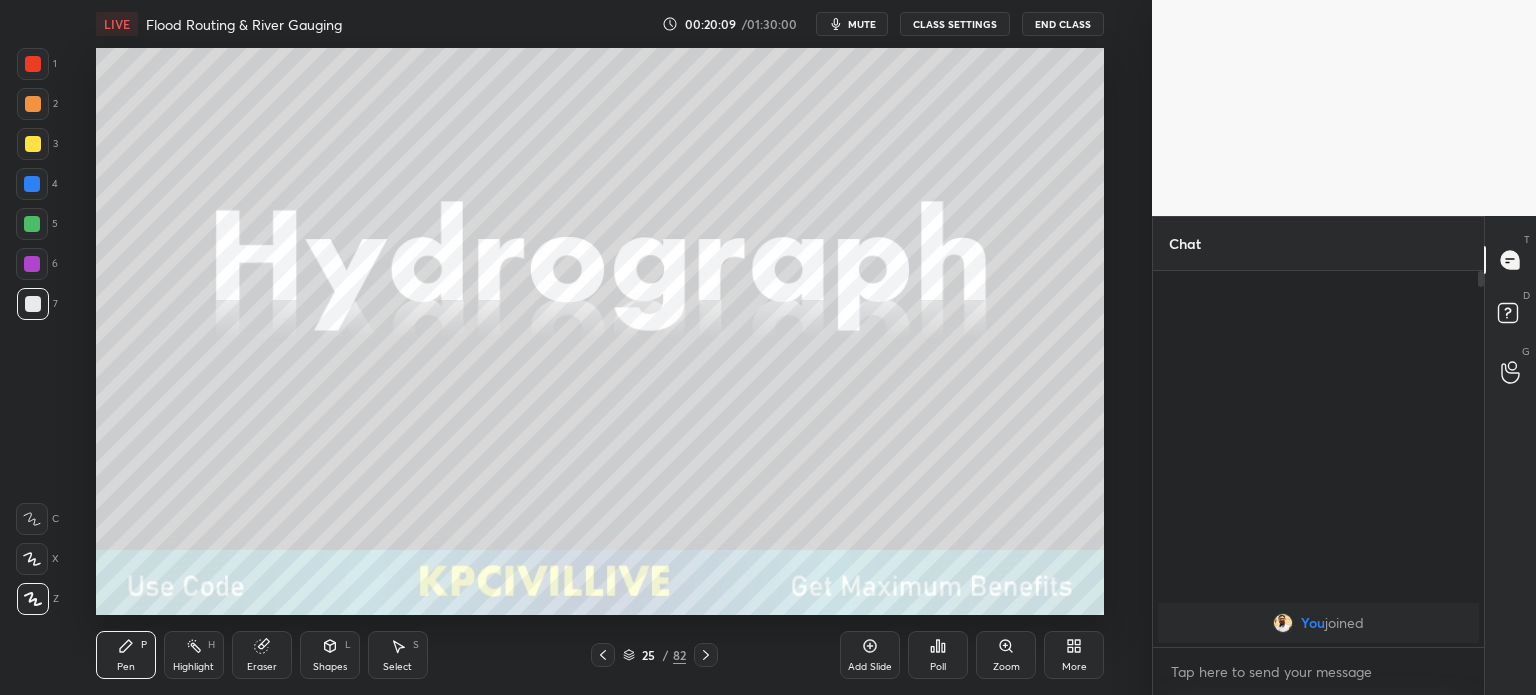 click at bounding box center (33, 144) 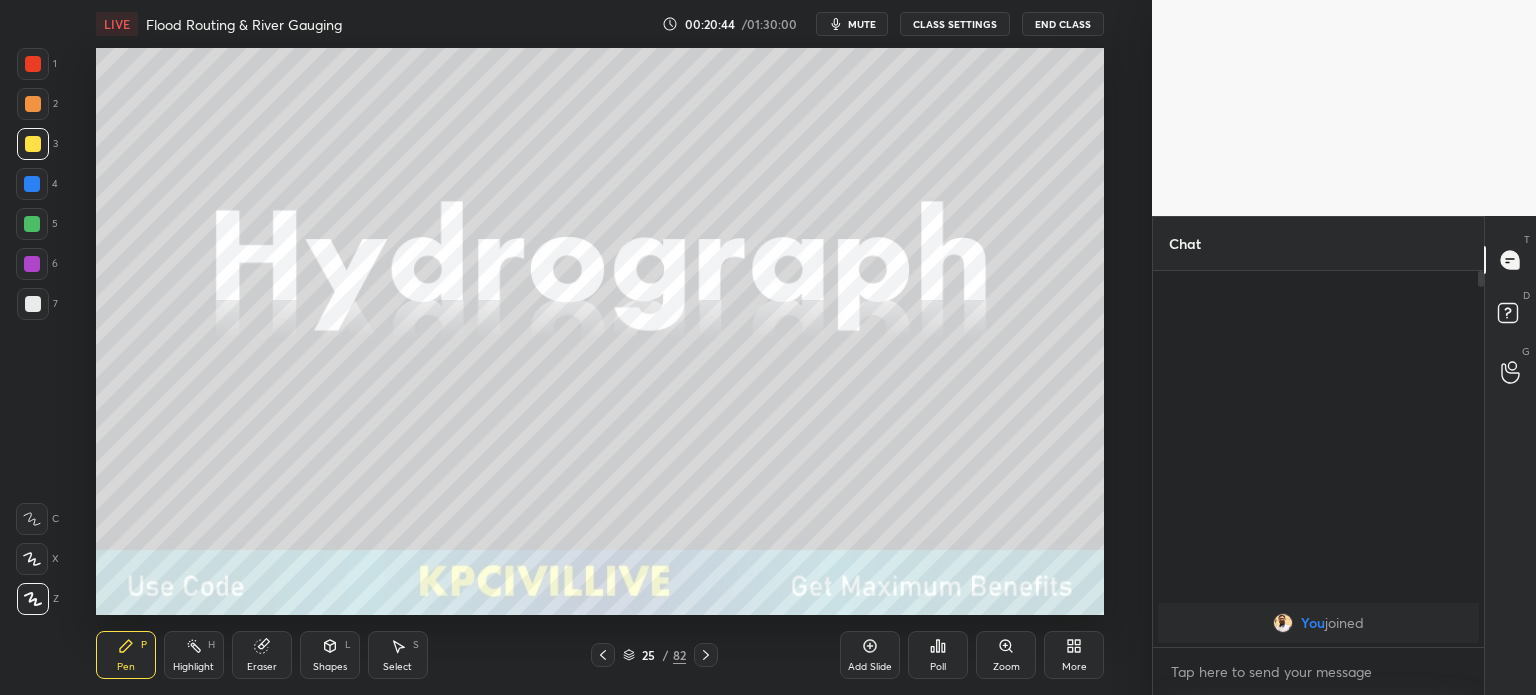 click on "Setting up your live class Poll for   secs No correct answer Start poll" at bounding box center [600, 331] 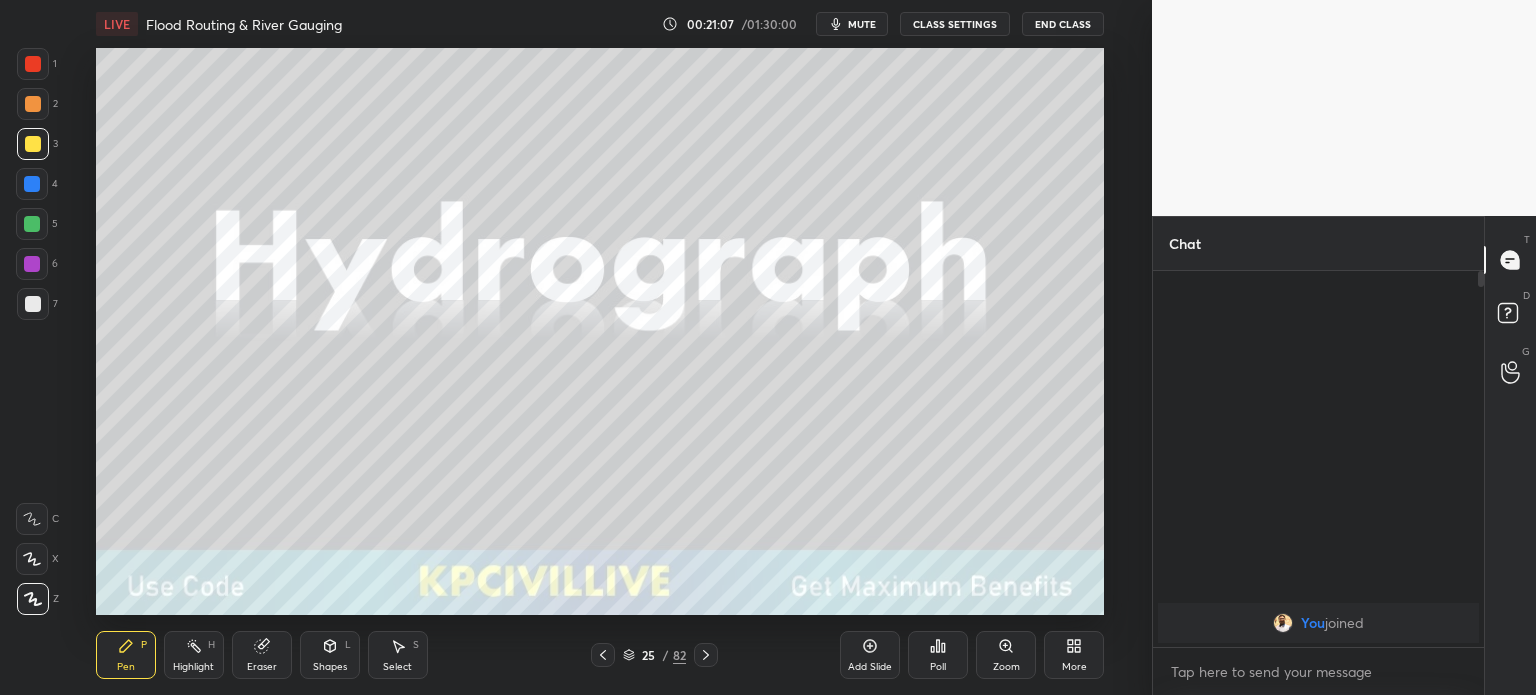 click at bounding box center [706, 655] 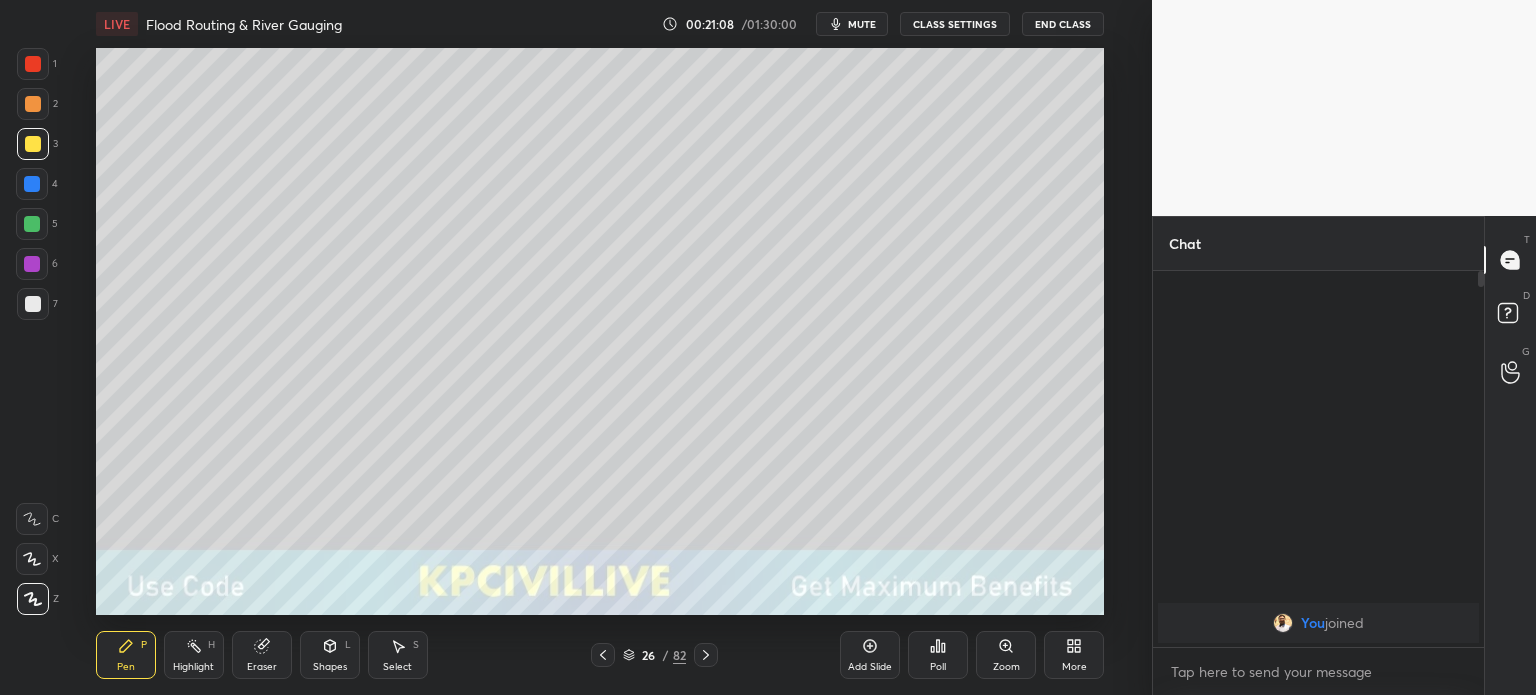 click at bounding box center (706, 655) 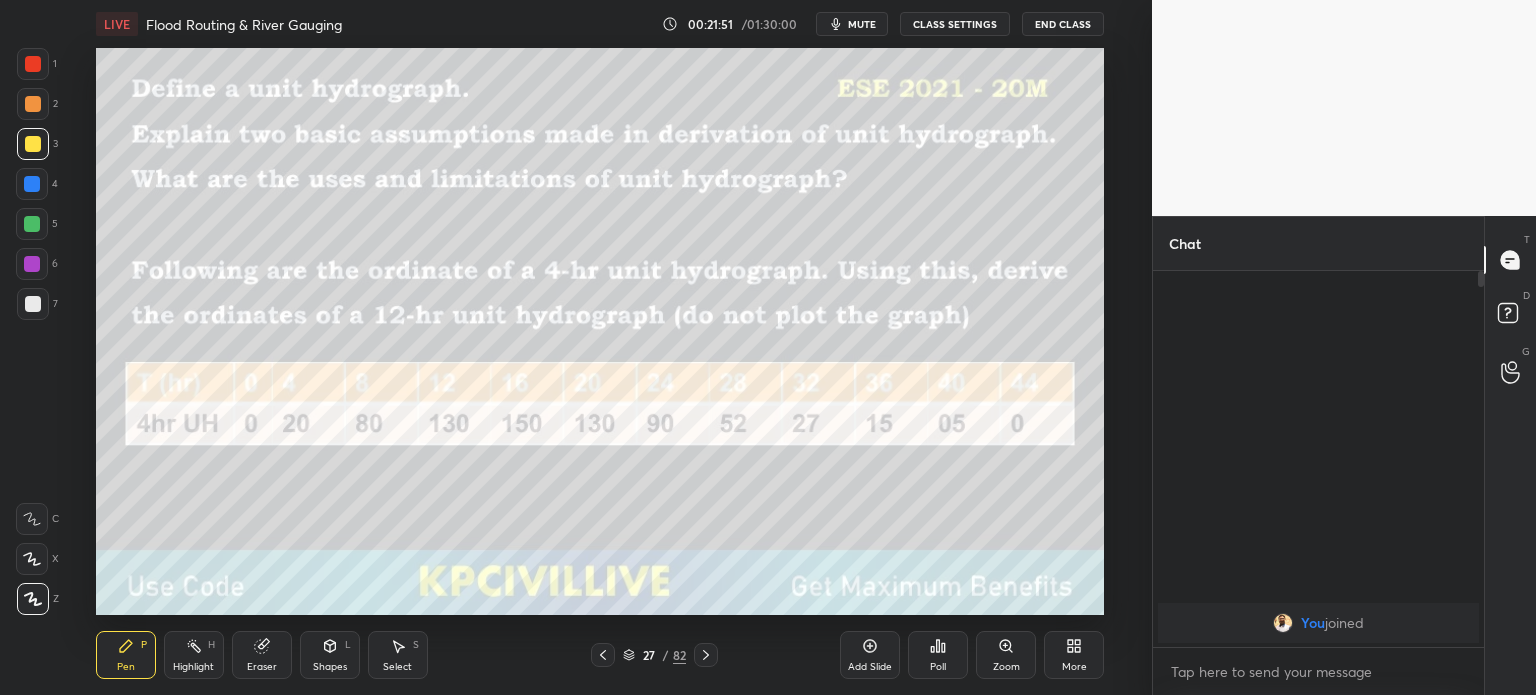 click at bounding box center (32, 184) 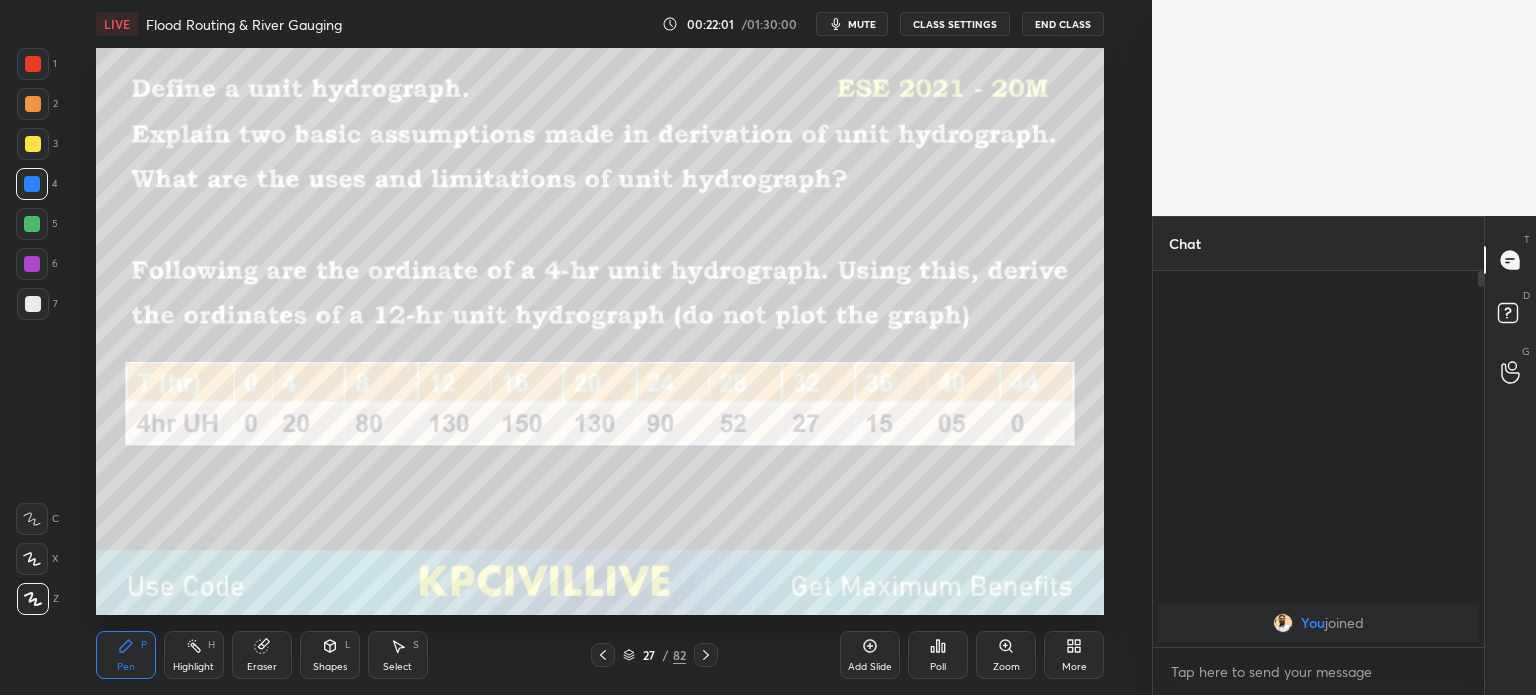 click at bounding box center (33, 304) 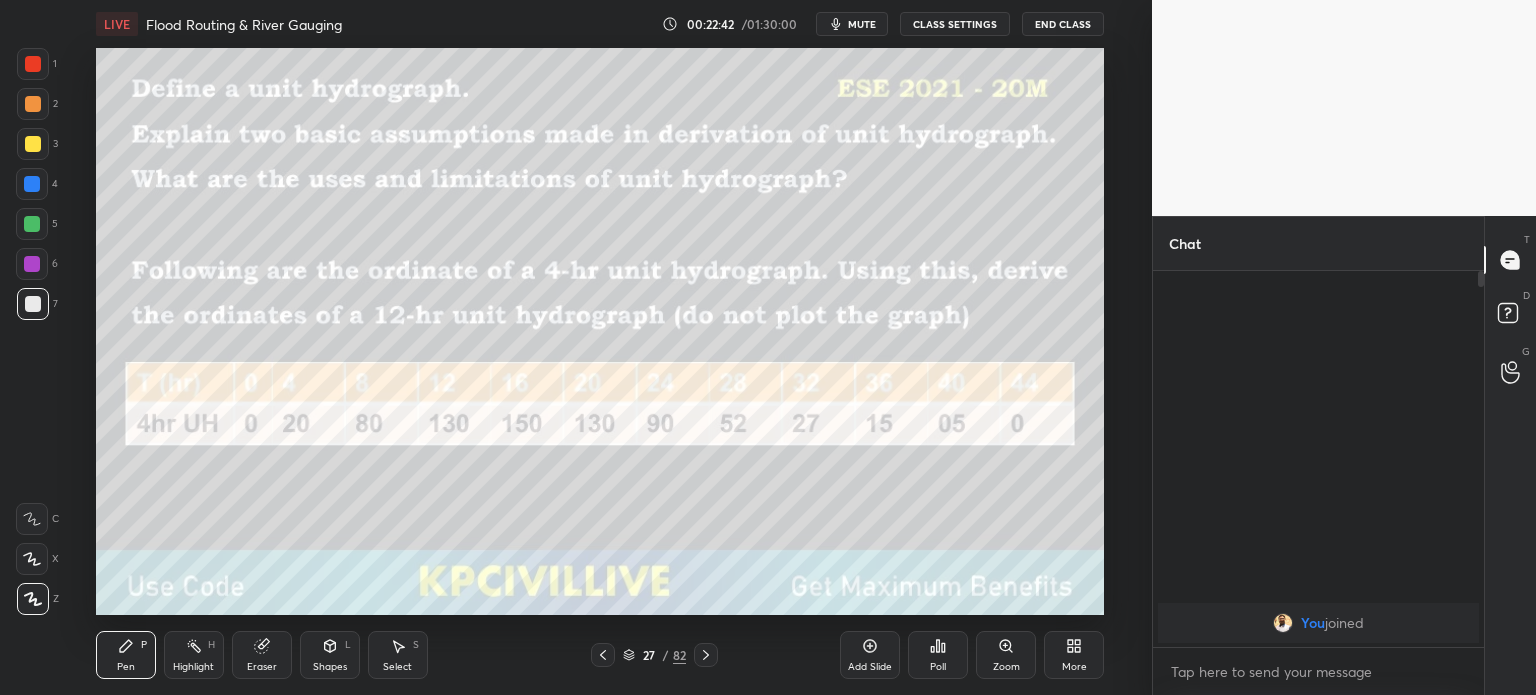 click 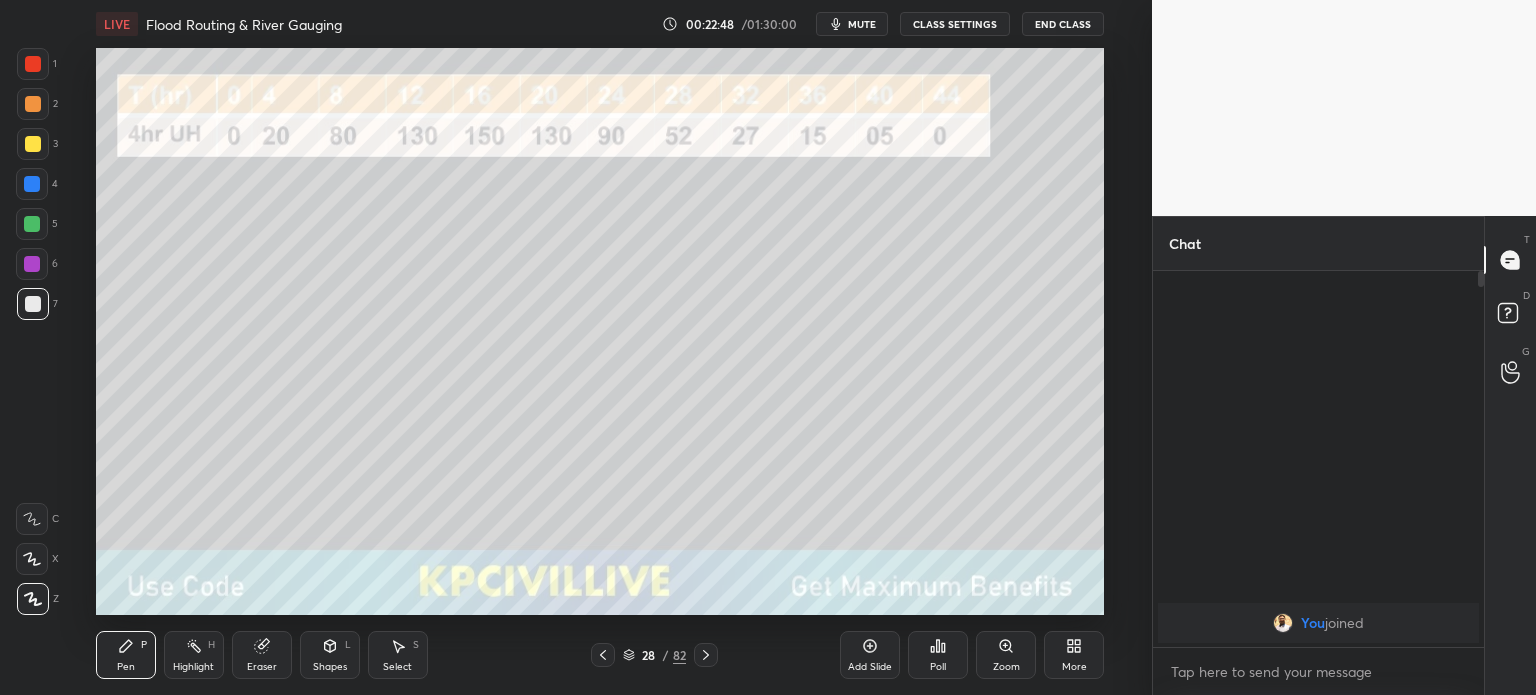 click on "Eraser" at bounding box center (262, 655) 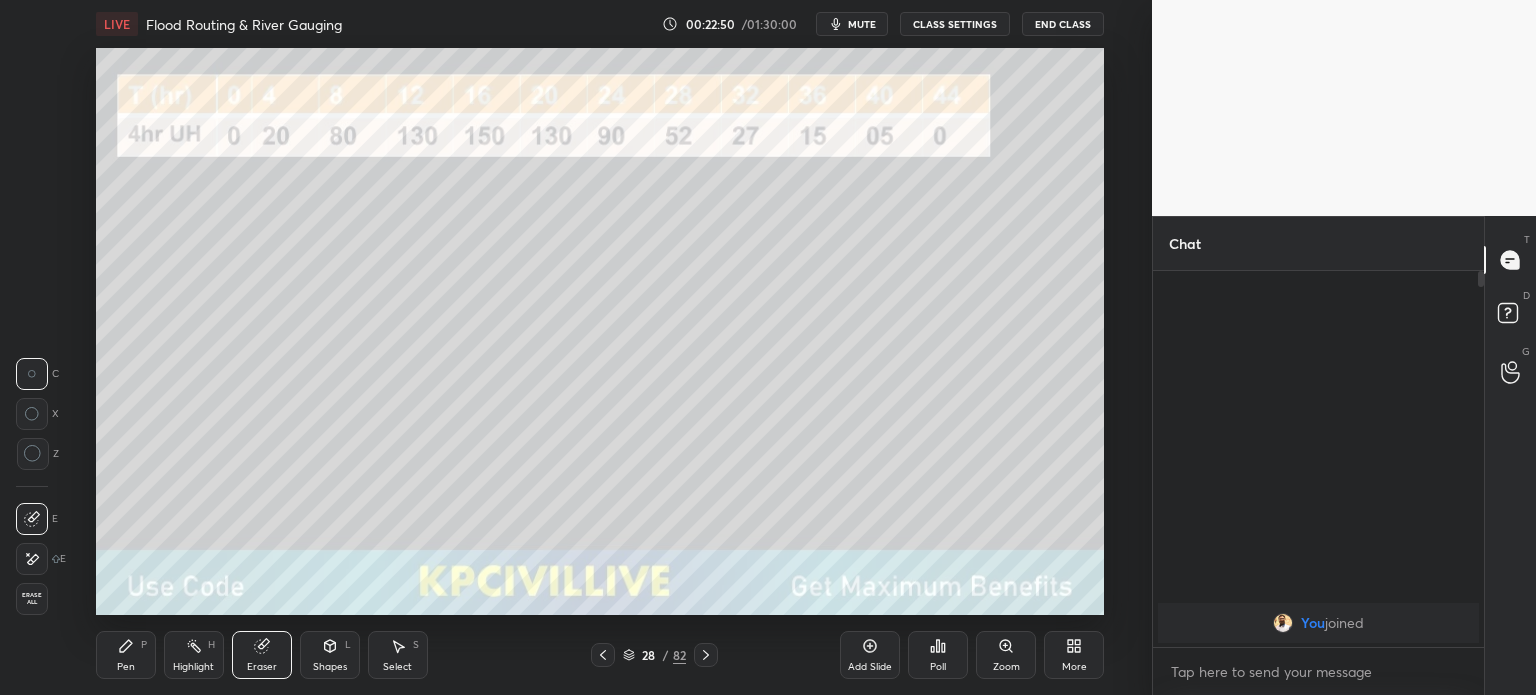 click on "Pen P" at bounding box center (126, 655) 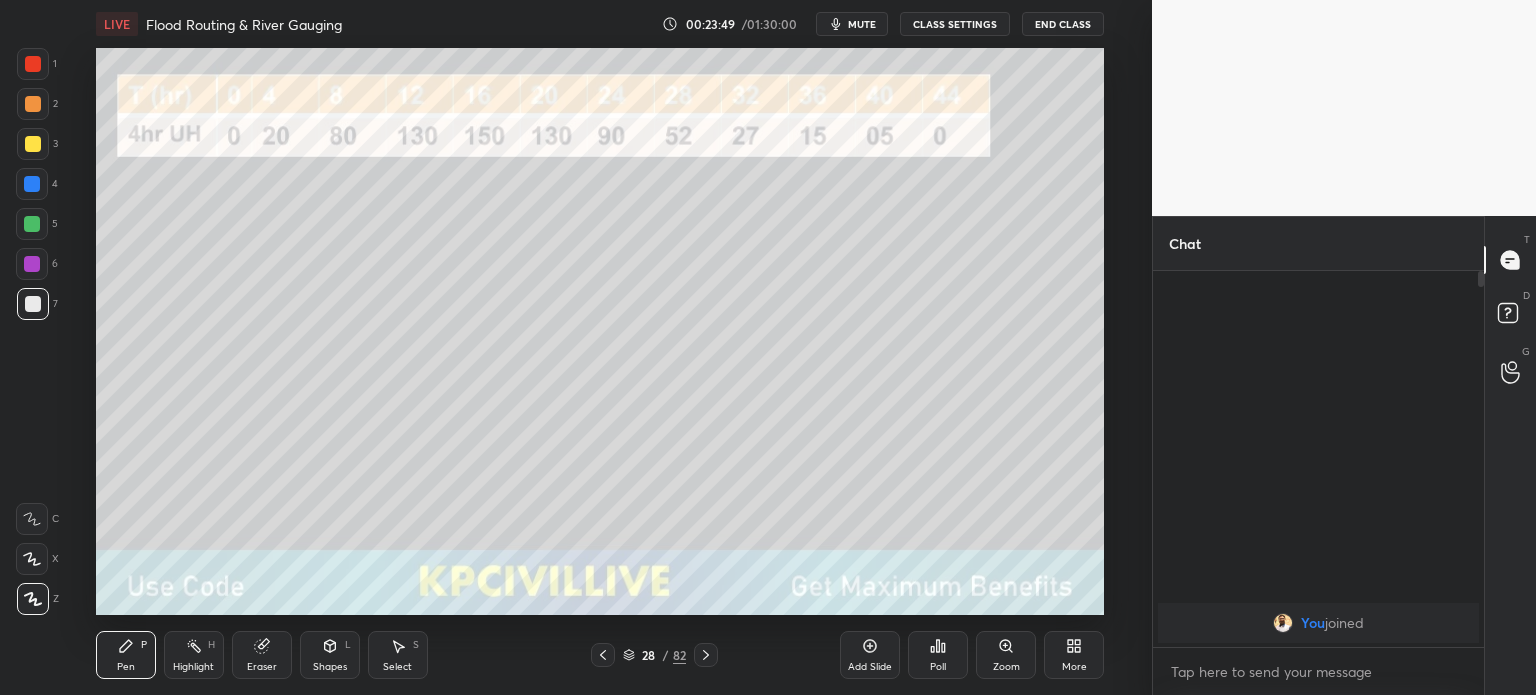 click at bounding box center [33, 144] 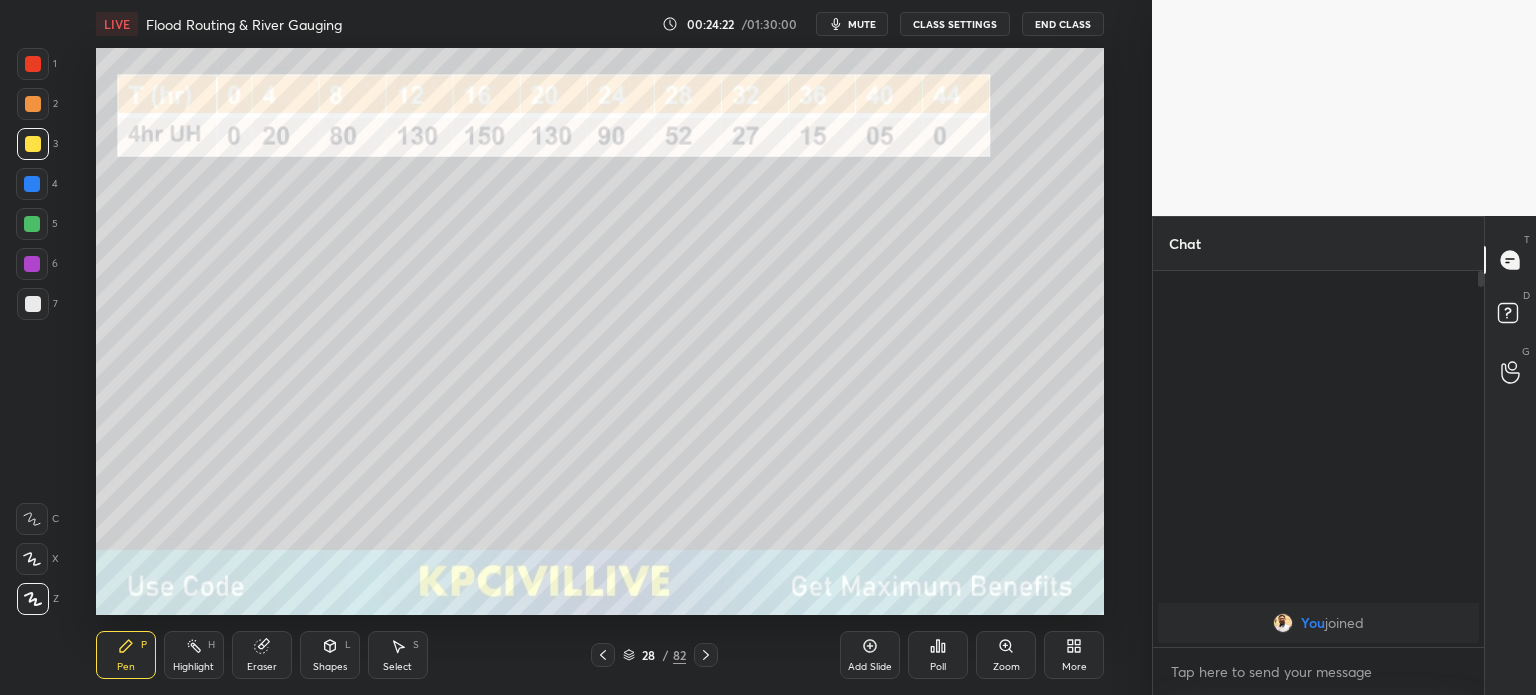 click on "Eraser" at bounding box center (262, 655) 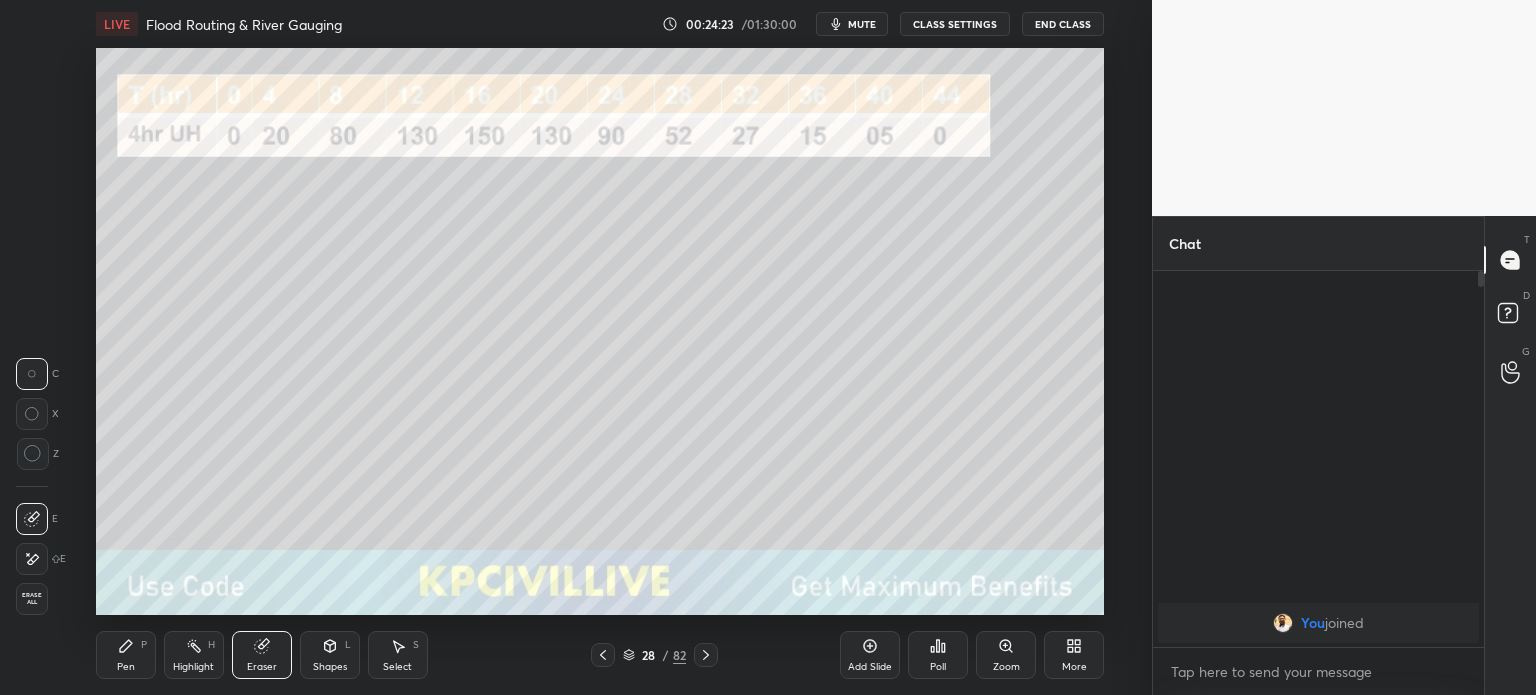 click on "Pen P" at bounding box center (126, 655) 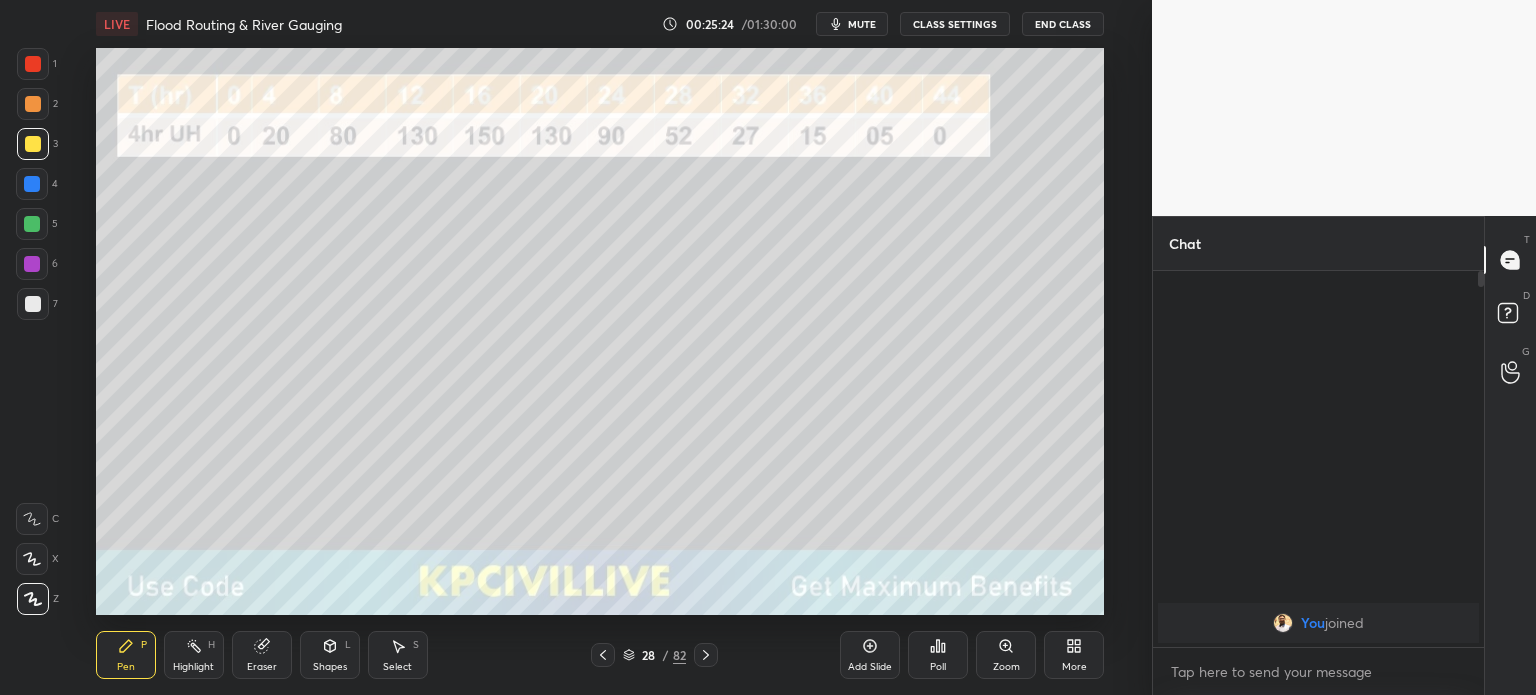 click 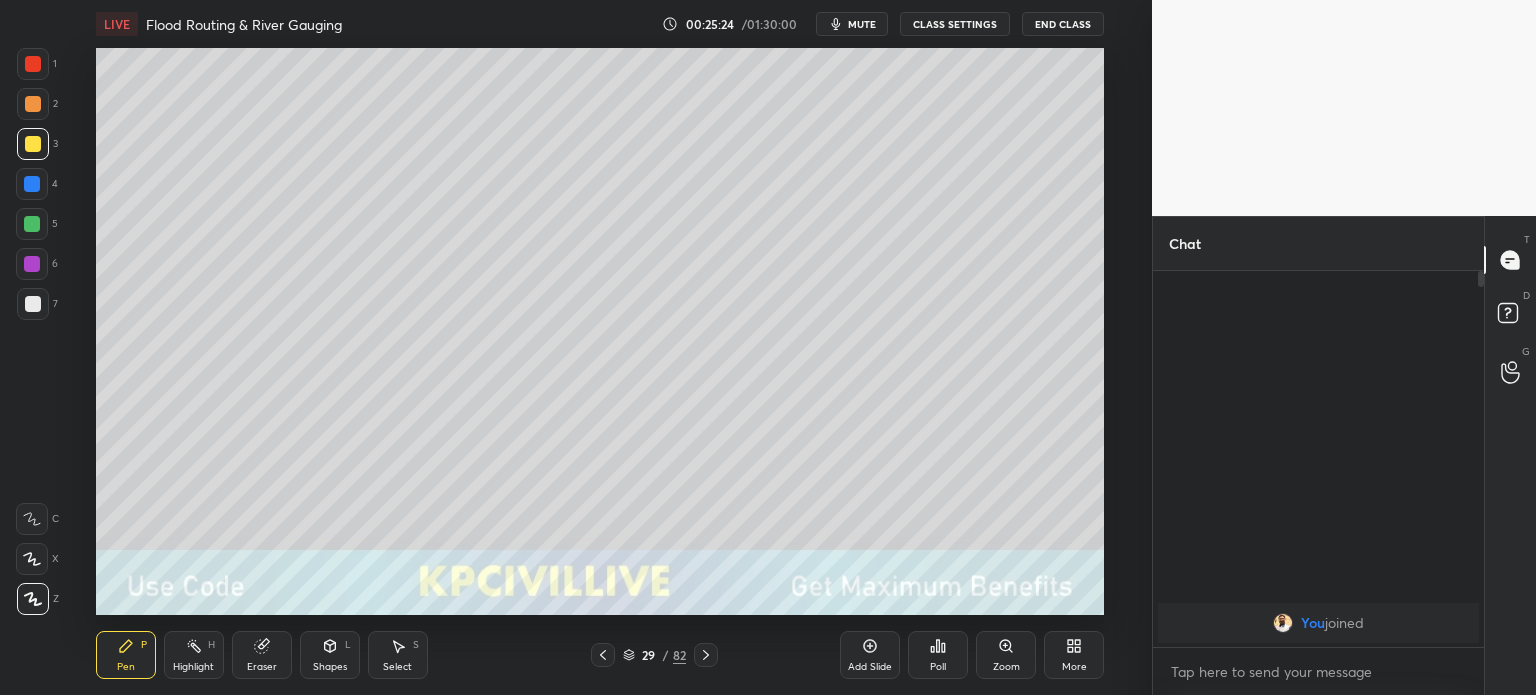 click 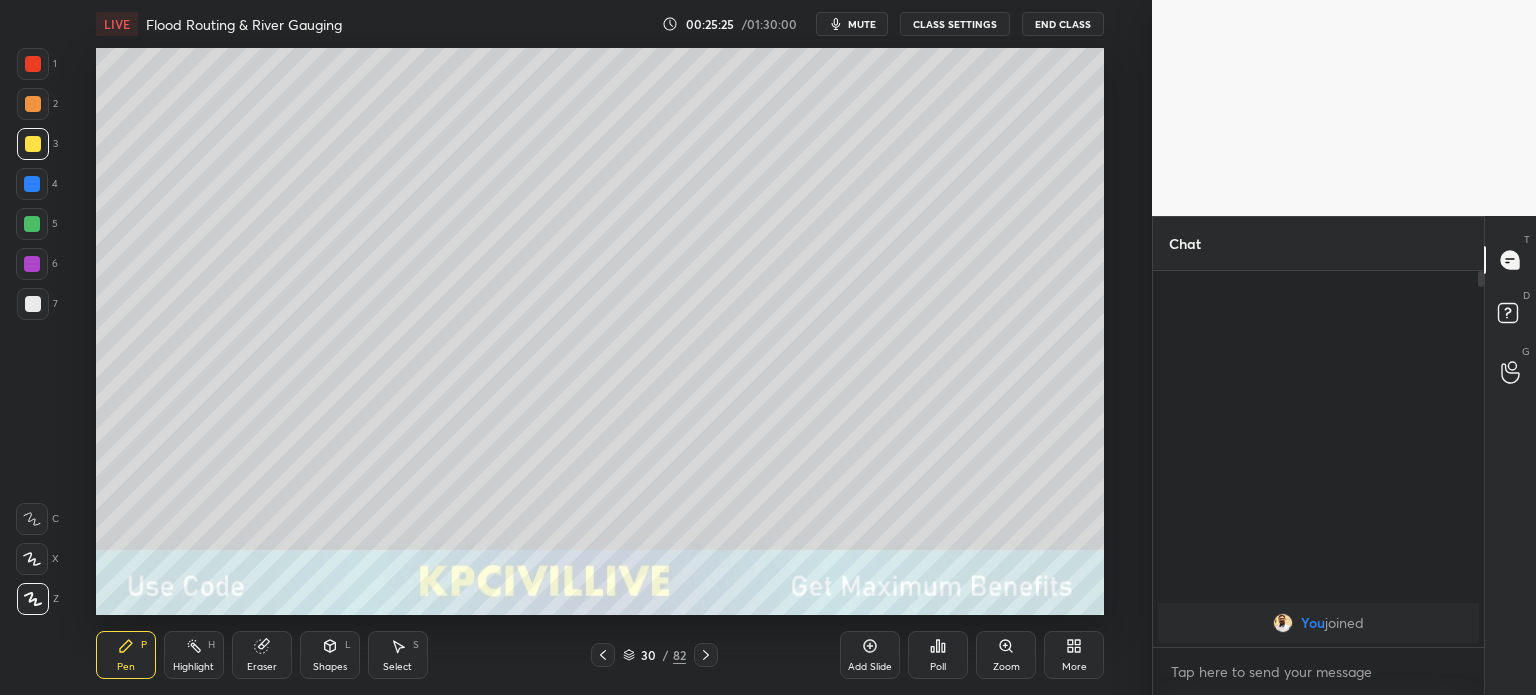 click 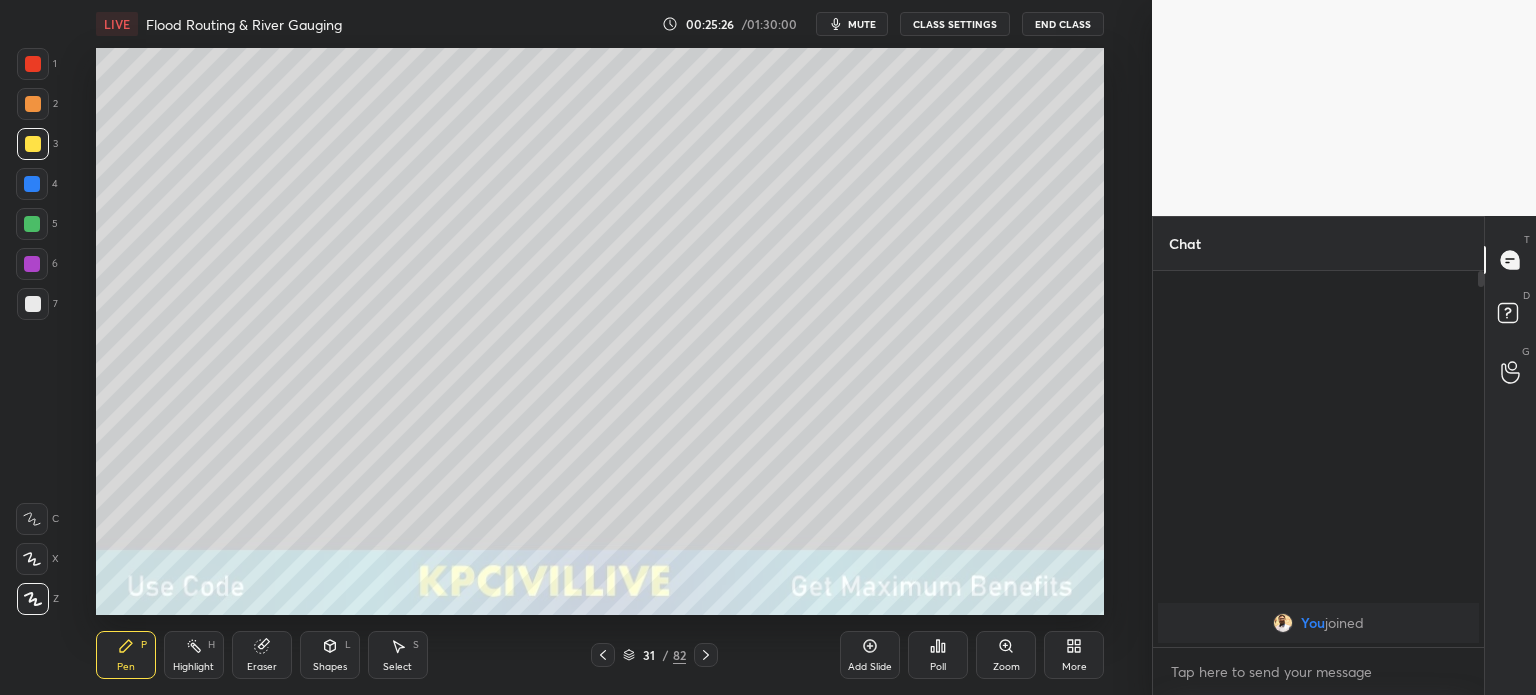 click at bounding box center (706, 655) 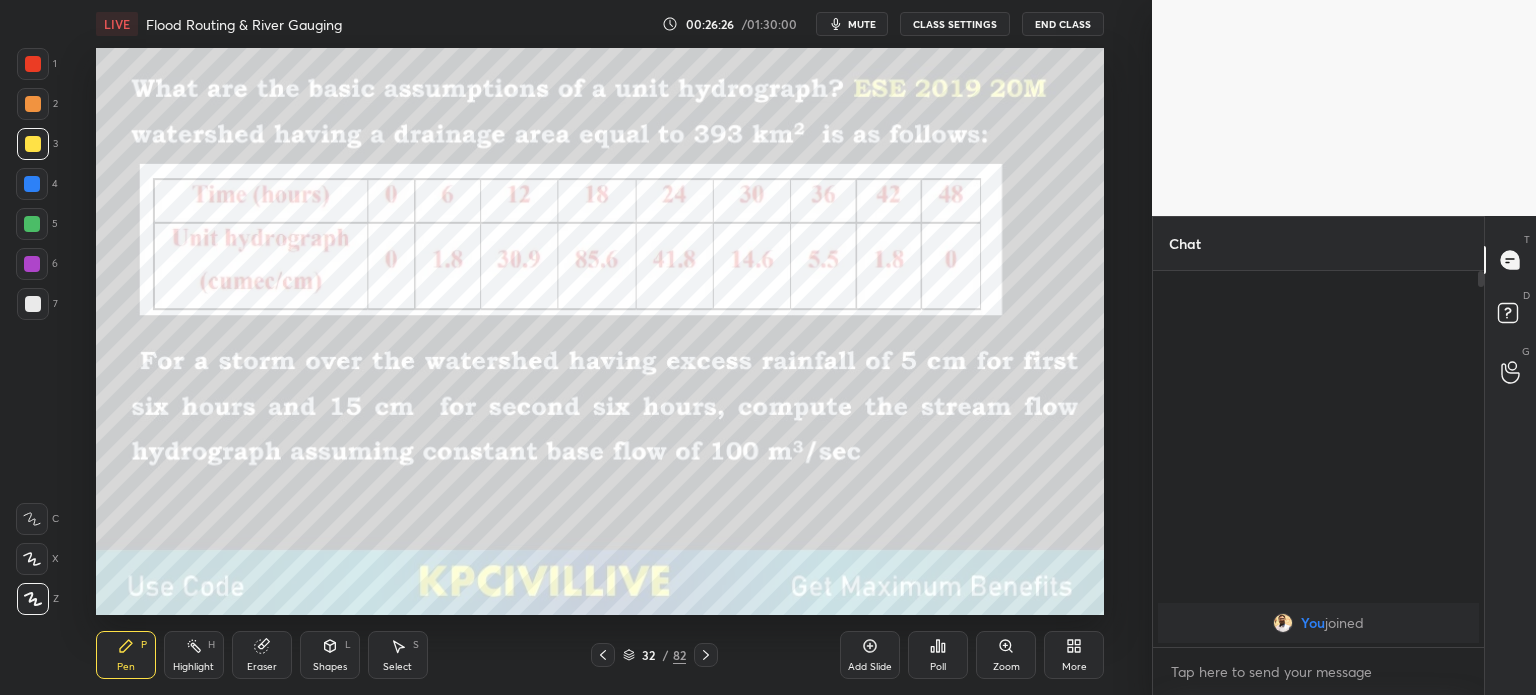 click 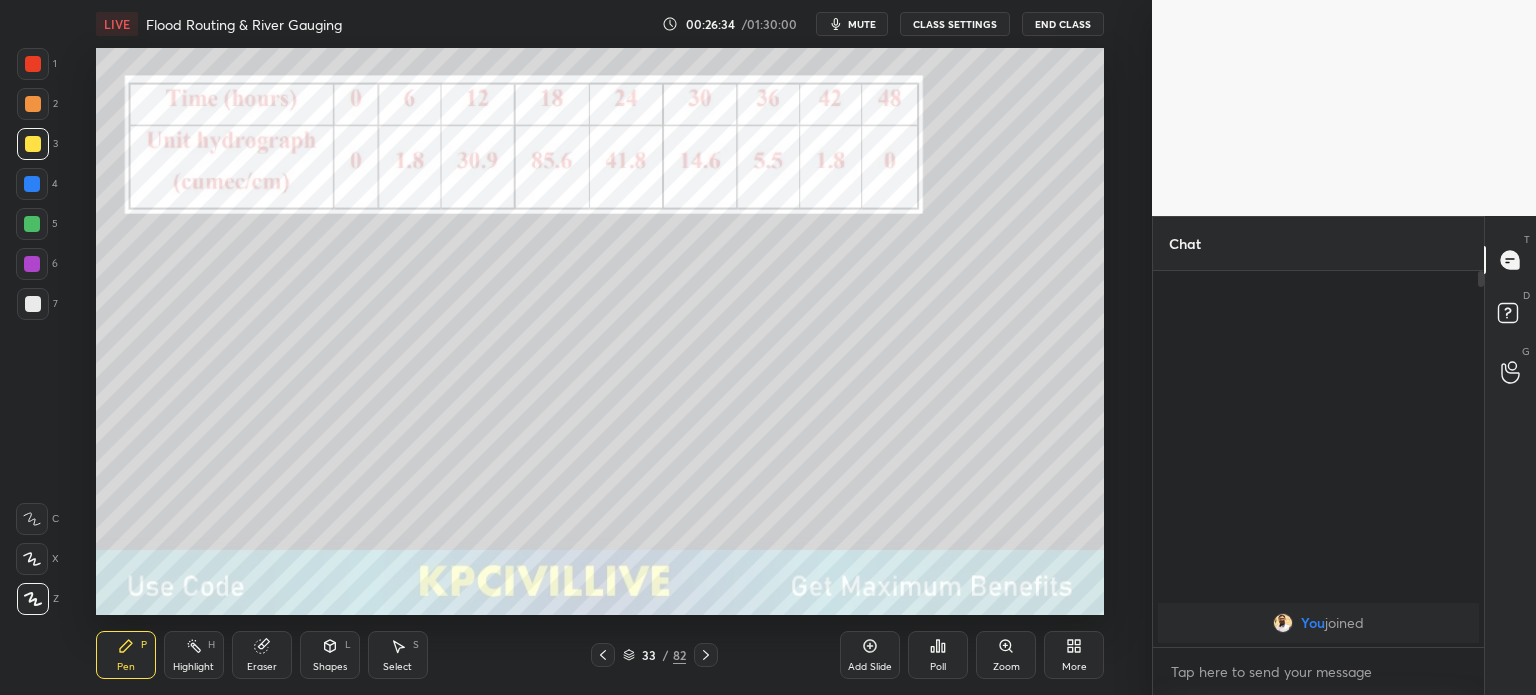 click 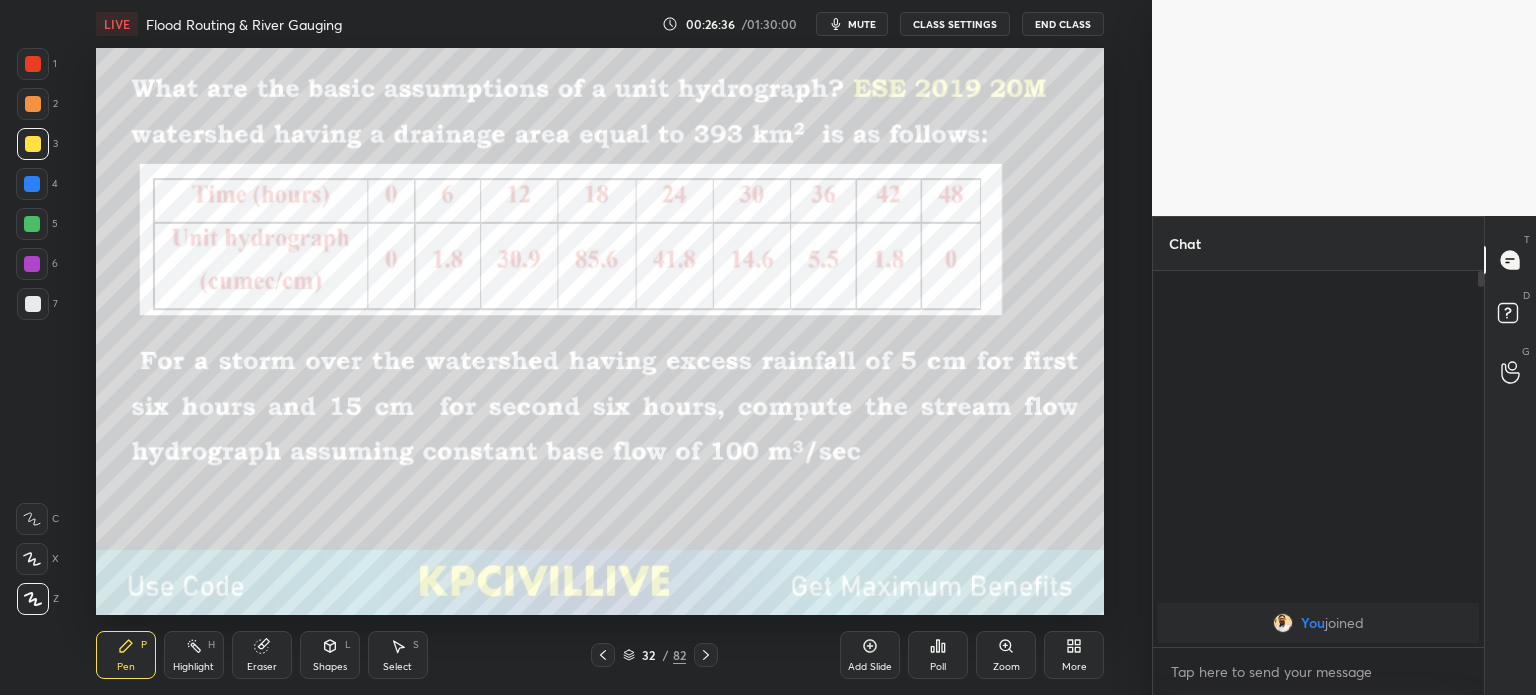 click 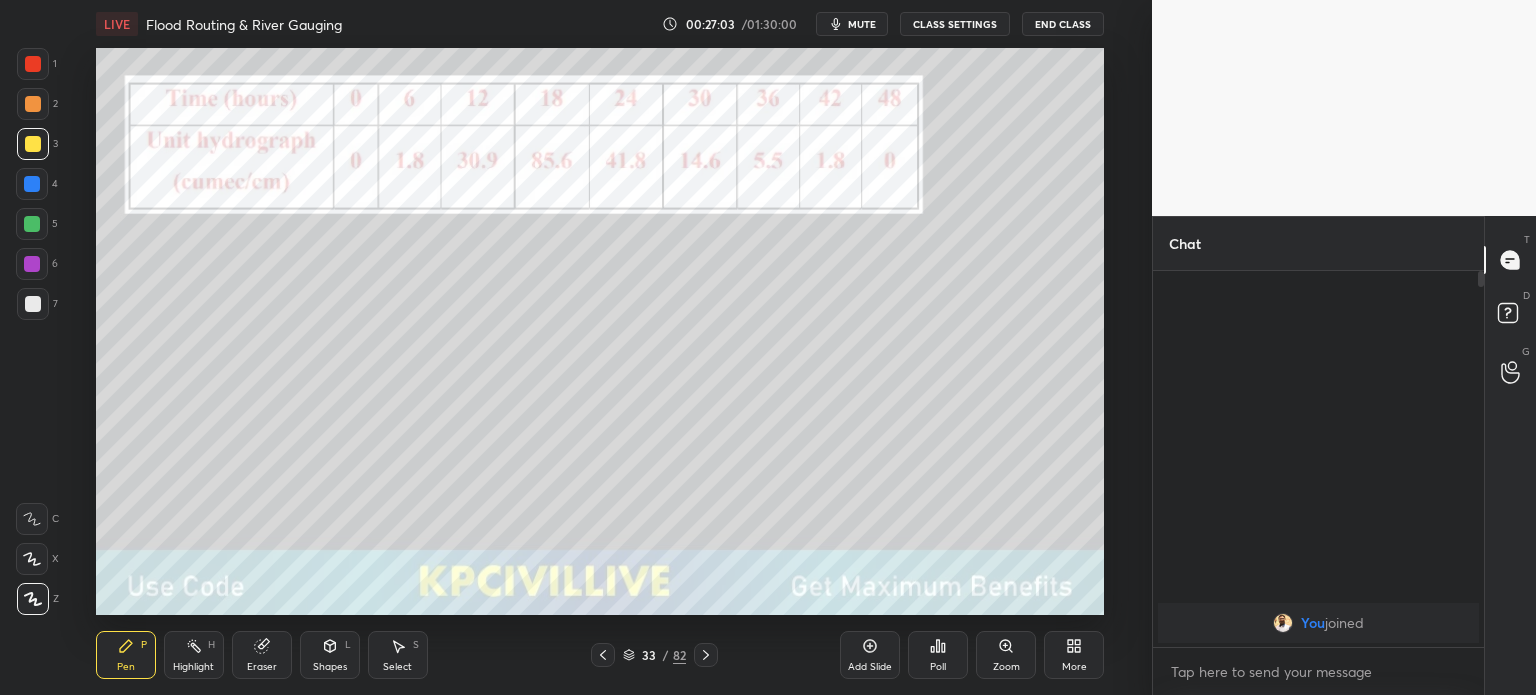 click 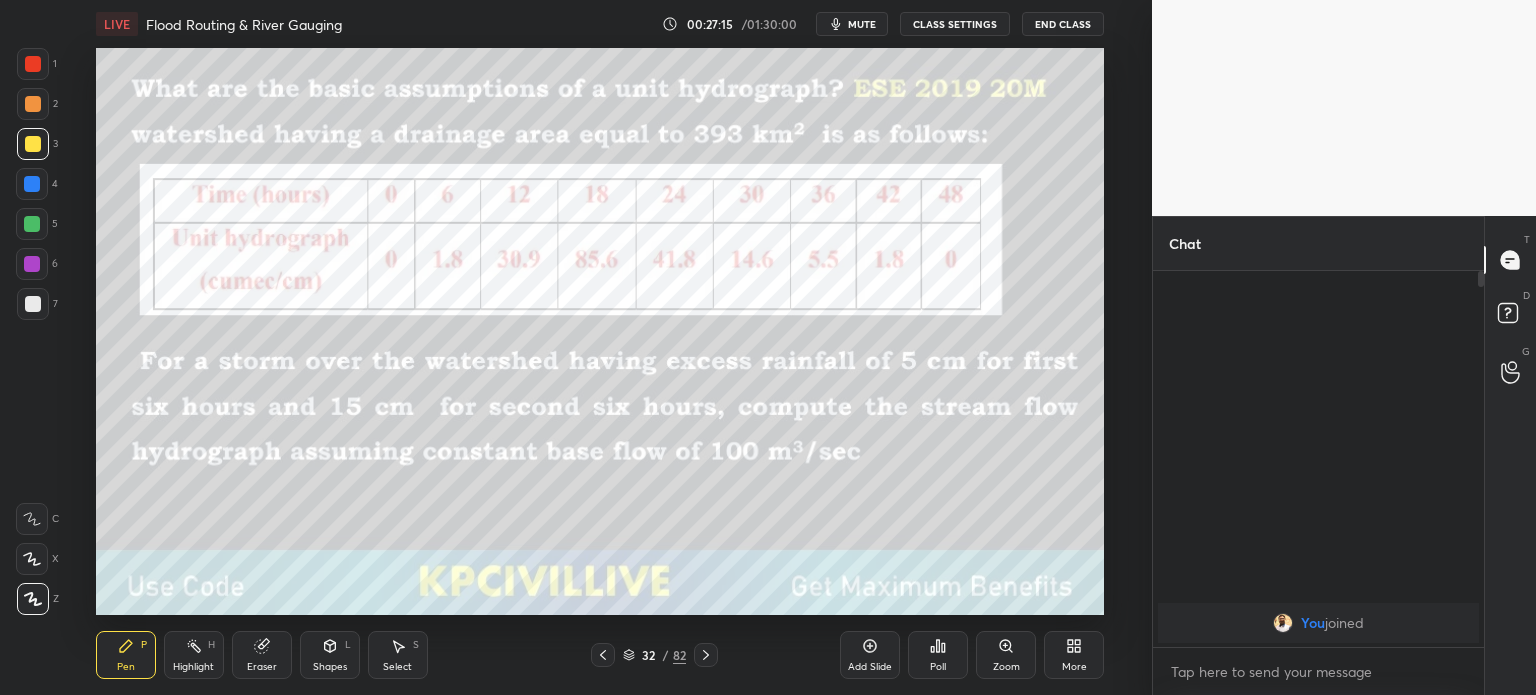 click 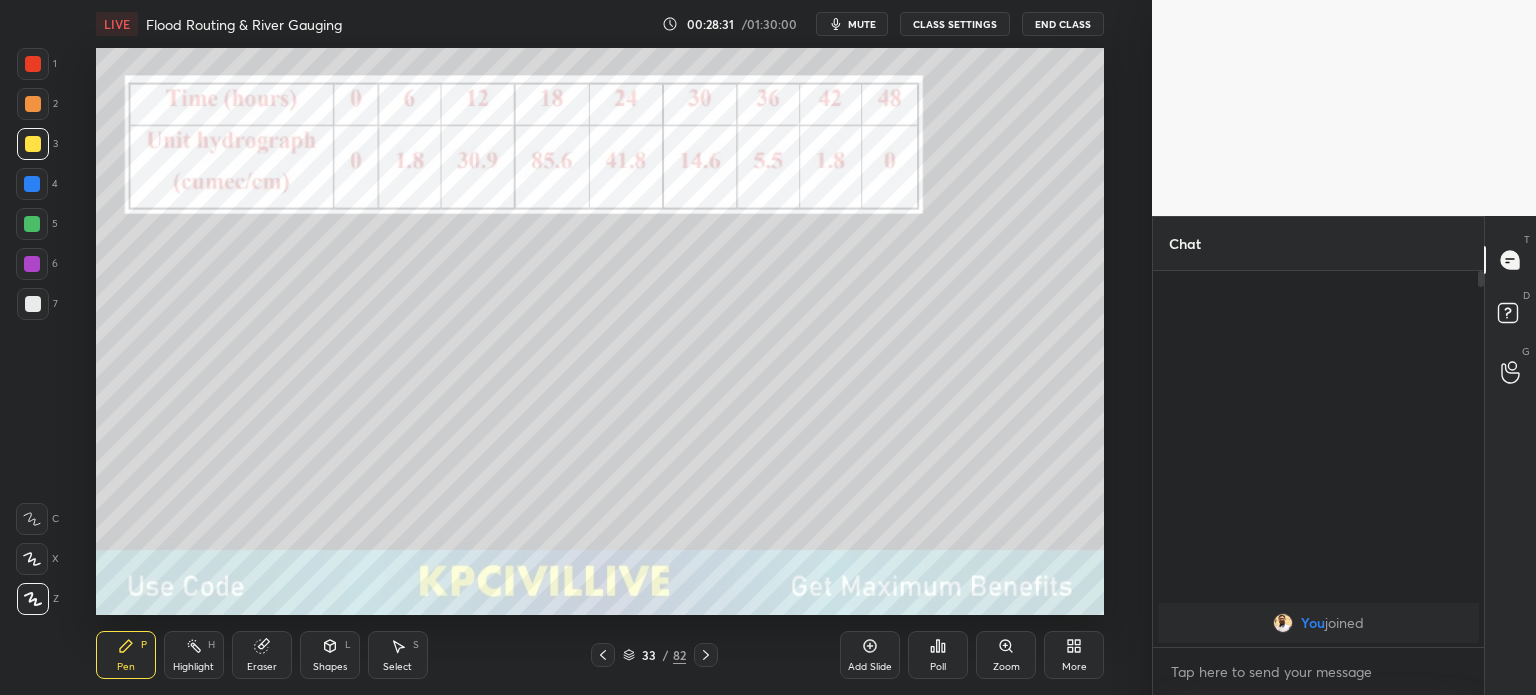 click 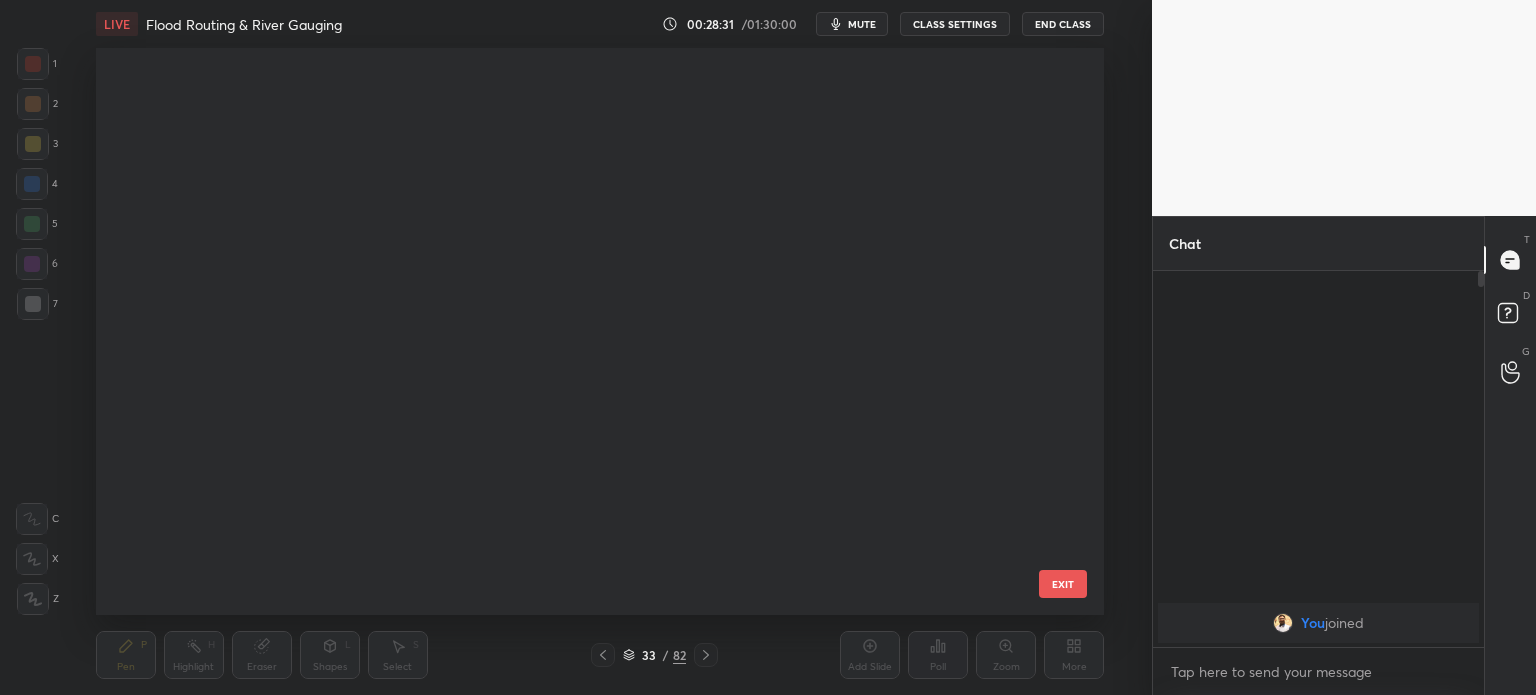 scroll, scrollTop: 1347, scrollLeft: 0, axis: vertical 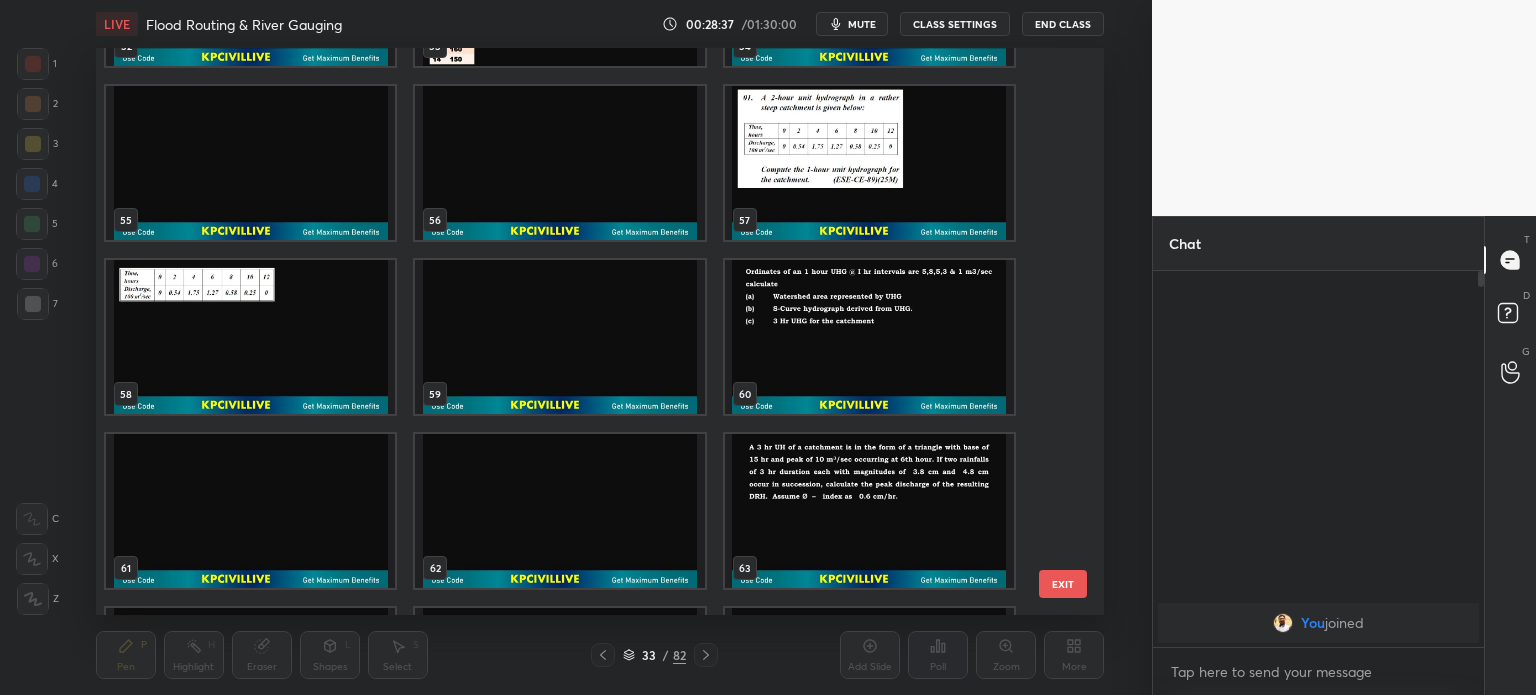 click at bounding box center [868, 337] 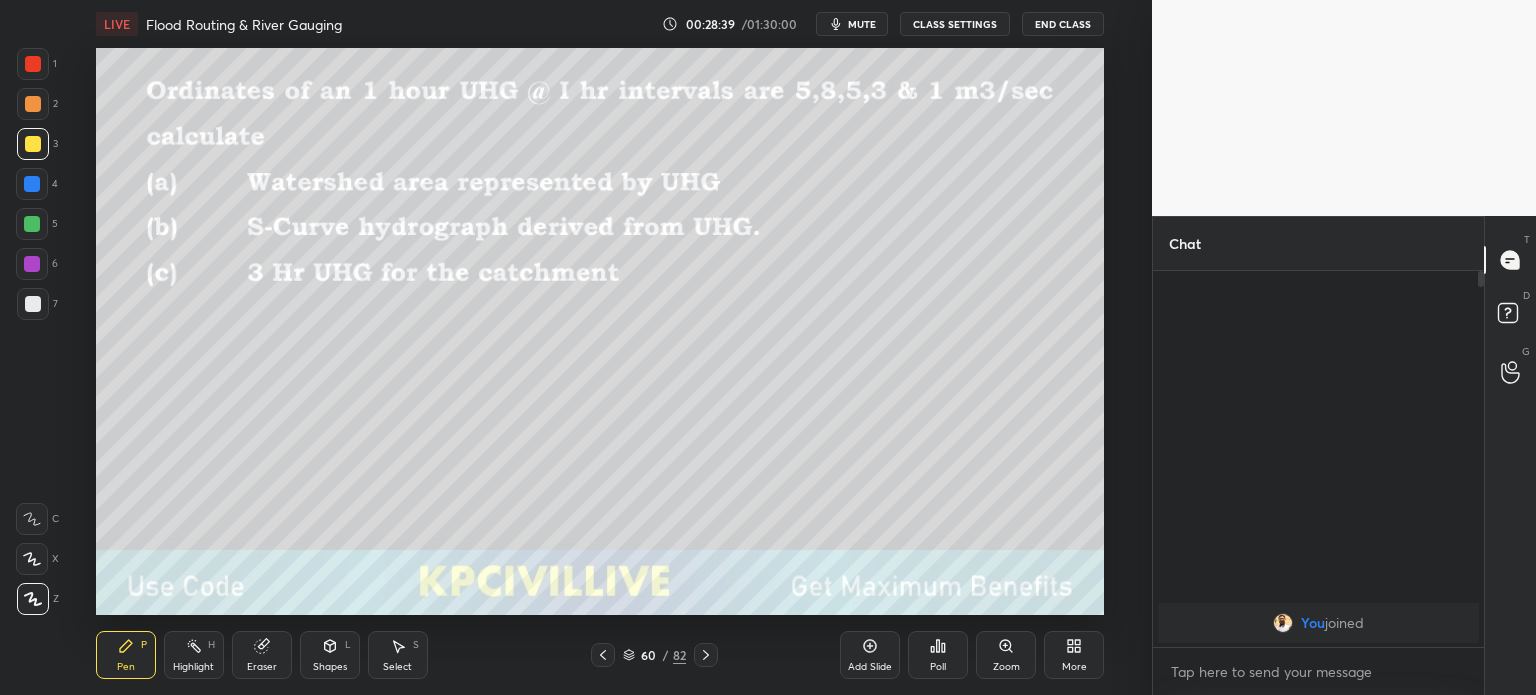click on "End Class" at bounding box center (1063, 24) 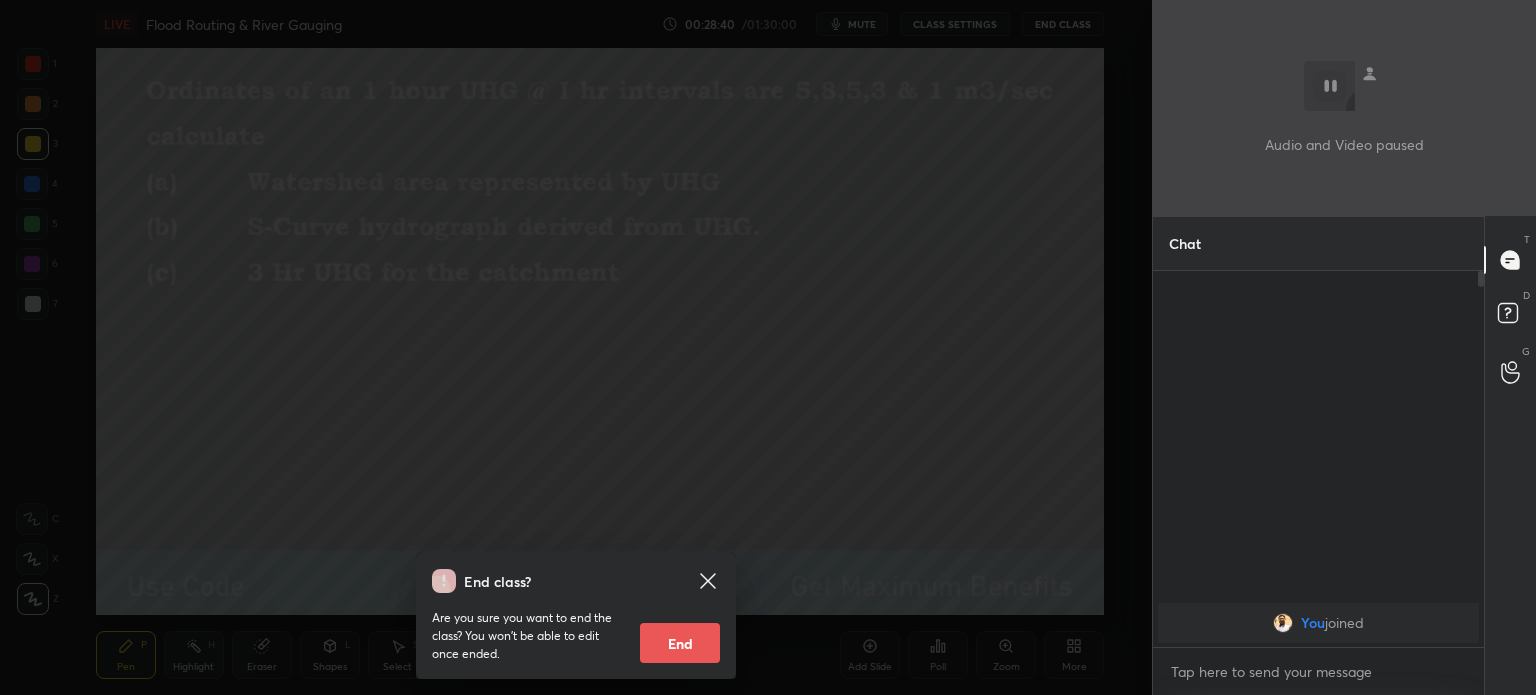 click on "End class? Are you sure you want to end the class? You won’t be able to edit once ended. End" at bounding box center (576, 347) 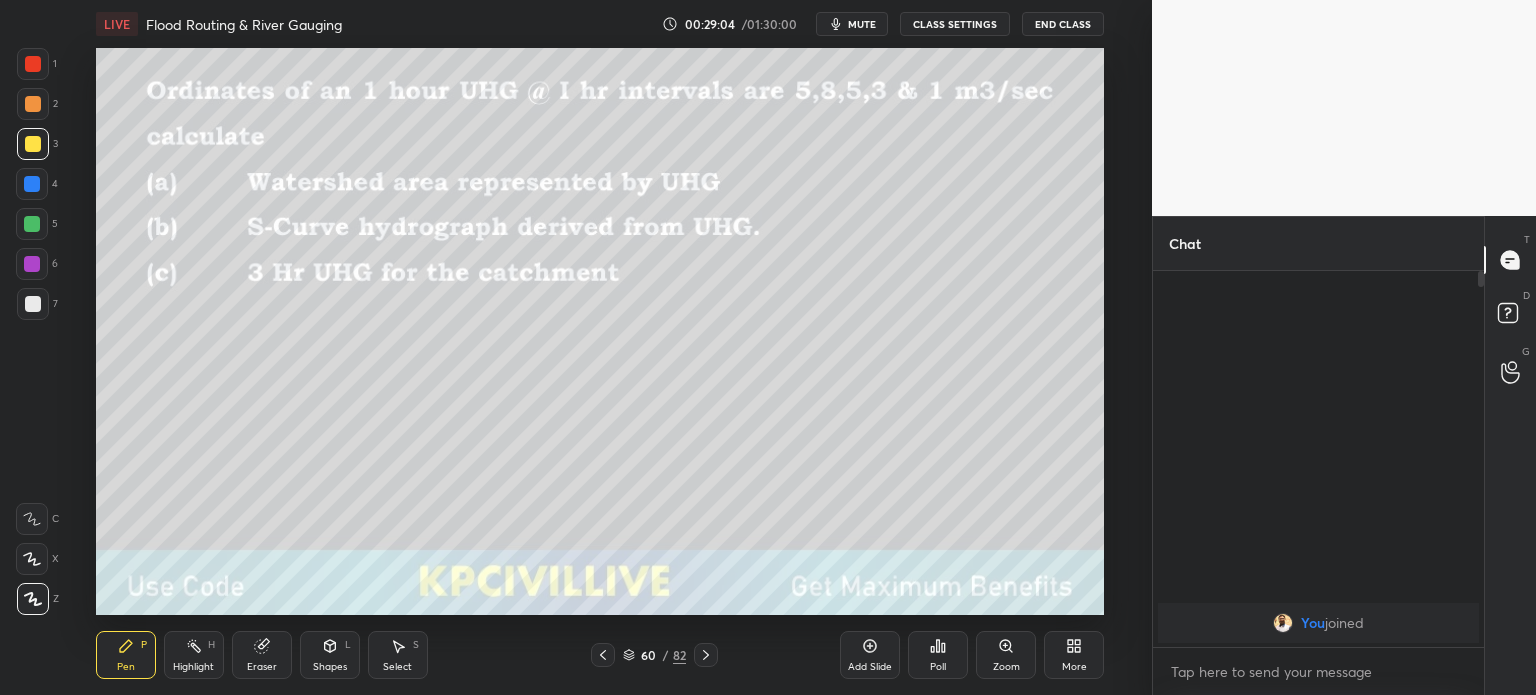 click on "End Class" at bounding box center [1063, 24] 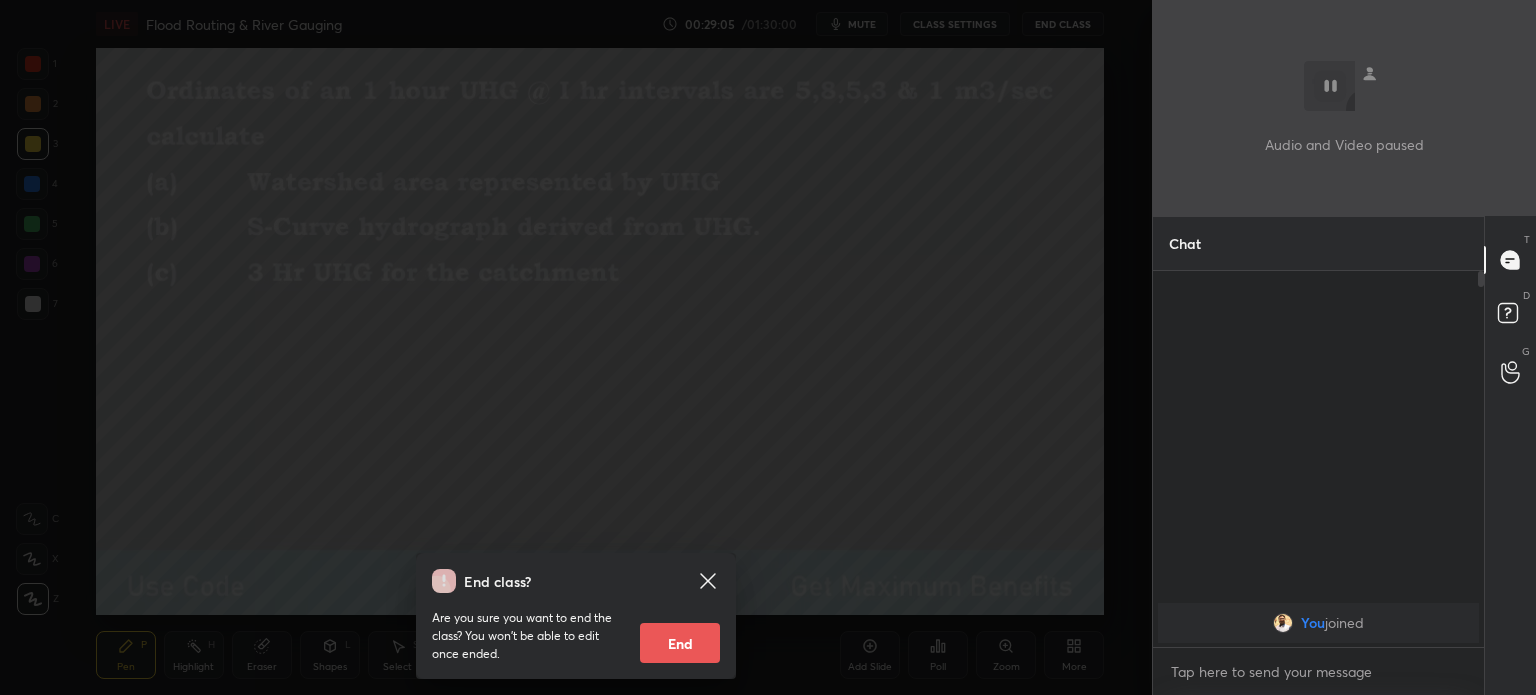 click on "End" at bounding box center [680, 643] 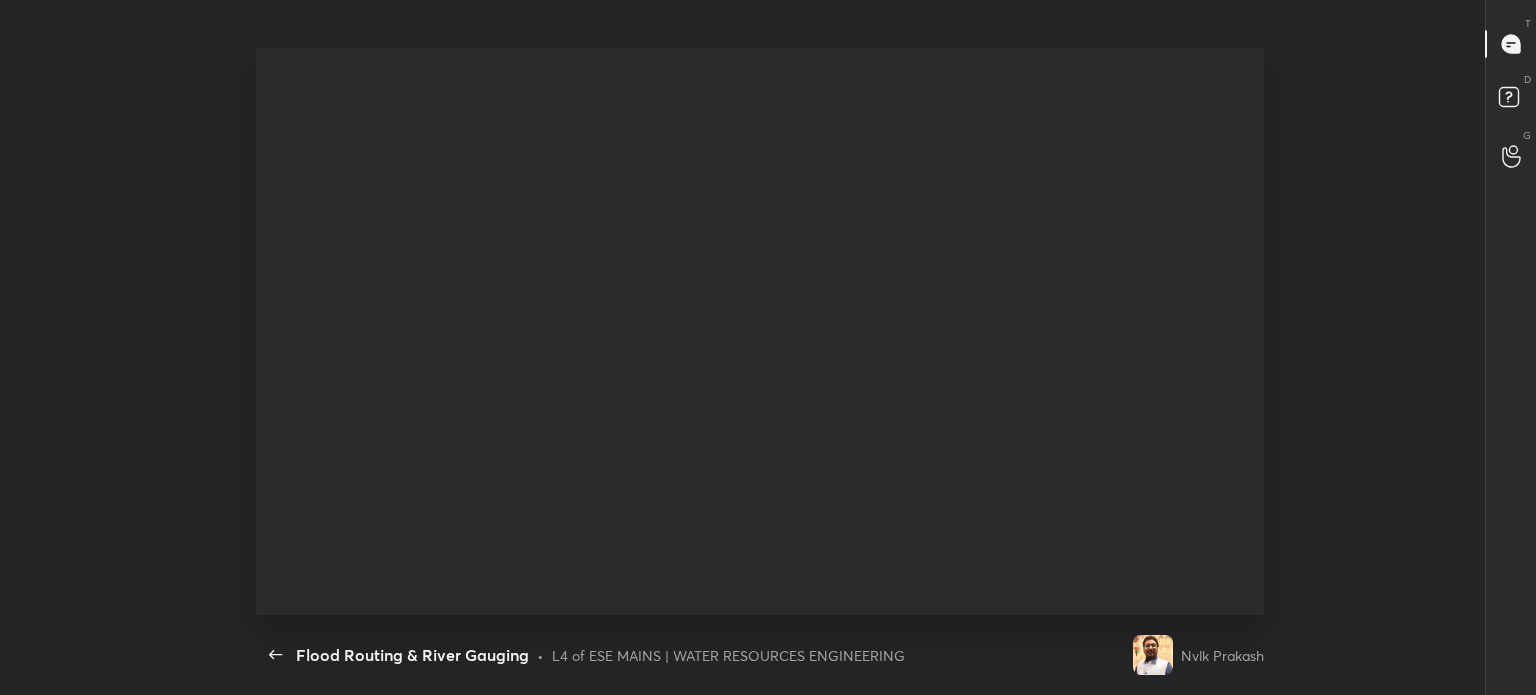 scroll, scrollTop: 99432, scrollLeft: 98650, axis: both 